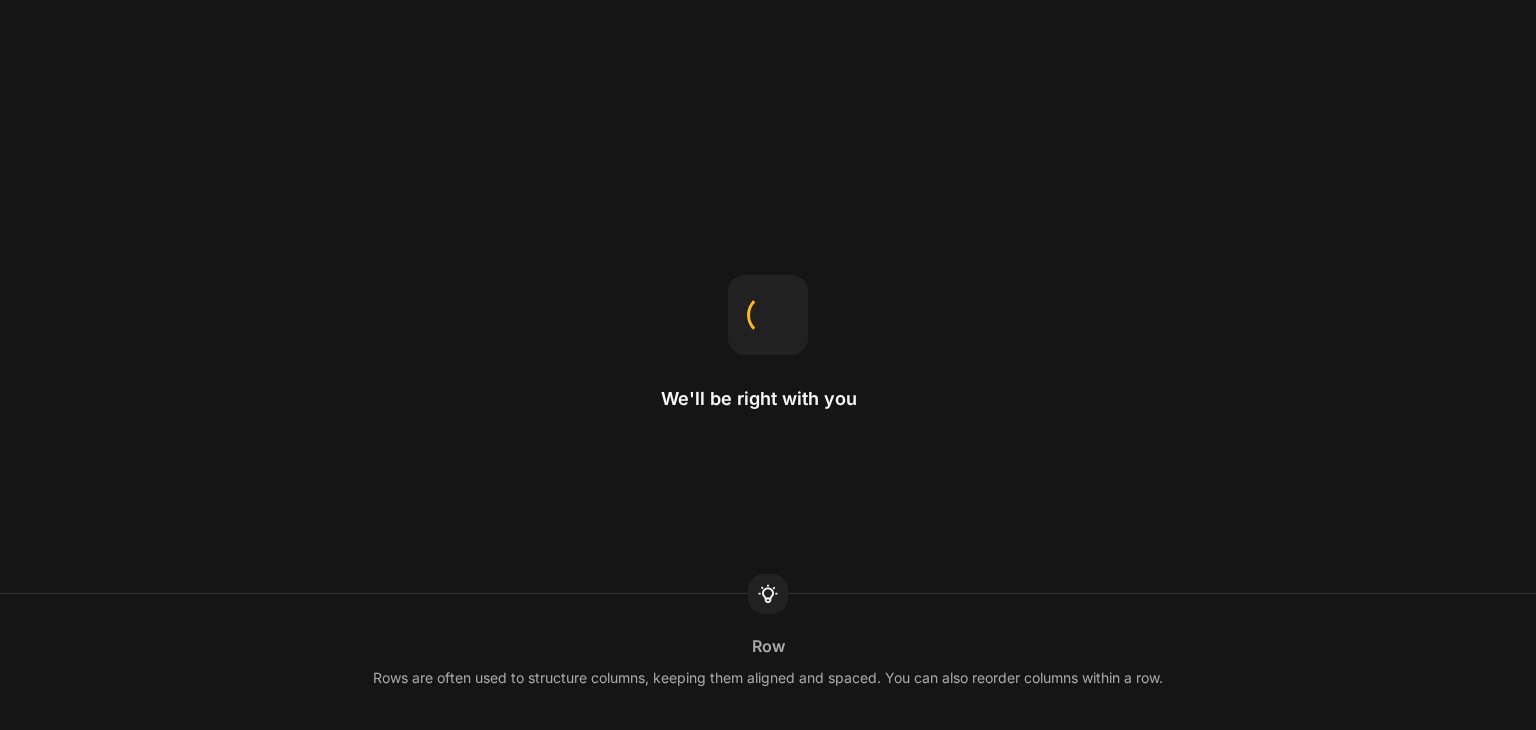 scroll, scrollTop: 0, scrollLeft: 0, axis: both 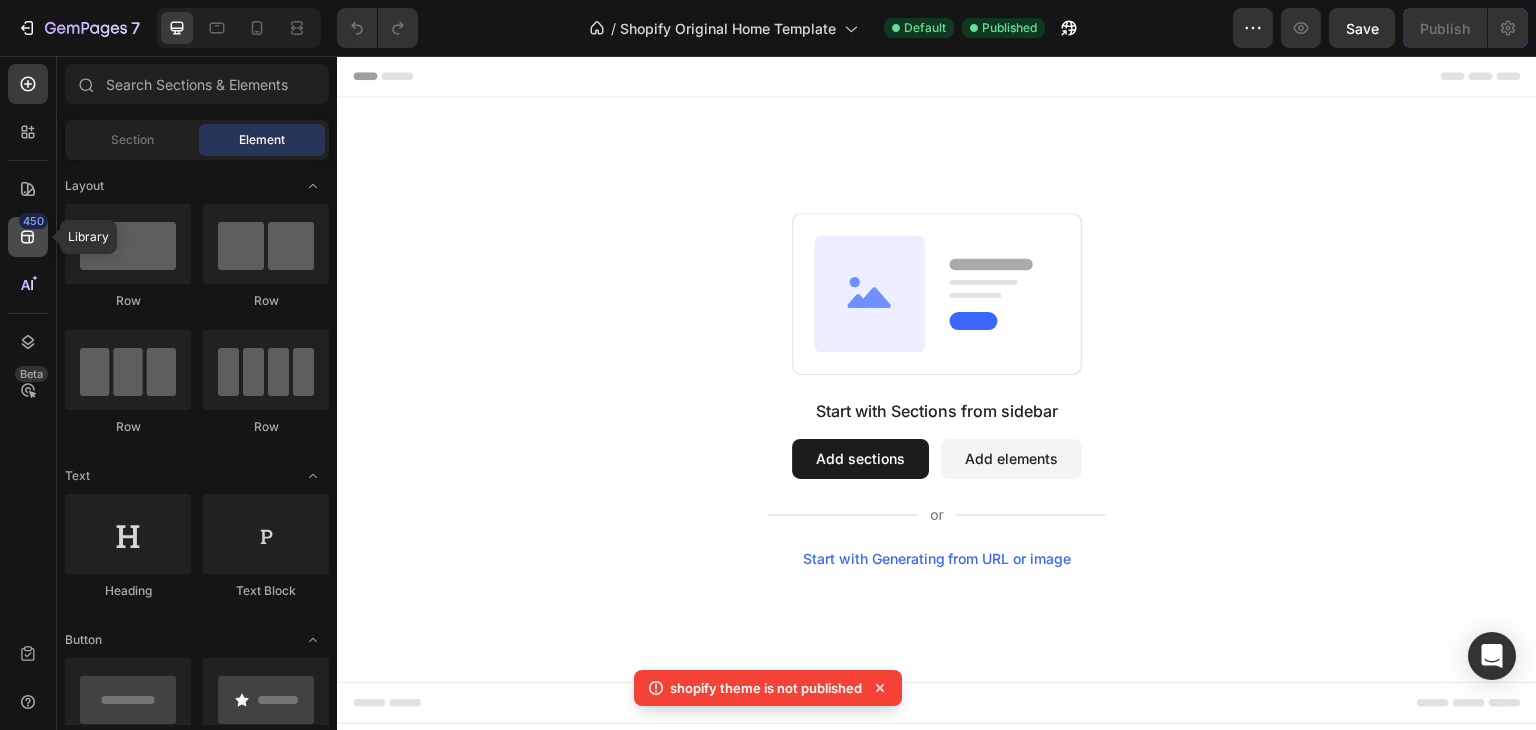 click 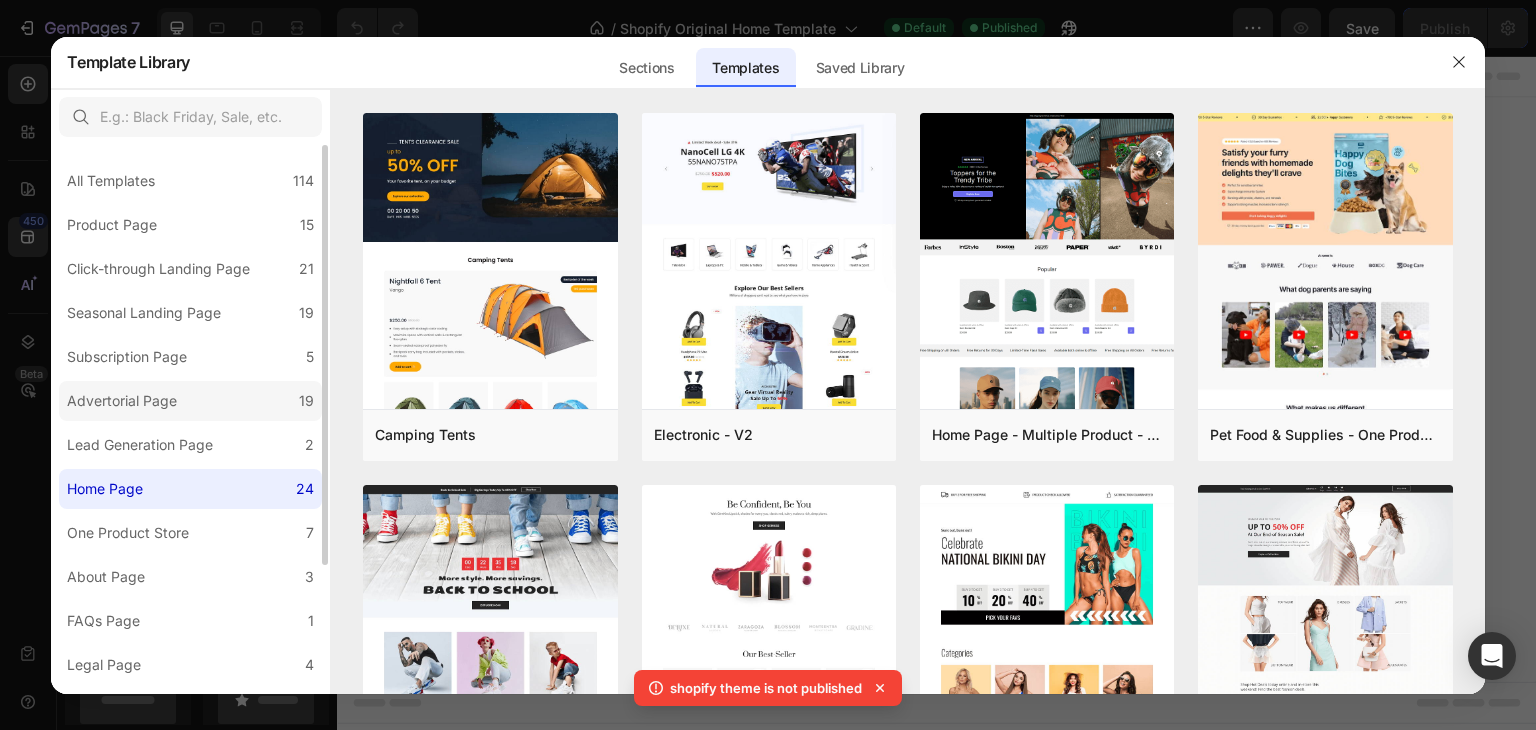 scroll, scrollTop: 167, scrollLeft: 0, axis: vertical 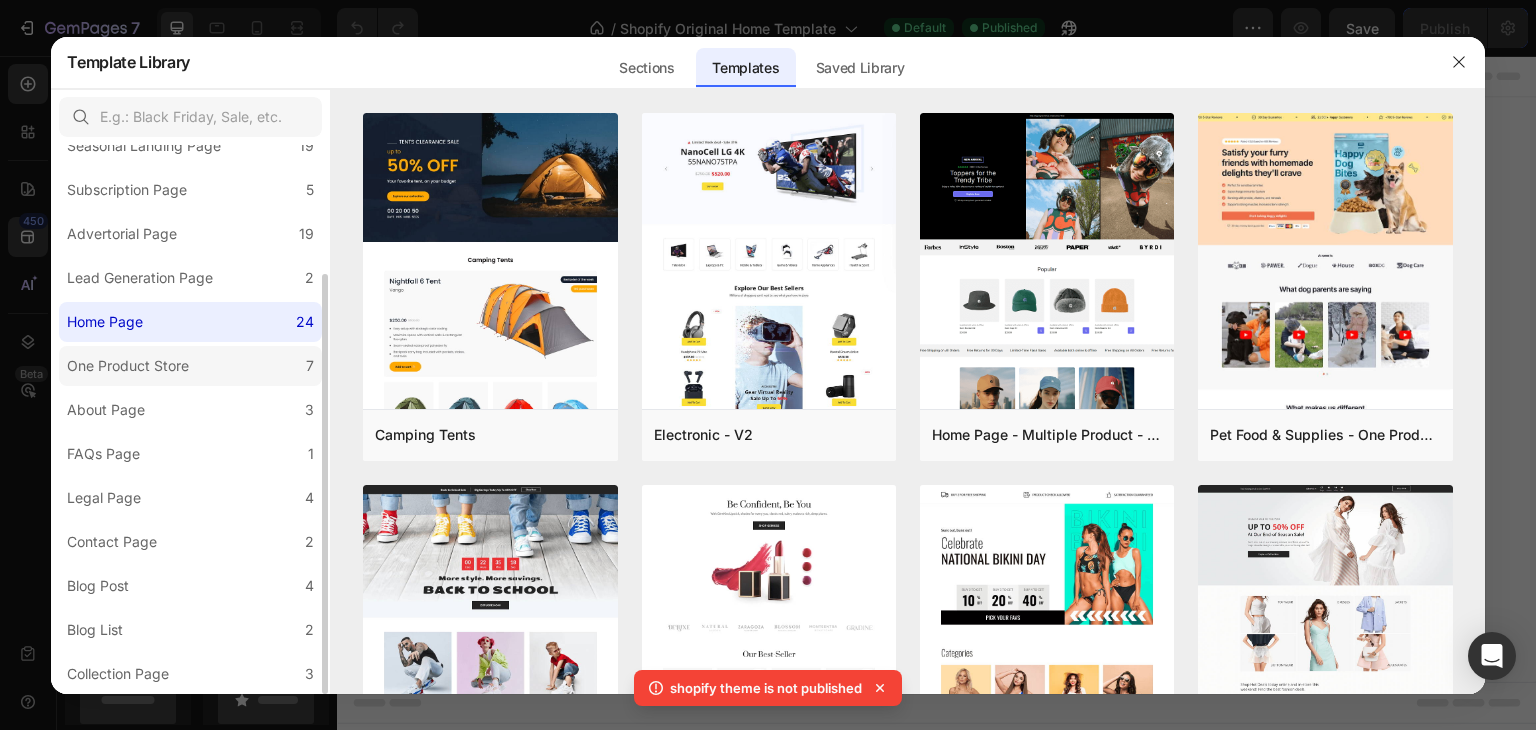 click on "One Product Store" at bounding box center (128, 366) 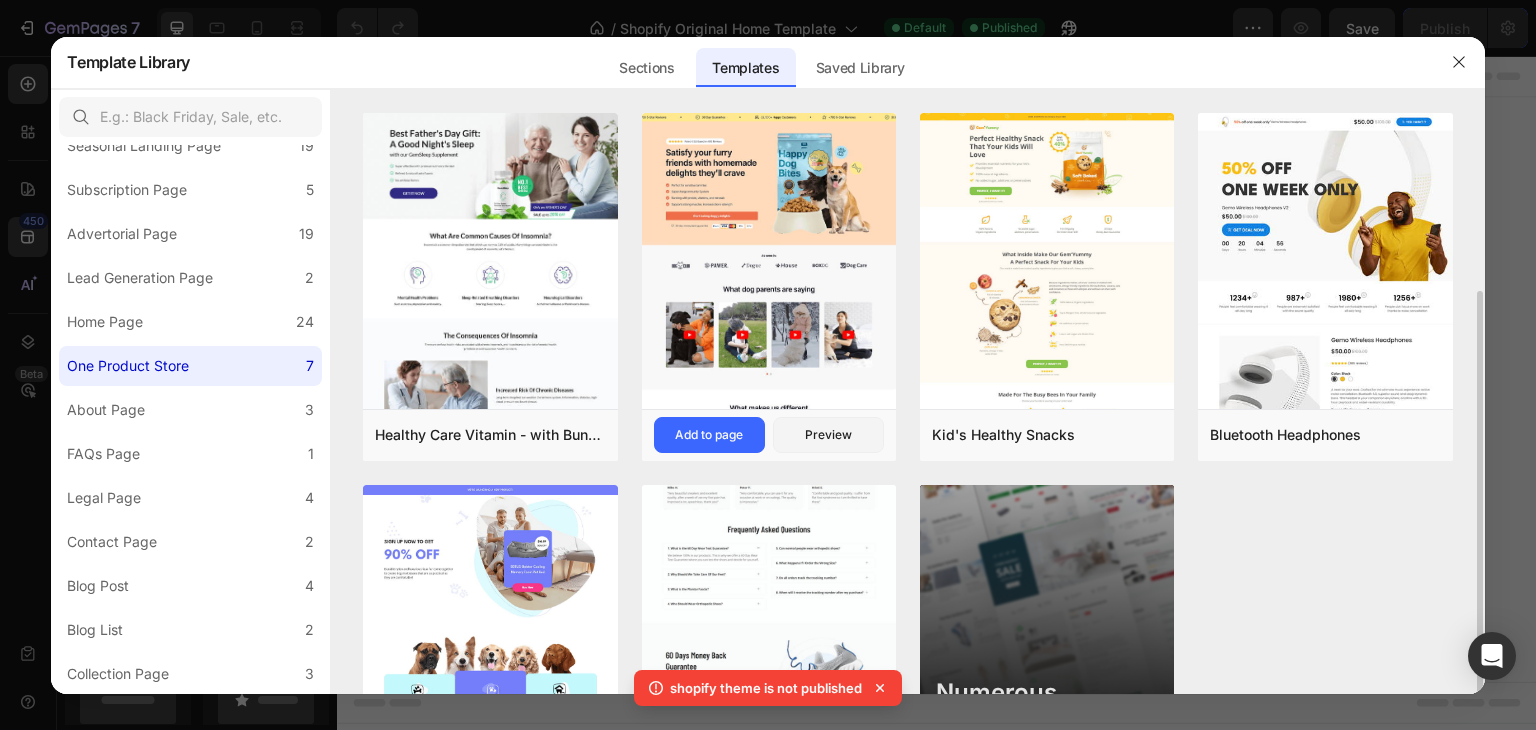 scroll, scrollTop: 164, scrollLeft: 0, axis: vertical 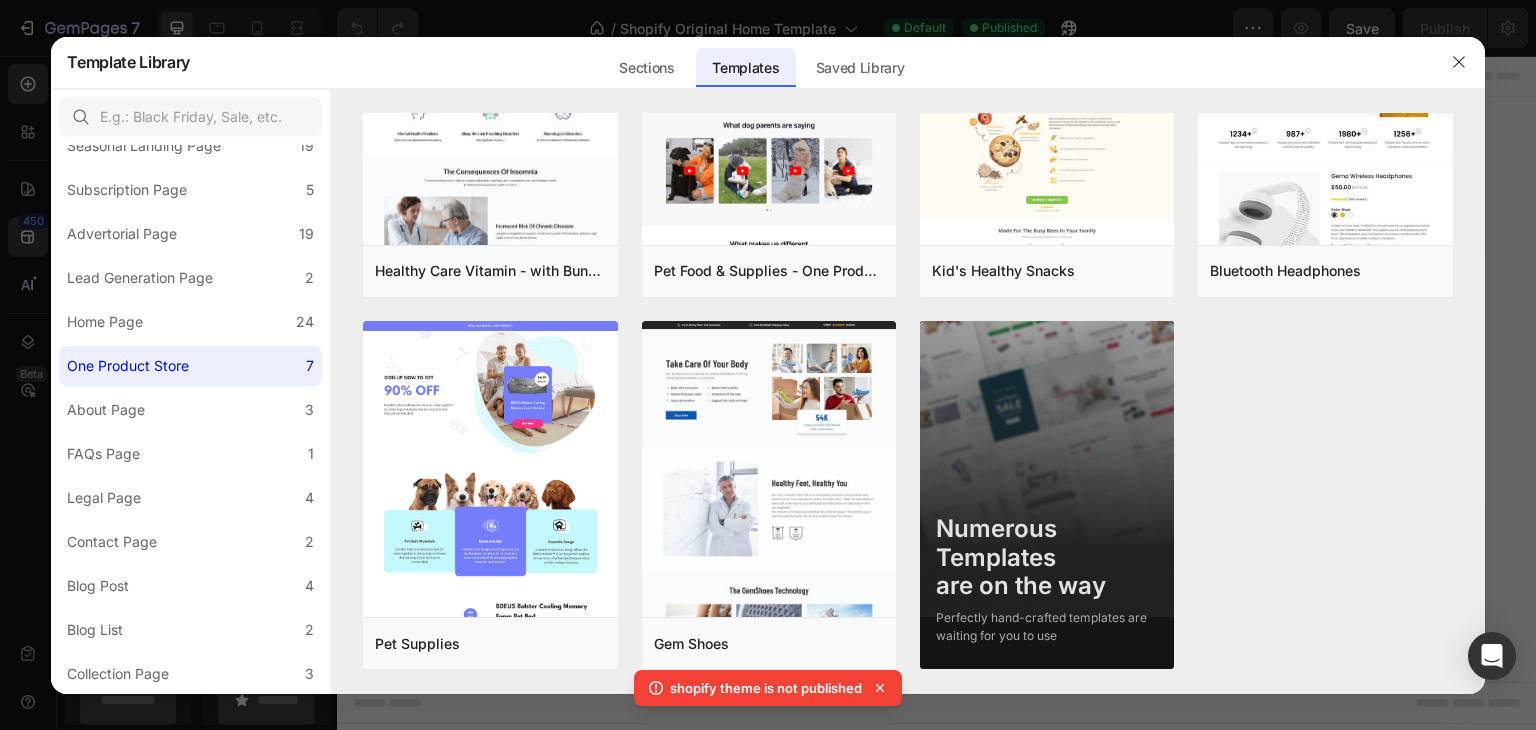 click at bounding box center (768, 365) 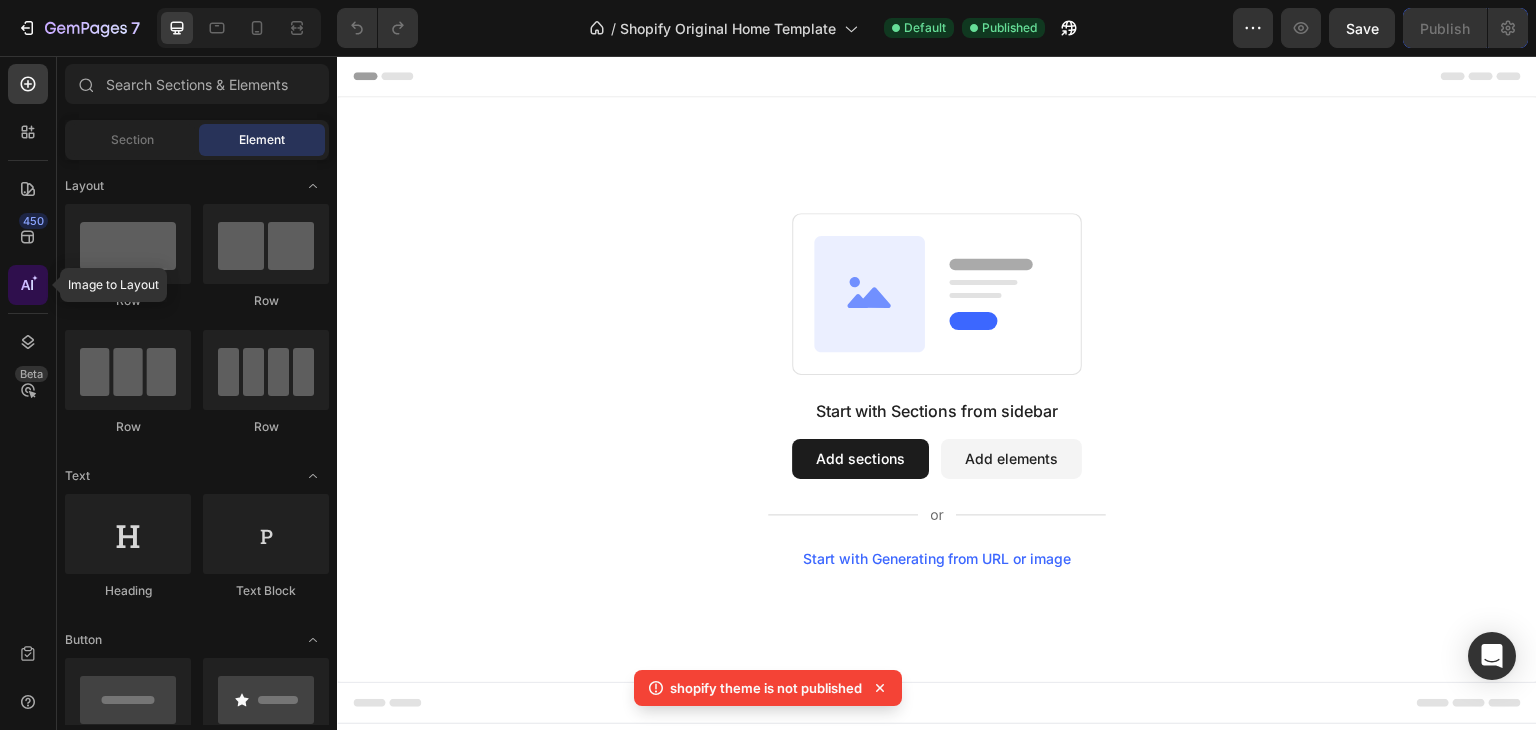 click 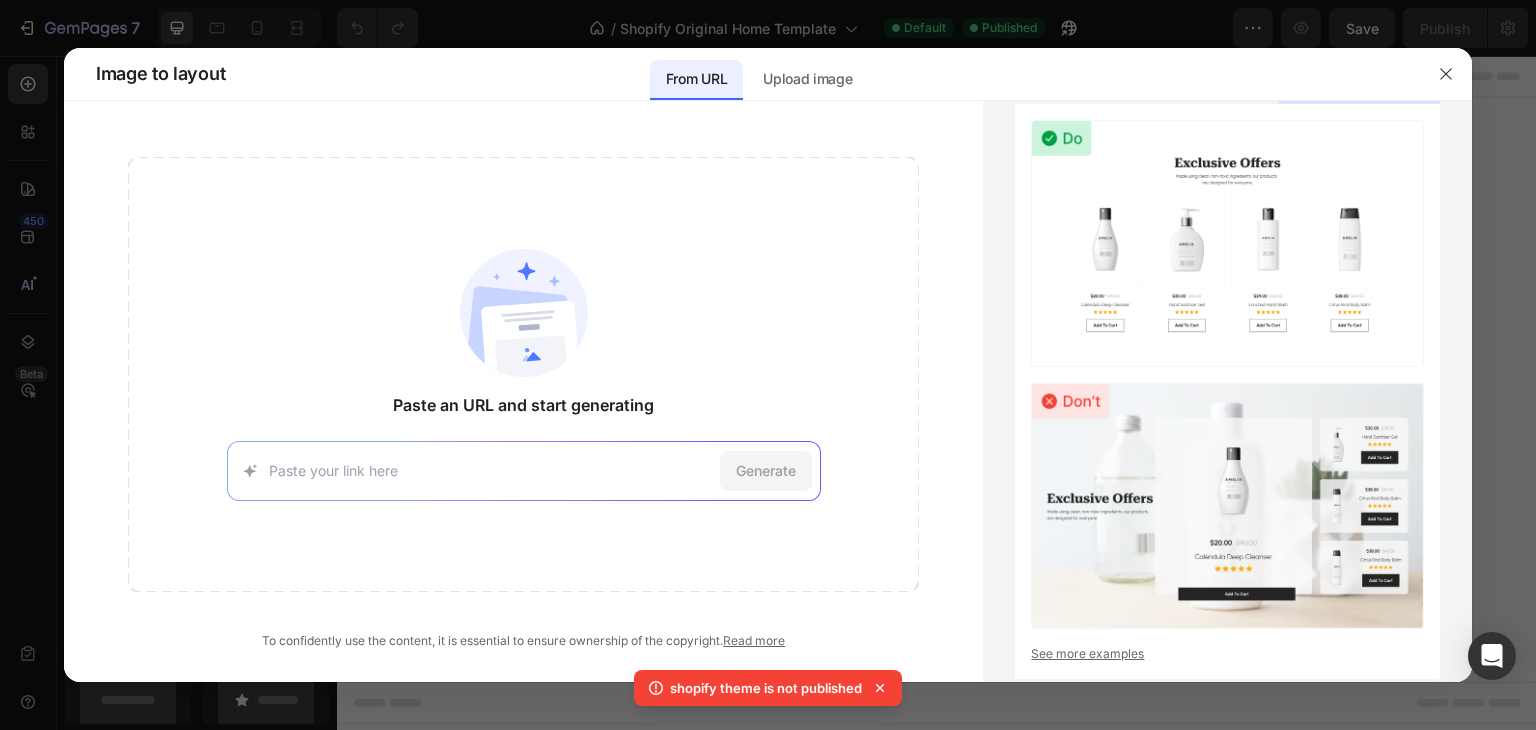 paste on "https://www.marketfluidity.com/?" 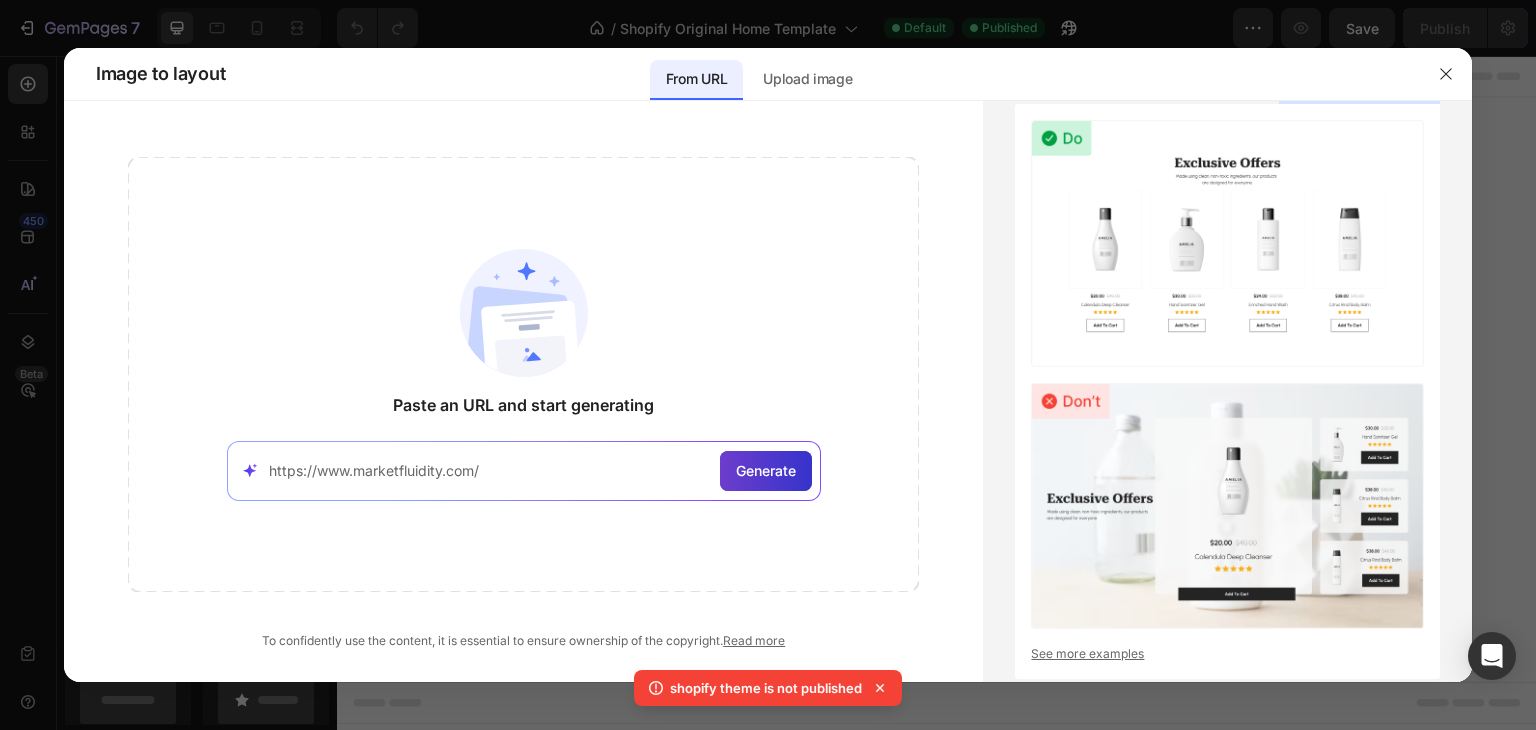 type on "https://www.marketfluidity.com/" 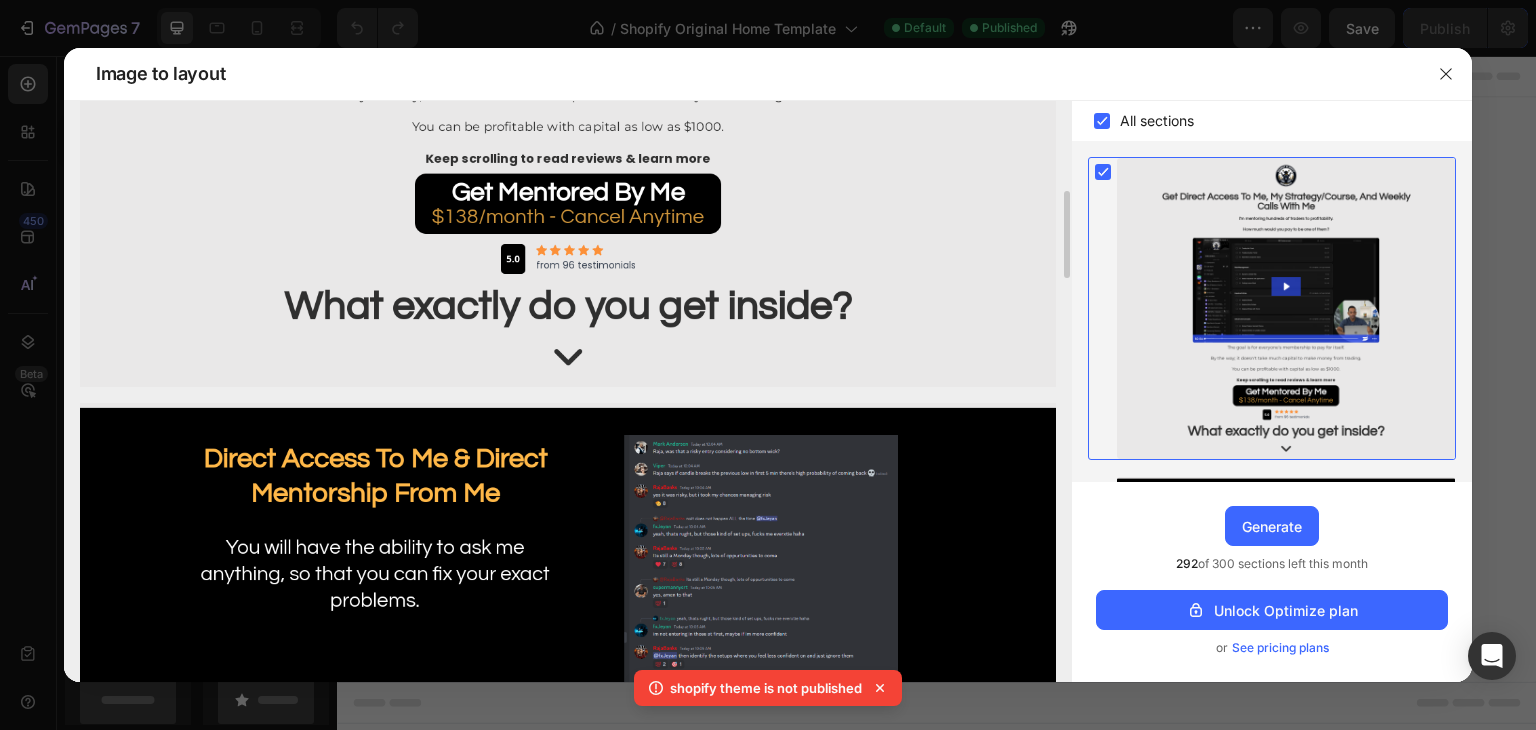 scroll, scrollTop: 1200, scrollLeft: 0, axis: vertical 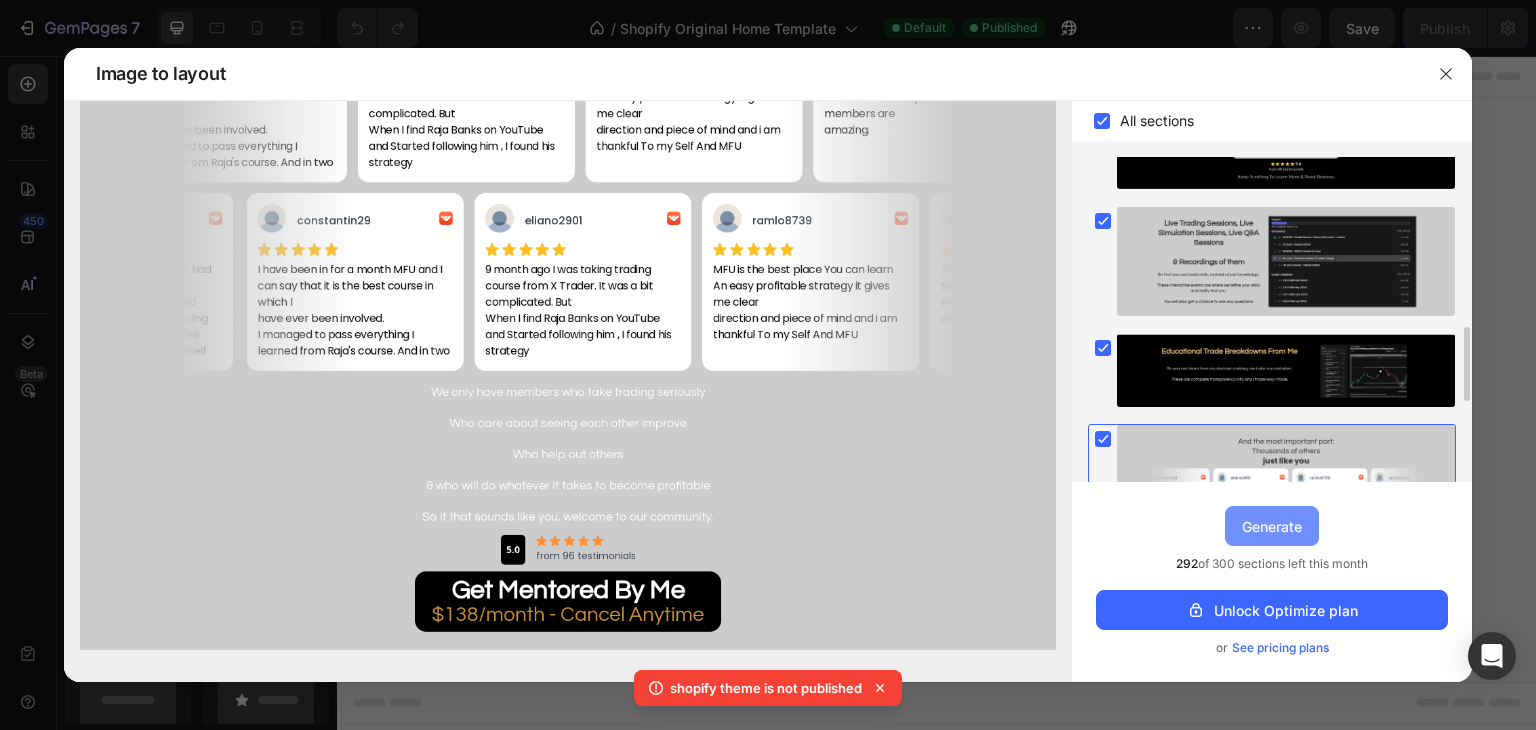 click on "Generate" at bounding box center [1272, 526] 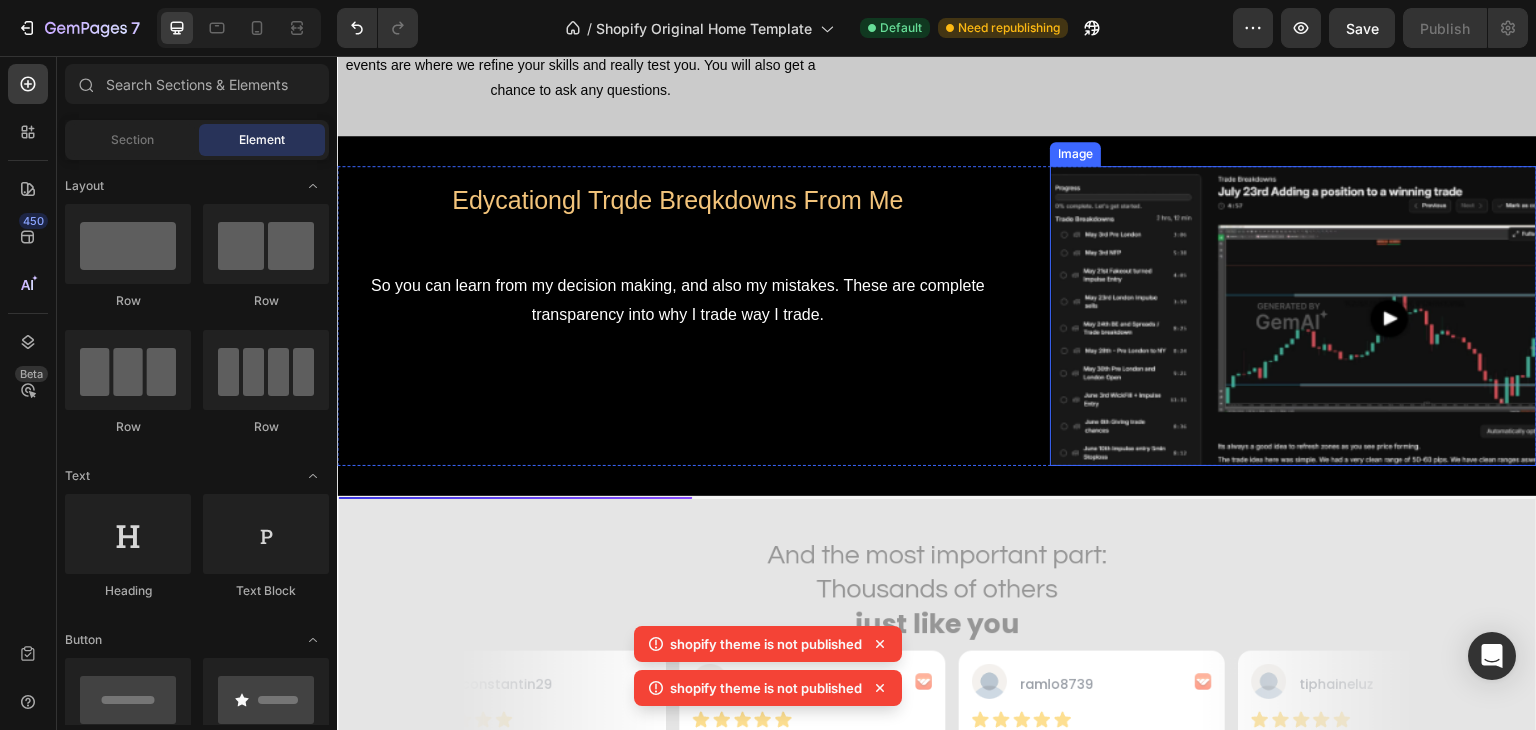 scroll, scrollTop: 4995, scrollLeft: 0, axis: vertical 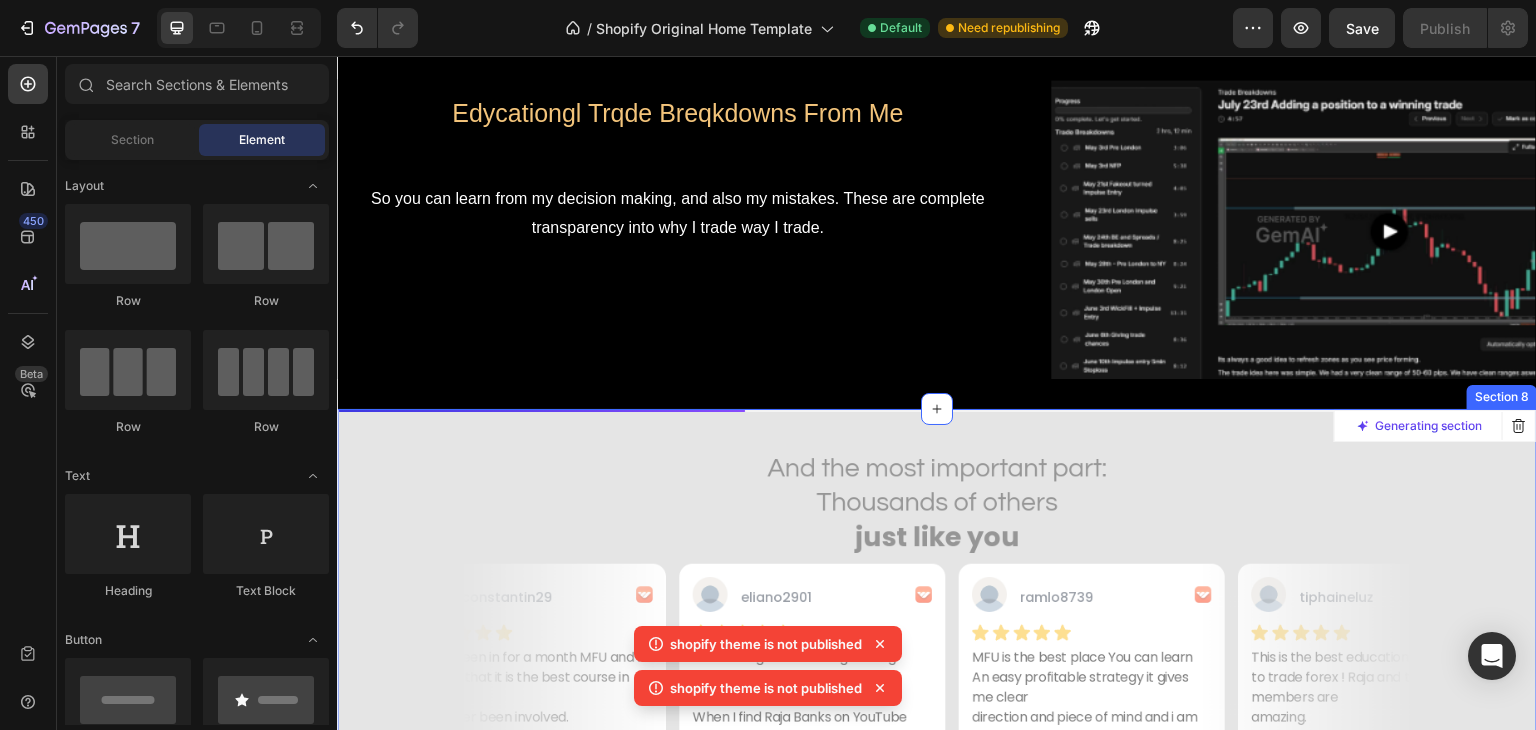click at bounding box center [937, 1108] 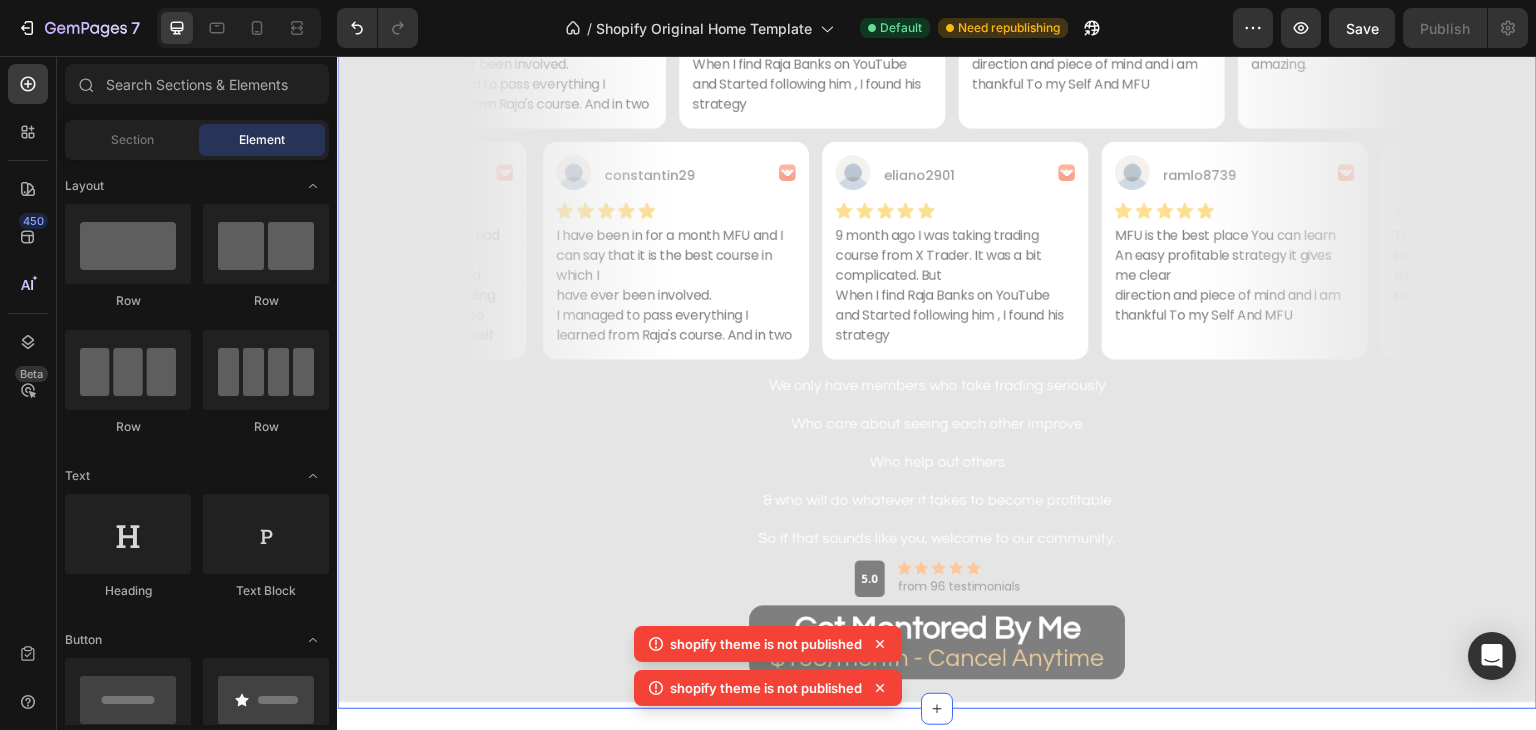scroll, scrollTop: 6295, scrollLeft: 0, axis: vertical 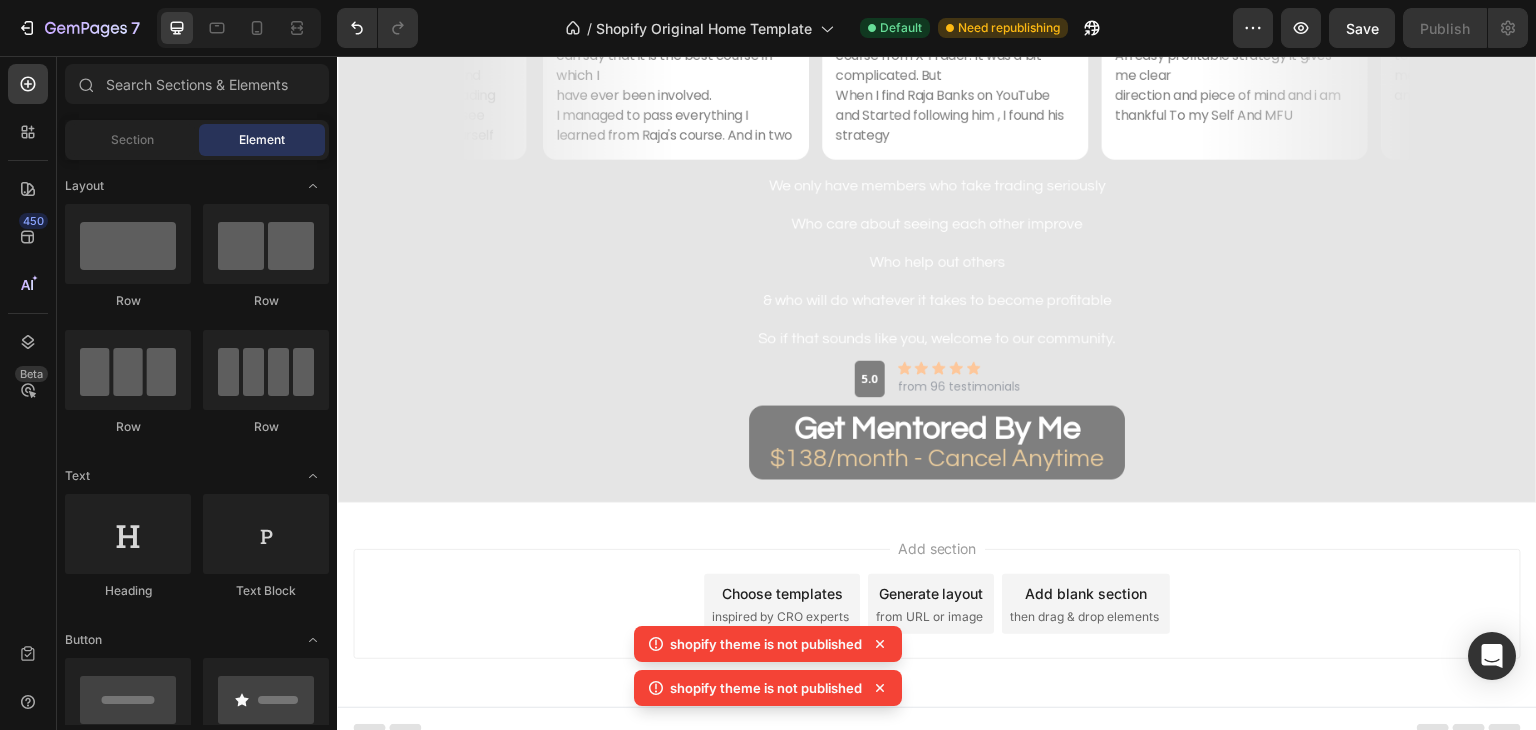 click 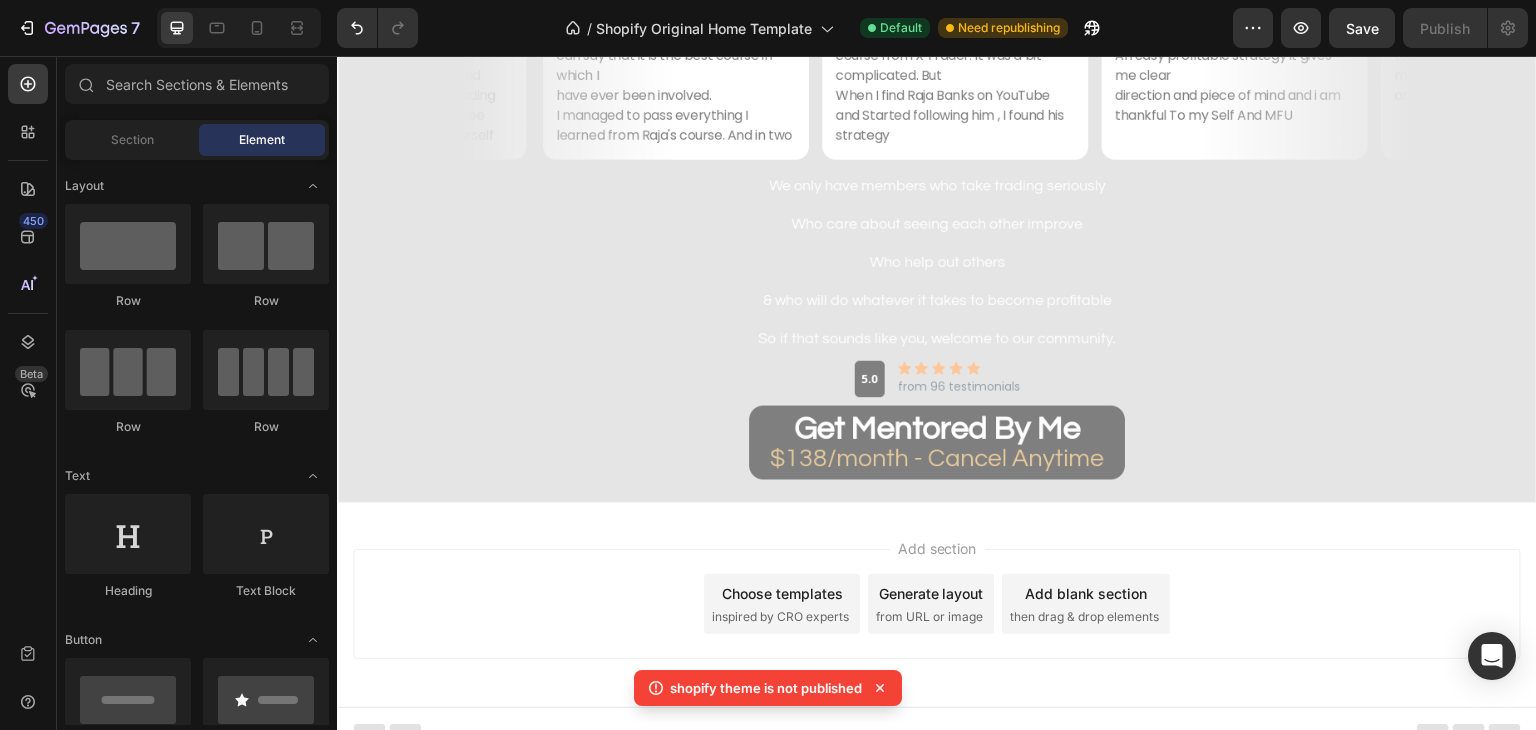 click 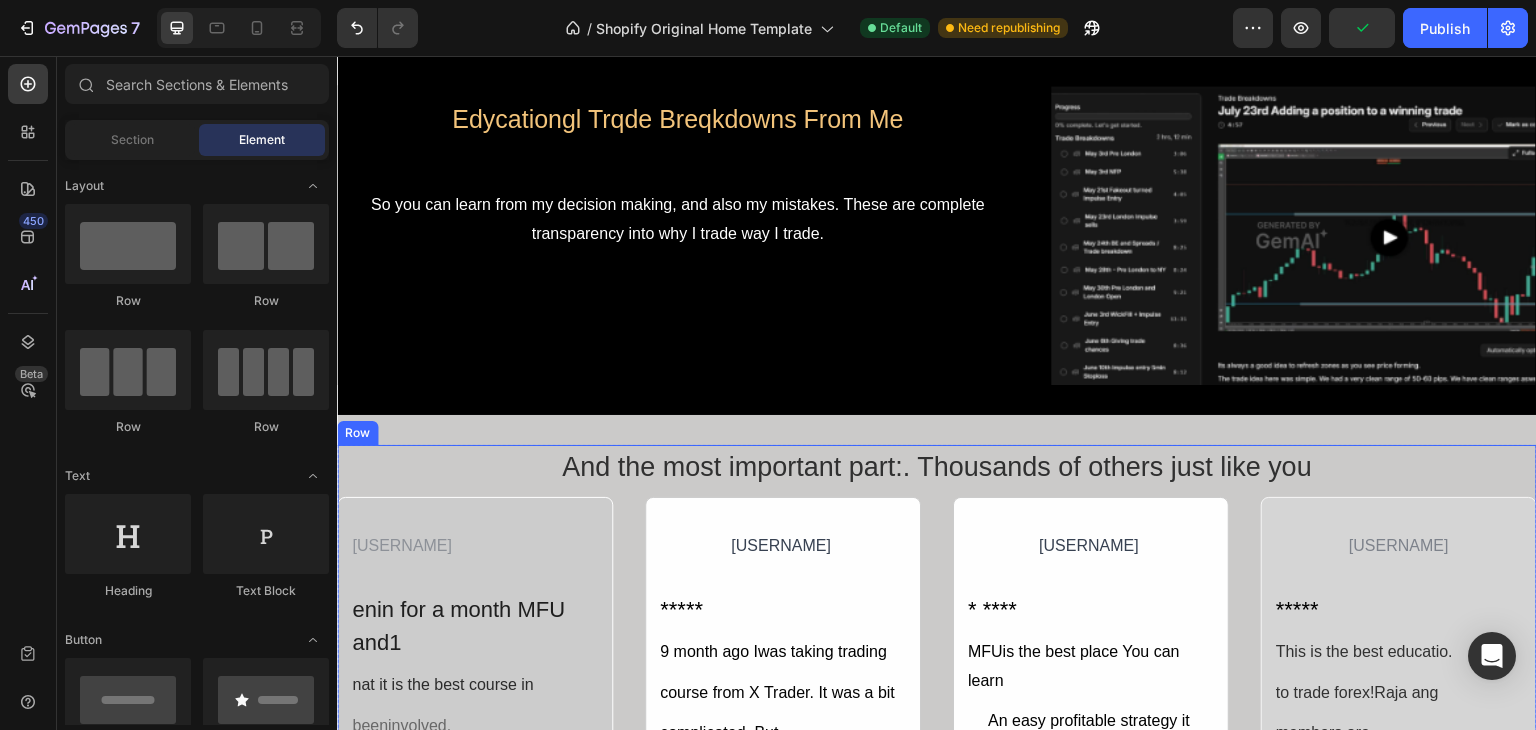 scroll, scrollTop: 4909, scrollLeft: 0, axis: vertical 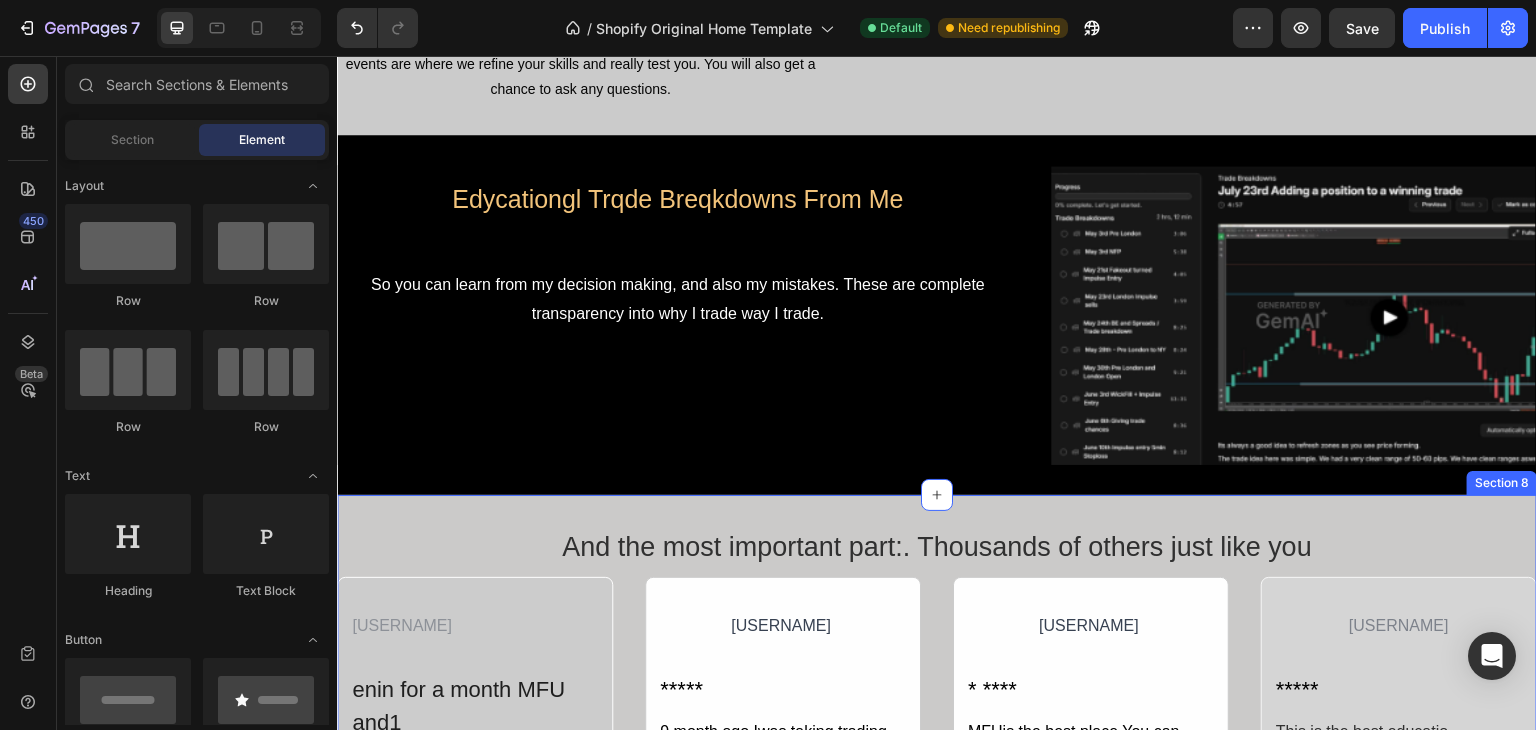 click on "And the most important part:. Thousands of others just like you Text Block onstantin29 Text Block enin for a month MFU and1 Text Block nat it is the best course in Text Block beeninvolved. Text Block d to pass everything I Text Block om Raja's course. Andin two Text Block Row eliano2901 Text Block ***** Text Block 9 month ago Iwas taking trading Text Block course from X Trader. It was a bit Text Block complicated. But Text Block When I find Raja Banks on YouTube Text Block and Started following him, I found his Text Block strategy Text Block Row ramlo8739 Text Block * **** Text Block MFUis the best place You can learn Text Block An easy profitable strategy it gives Text Block me clear Text Block direction and piece of mind andi am Text Block thankful To my Self And MFU Text Block Row tiphaineluz Text Block ***** Text Block This is the best educatio. Text Block to trade forex!Raja ang Text Block members are Text Block amazing. Text Block Row Row Row had Text Block constantin29 Text Block ***** Text Block Row" at bounding box center [937, 1887] 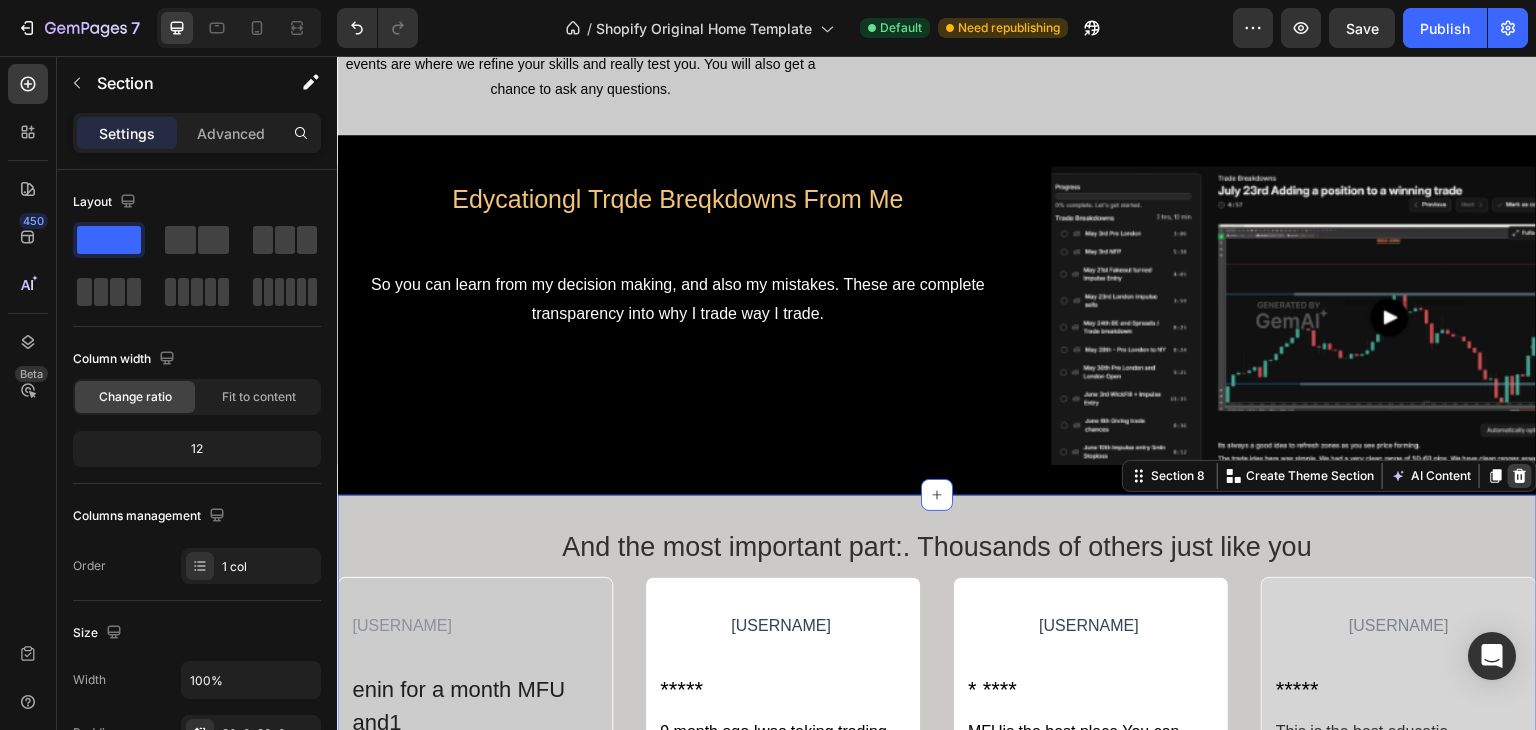 click 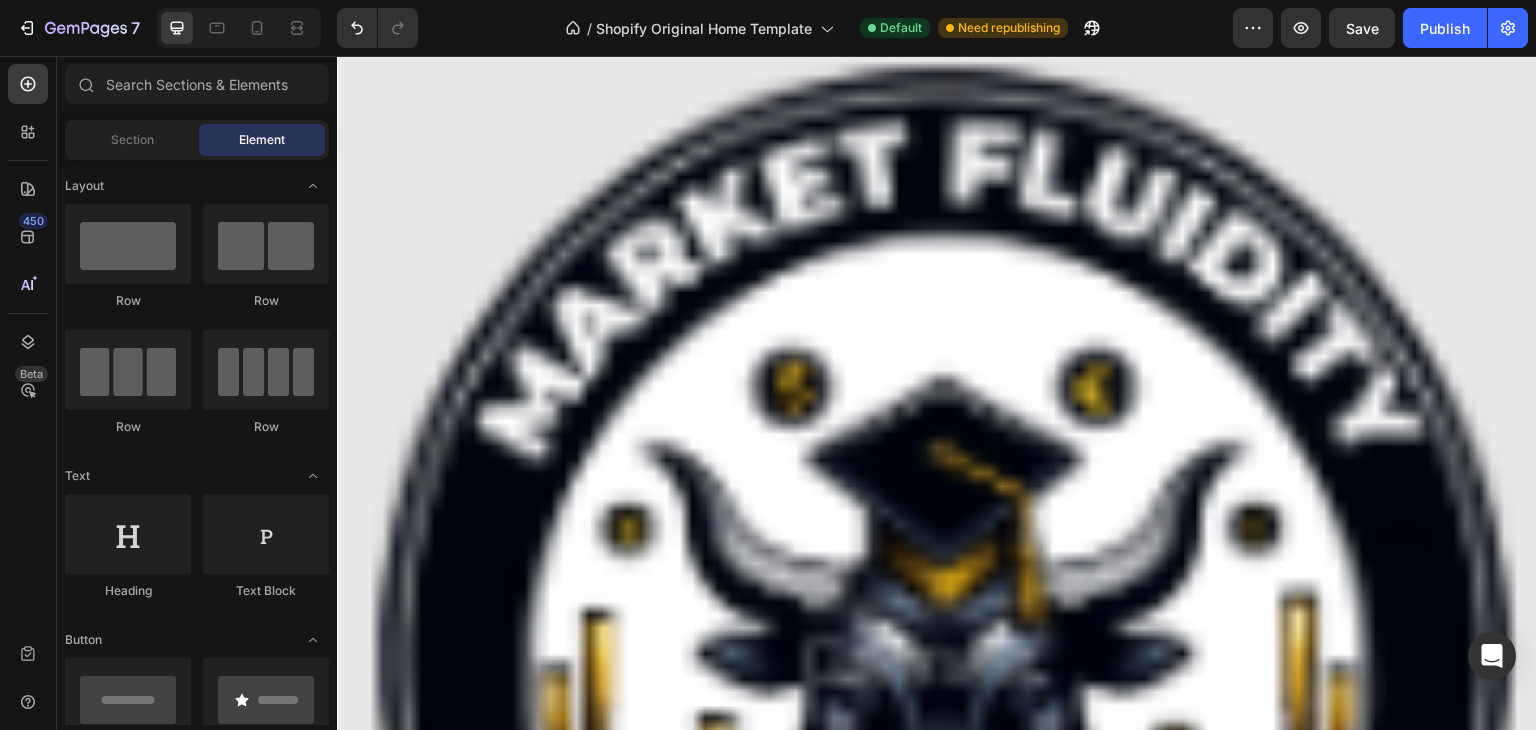 scroll, scrollTop: 0, scrollLeft: 0, axis: both 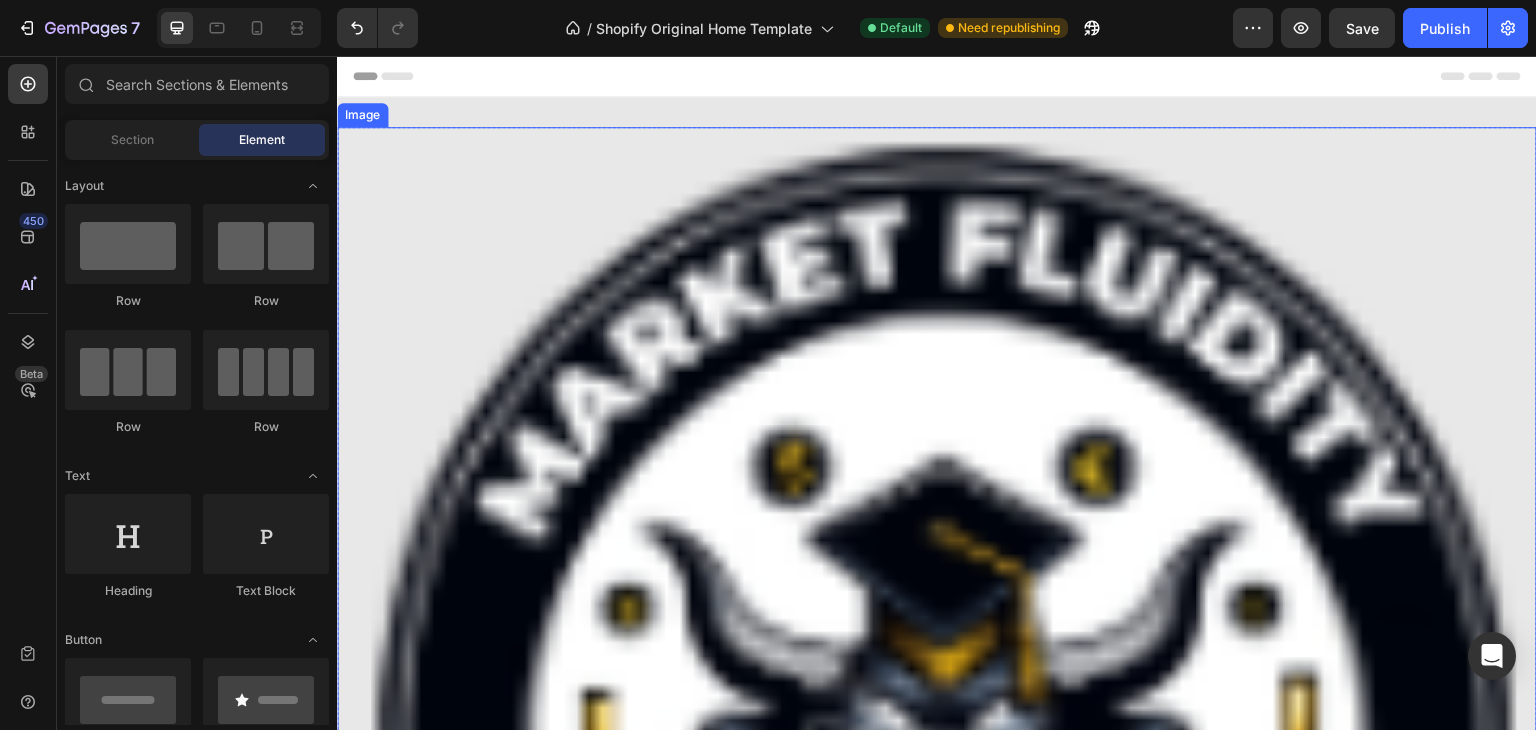 click at bounding box center (937, 727) 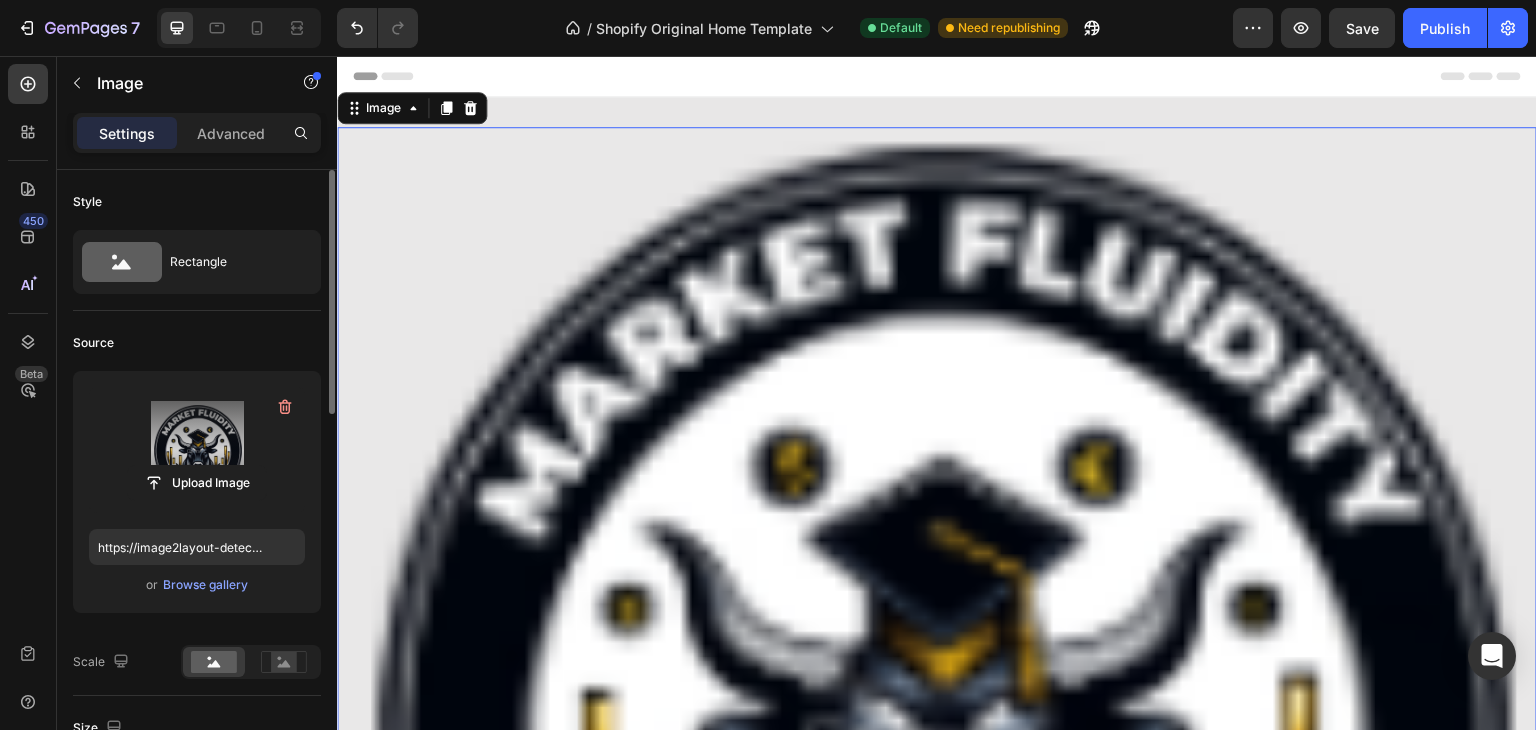 scroll, scrollTop: 300, scrollLeft: 0, axis: vertical 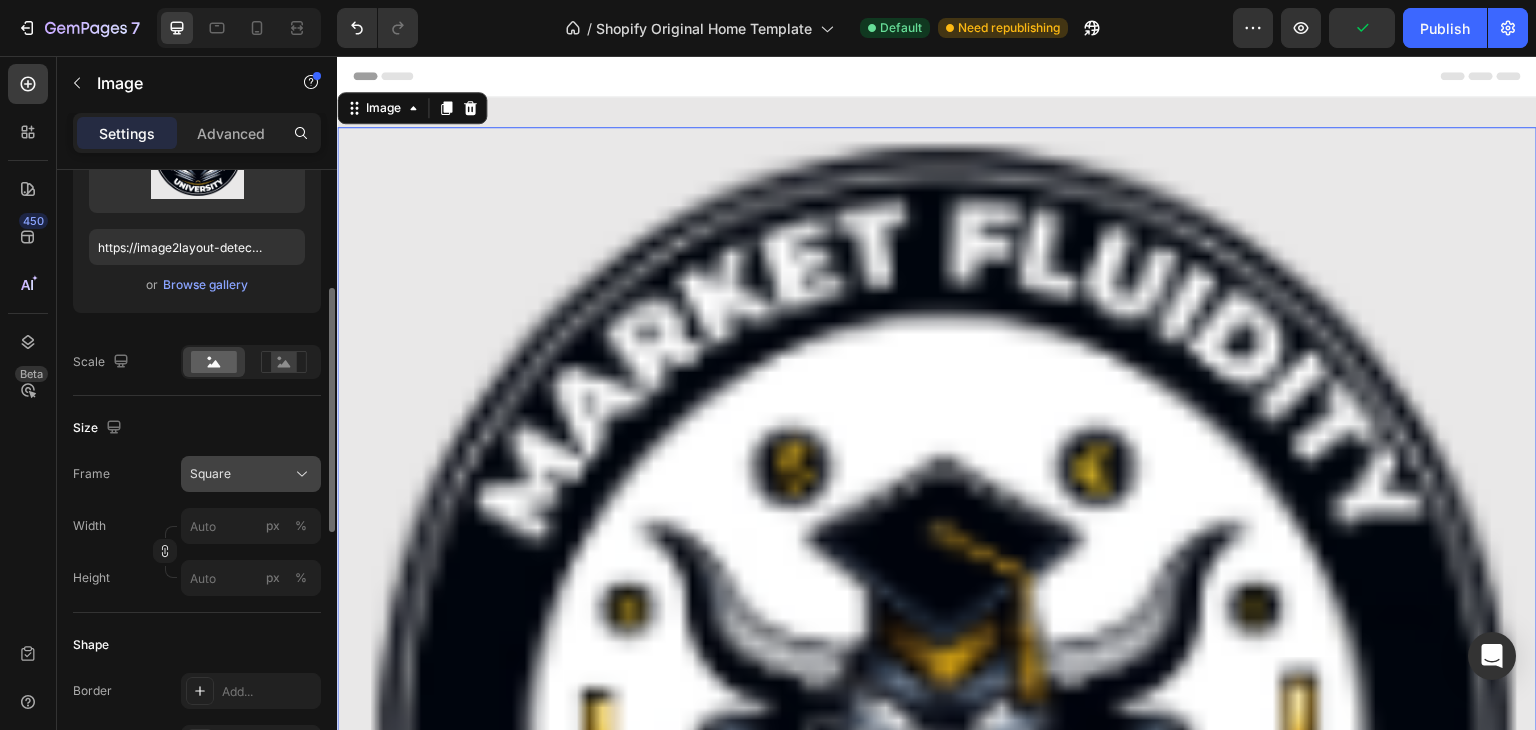 click on "Square" 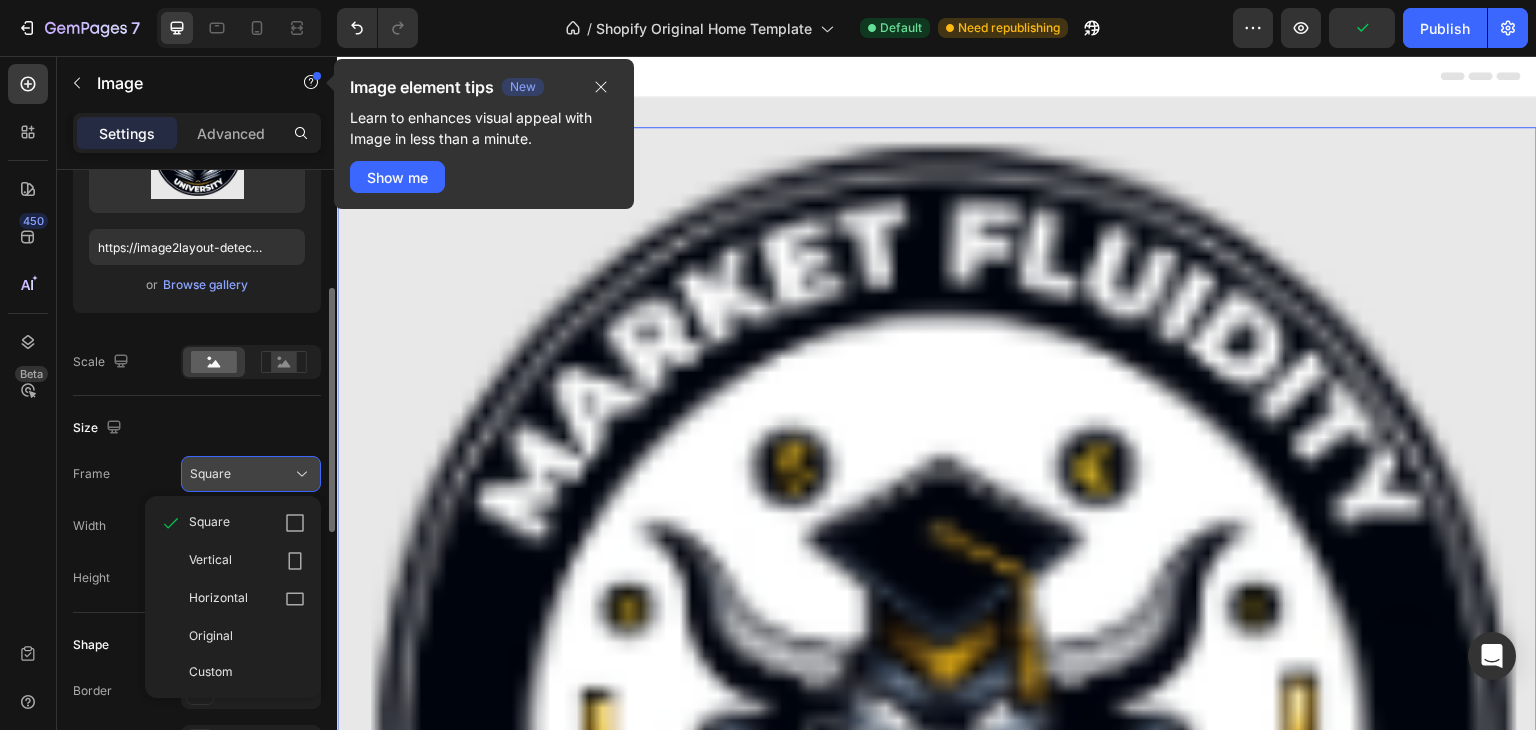 click on "Square" 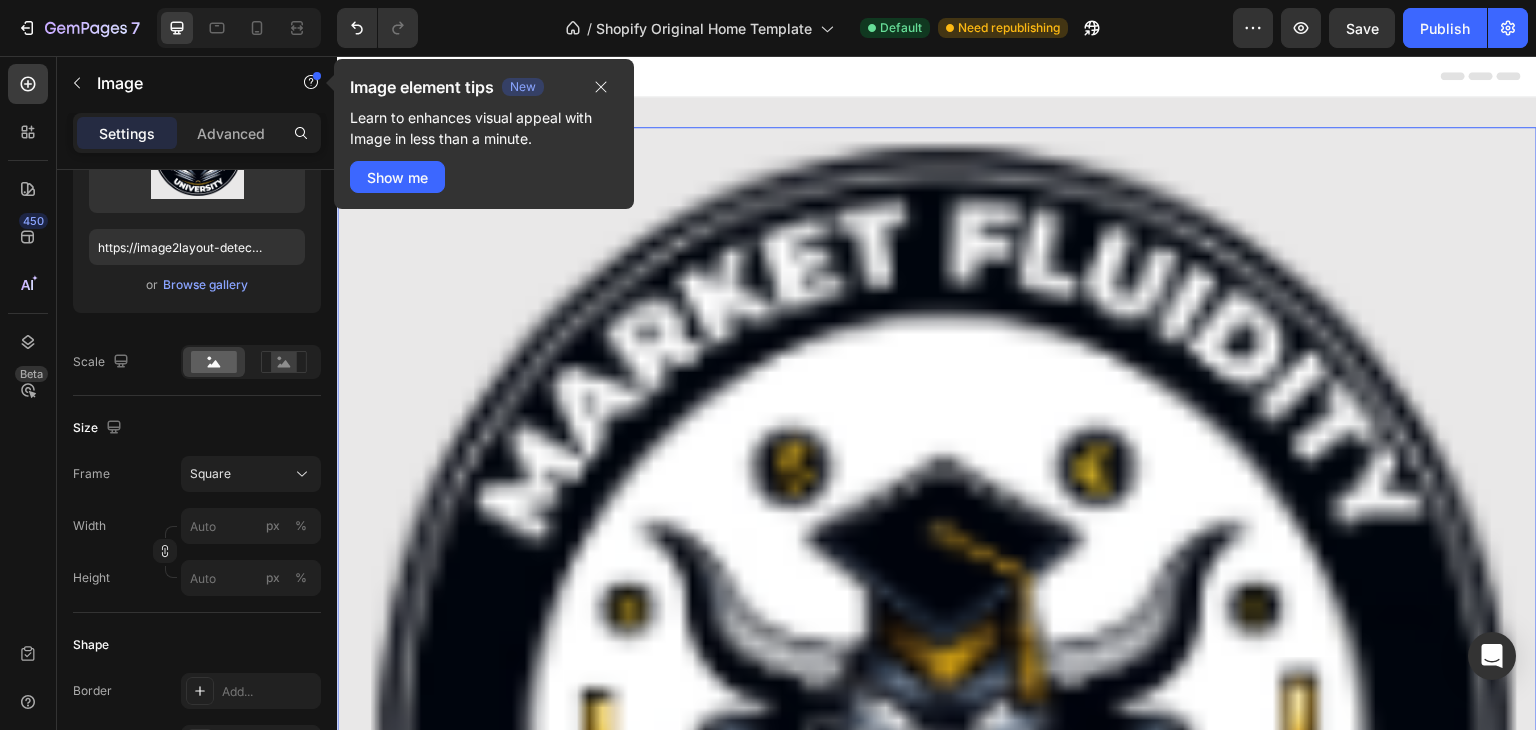 click at bounding box center (937, 727) 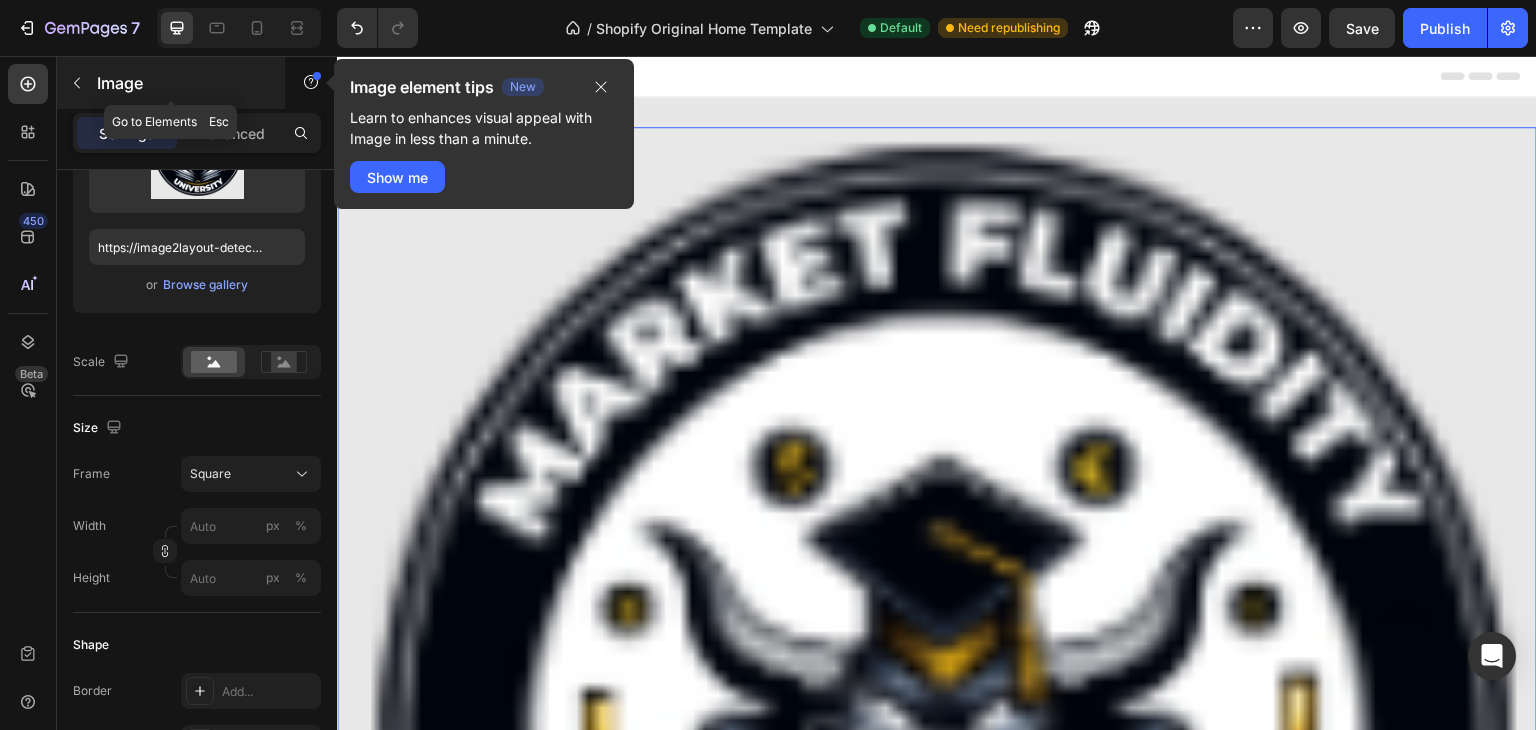 click at bounding box center (77, 83) 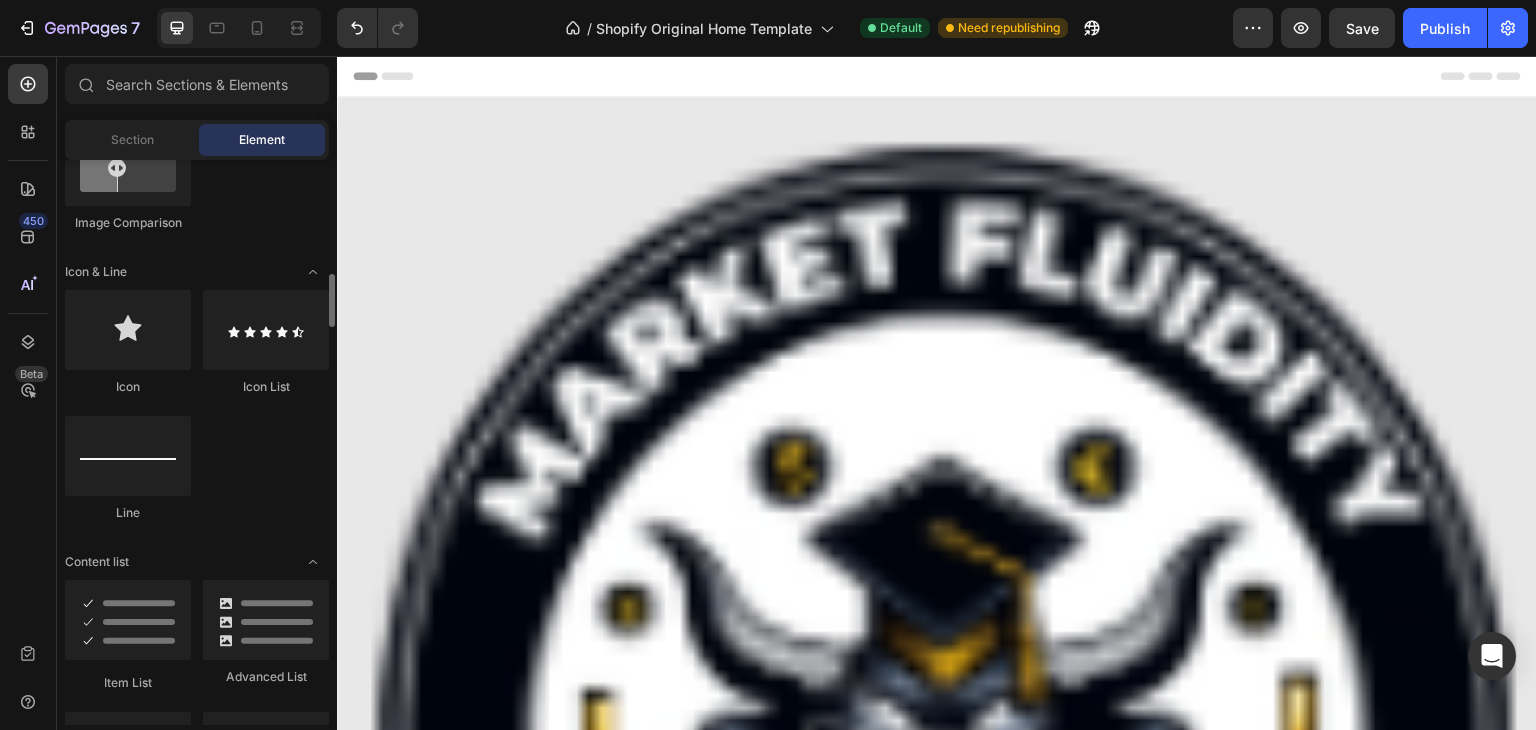 scroll, scrollTop: 1100, scrollLeft: 0, axis: vertical 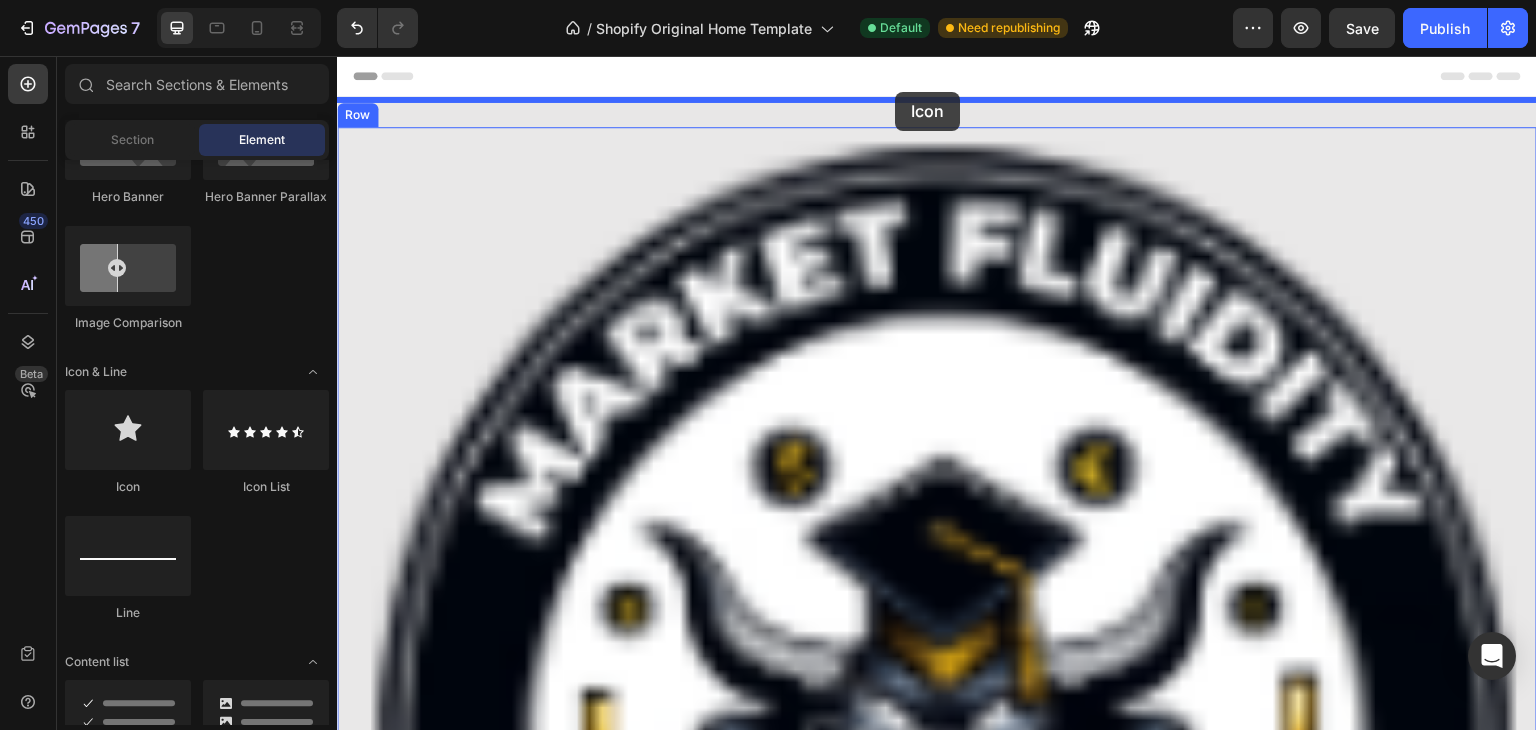 drag, startPoint x: 476, startPoint y: 494, endPoint x: 895, endPoint y: 92, distance: 580.6591 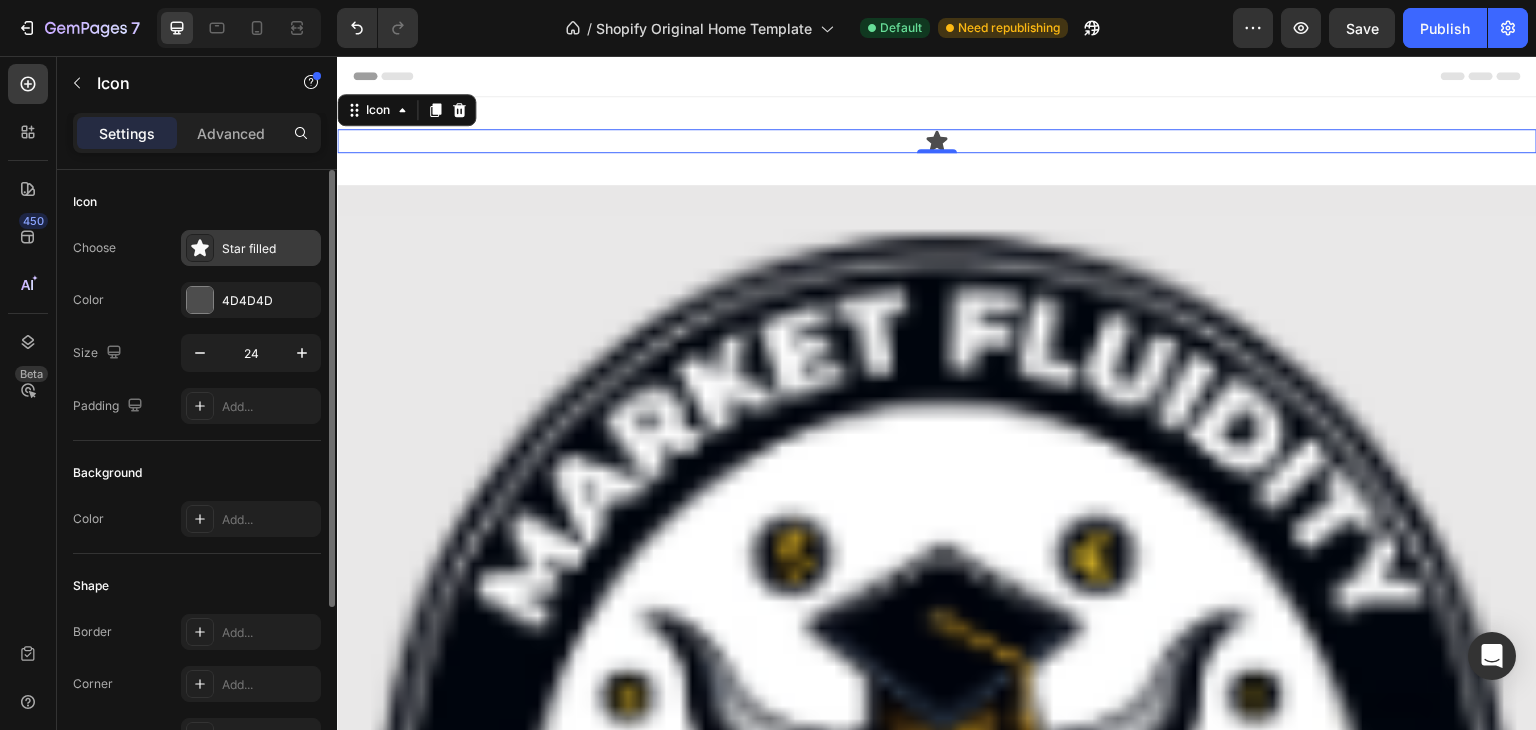 click at bounding box center (200, 248) 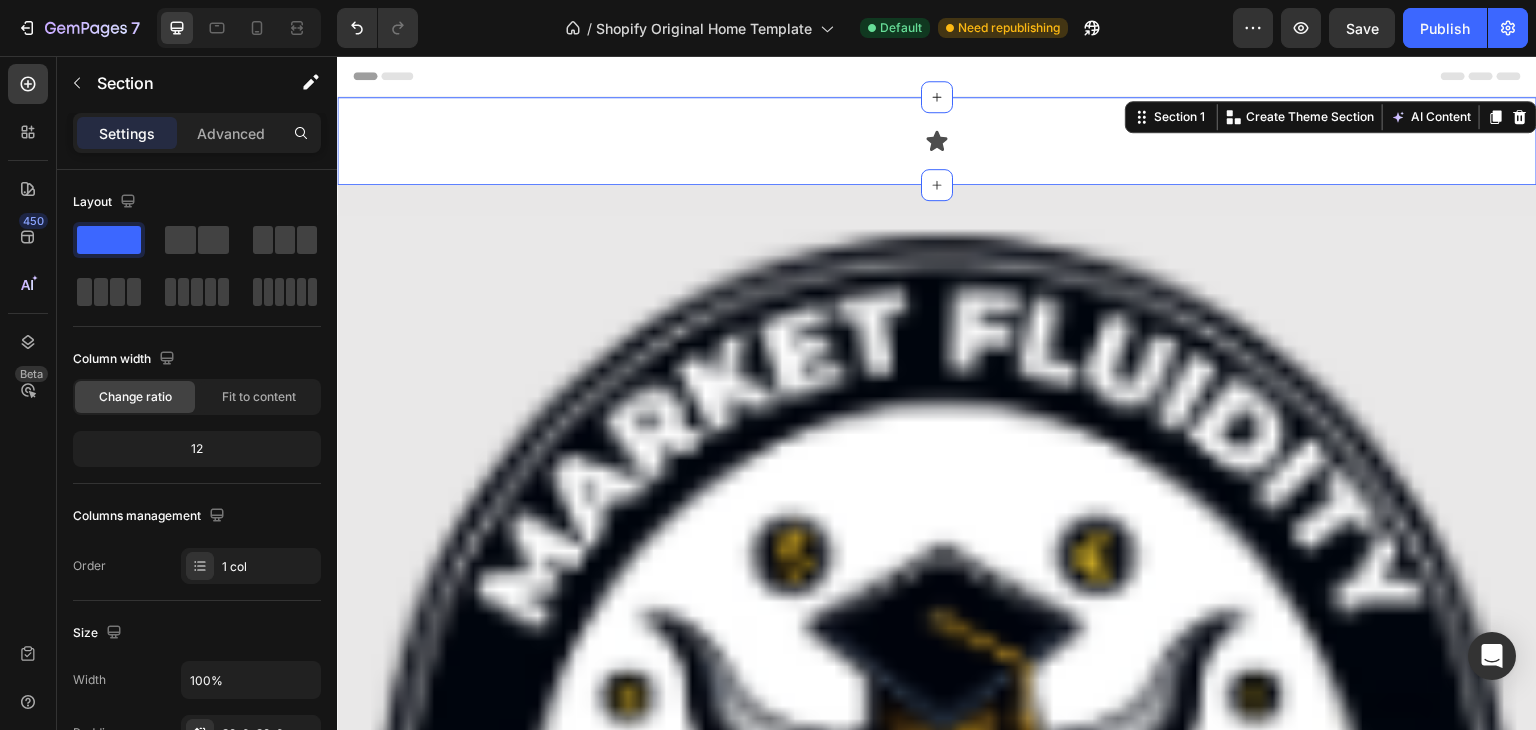 click on "Icon Section 1   You can create reusable sections Create Theme Section AI Content Write with GemAI What would you like to describe here? Tone and Voice Persuasive Product Show more Generate" at bounding box center [937, 141] 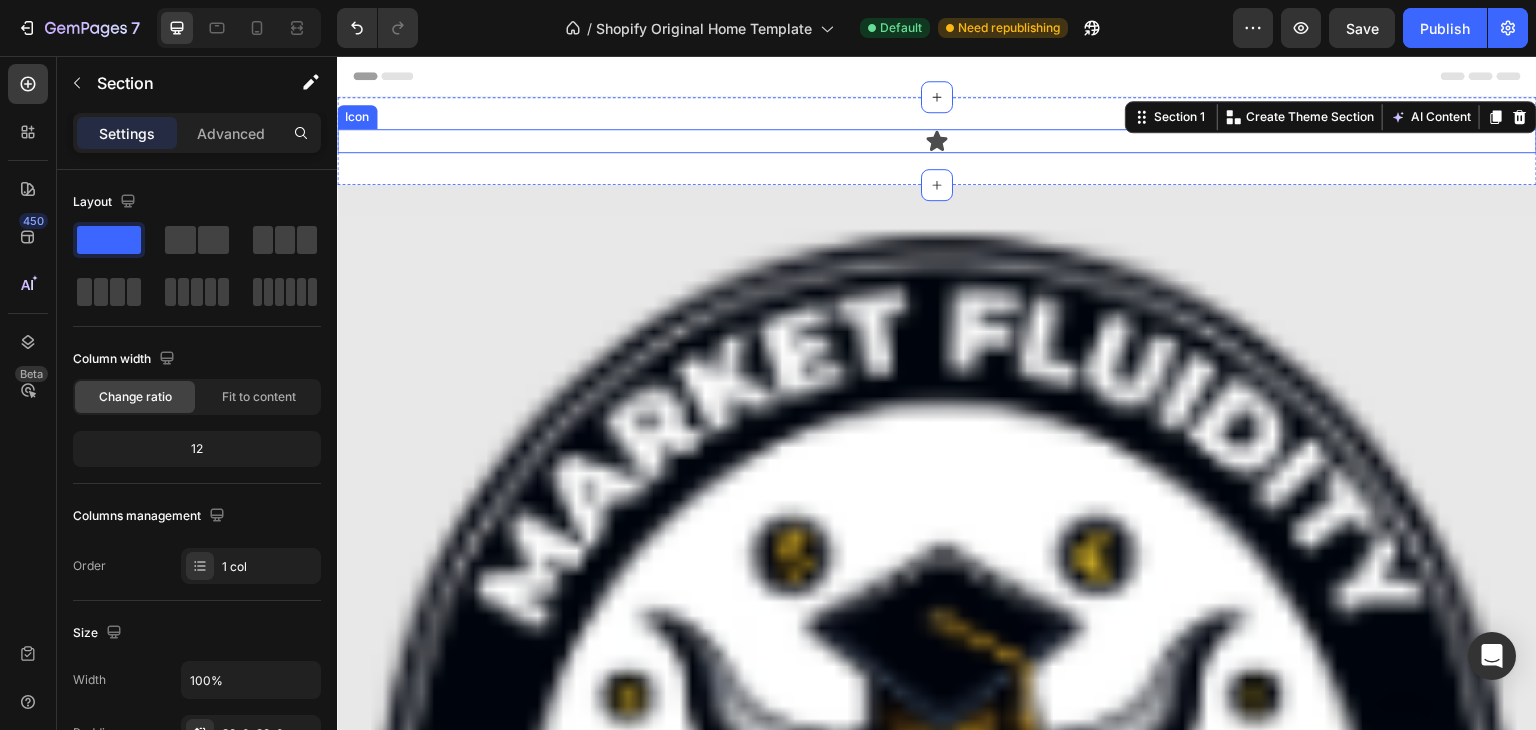 click on "Icon" at bounding box center (937, 141) 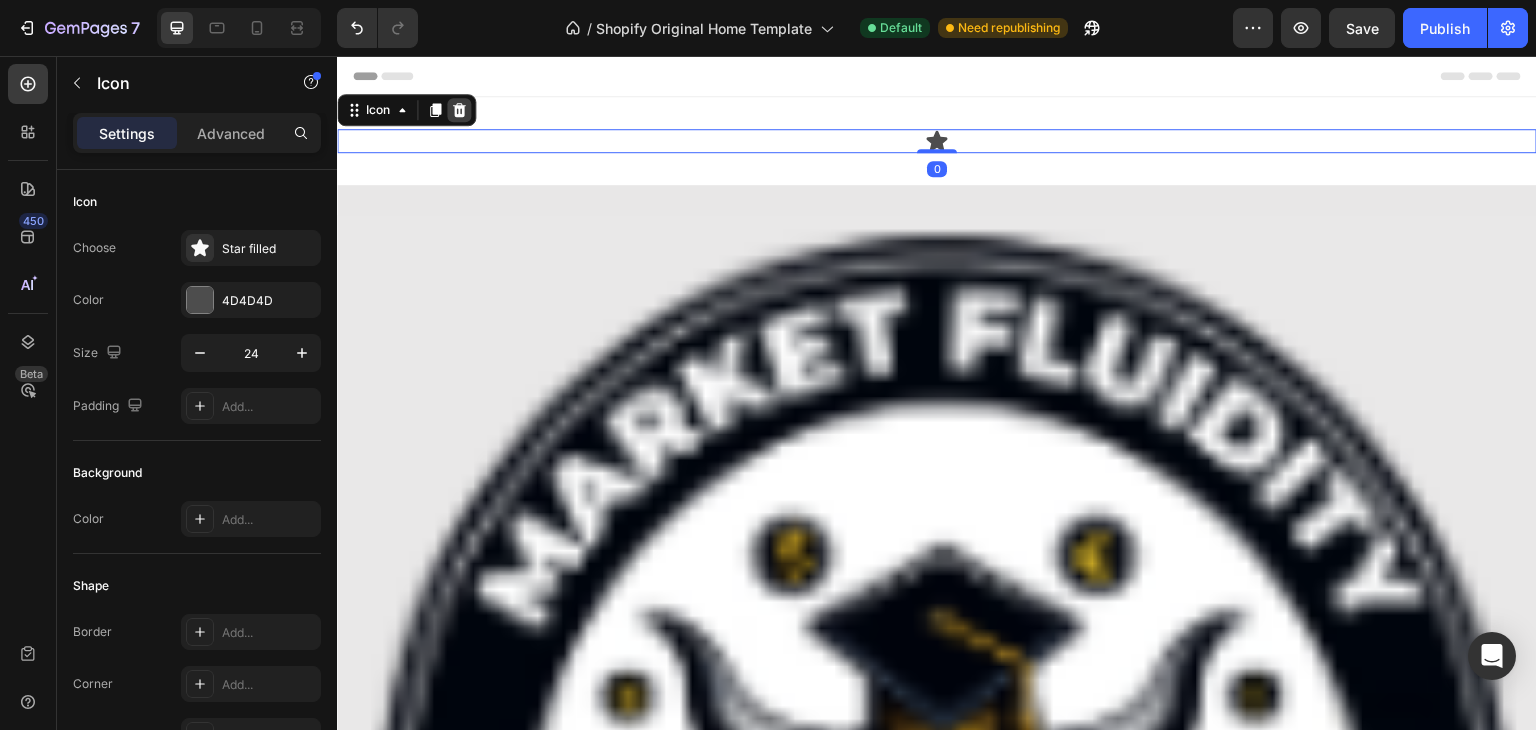 click 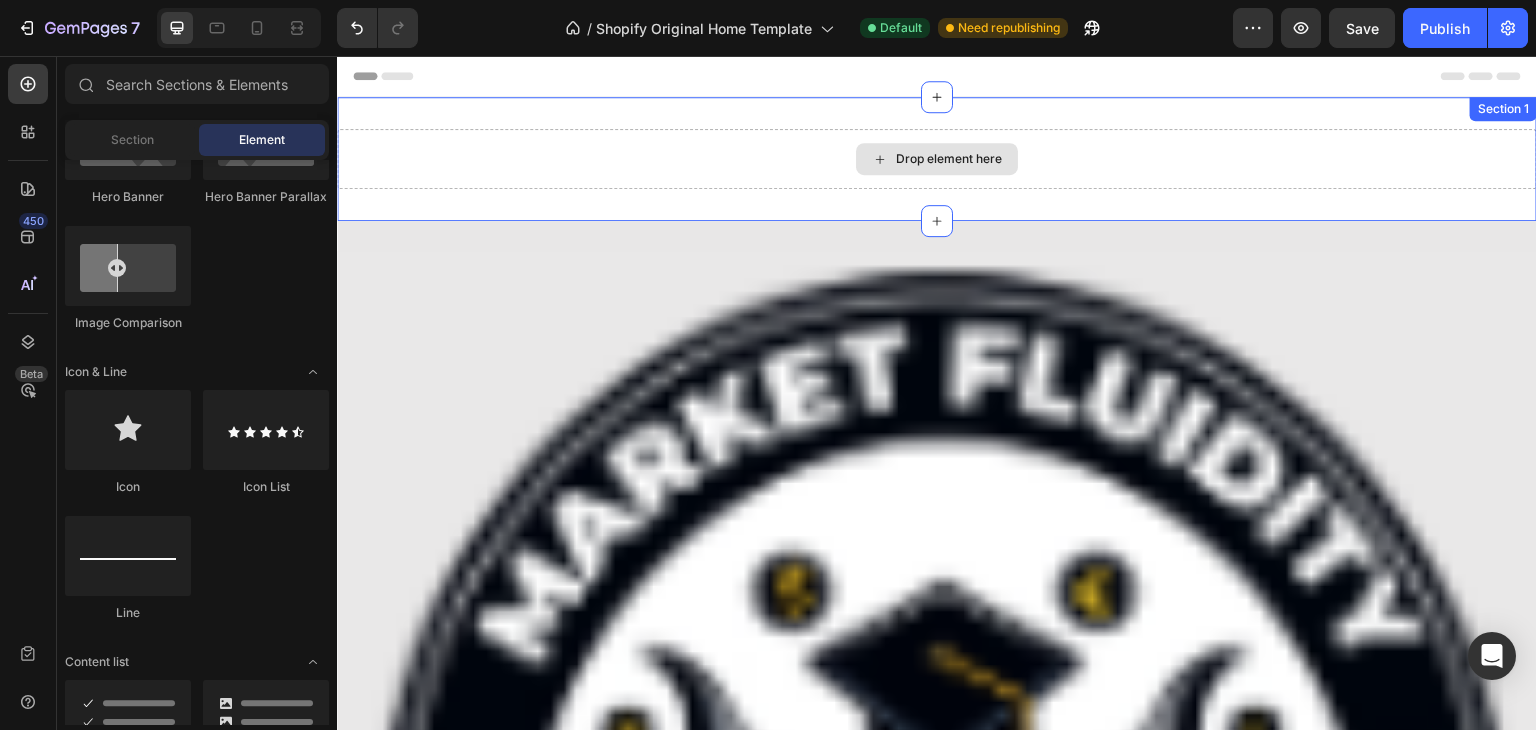 click on "Drop element here" at bounding box center [949, 159] 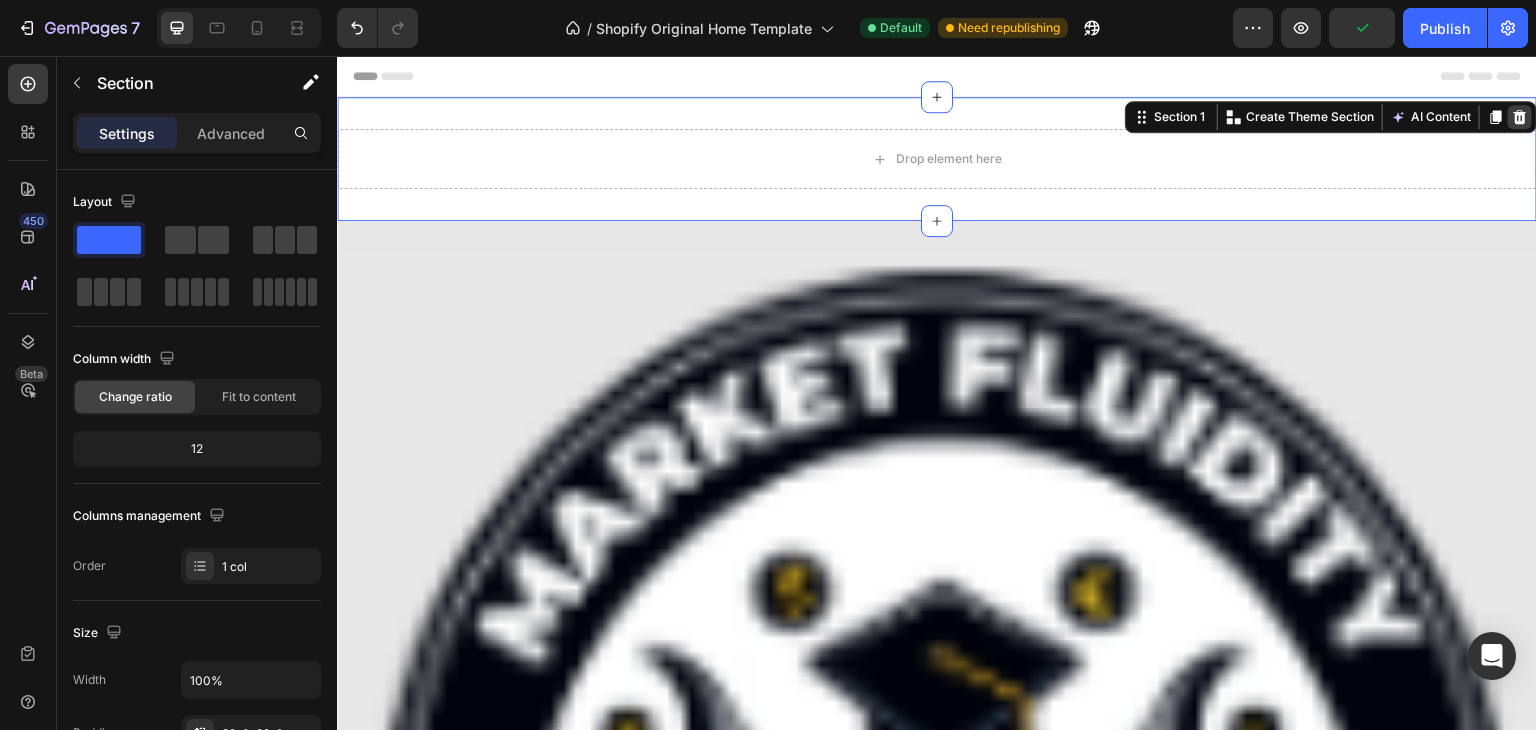 click 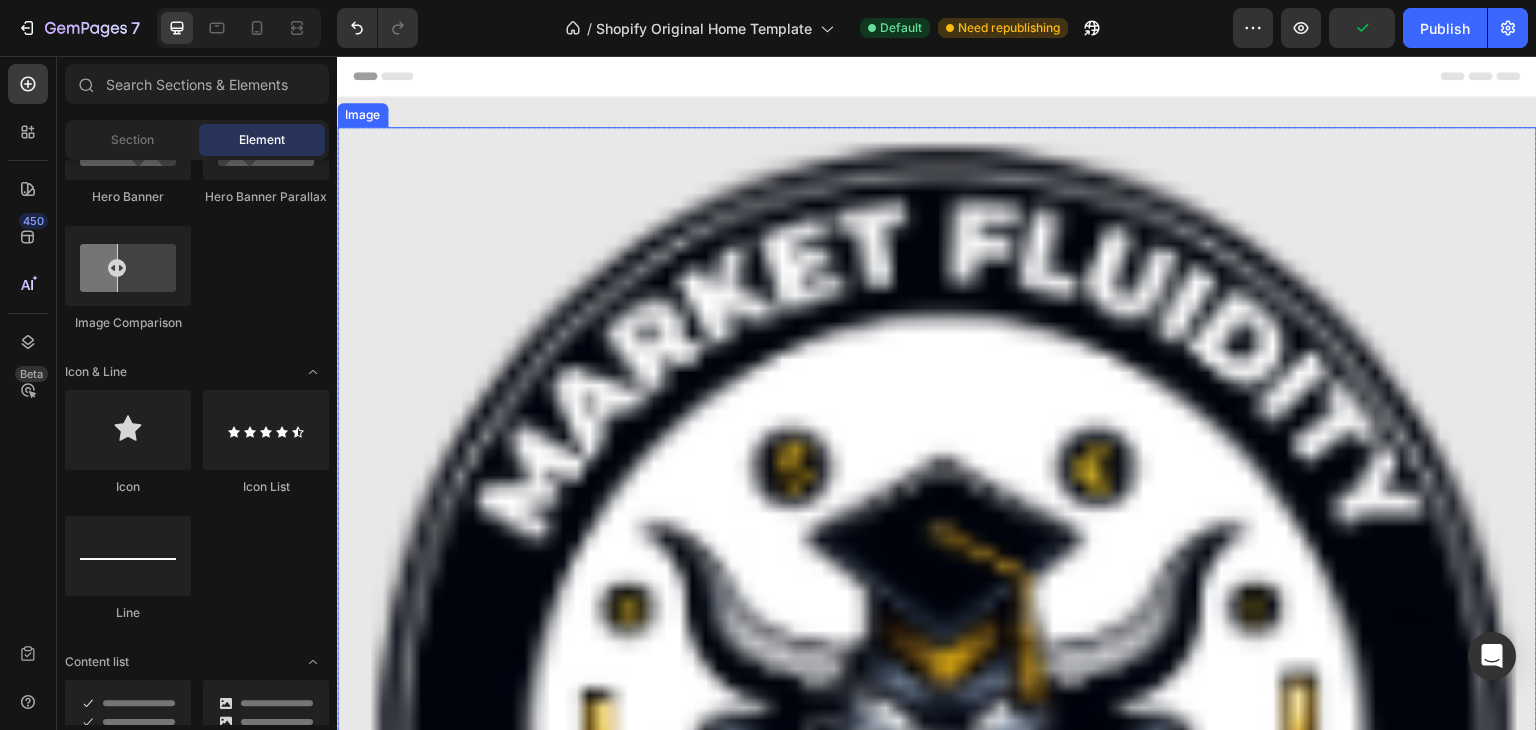 click at bounding box center (937, 727) 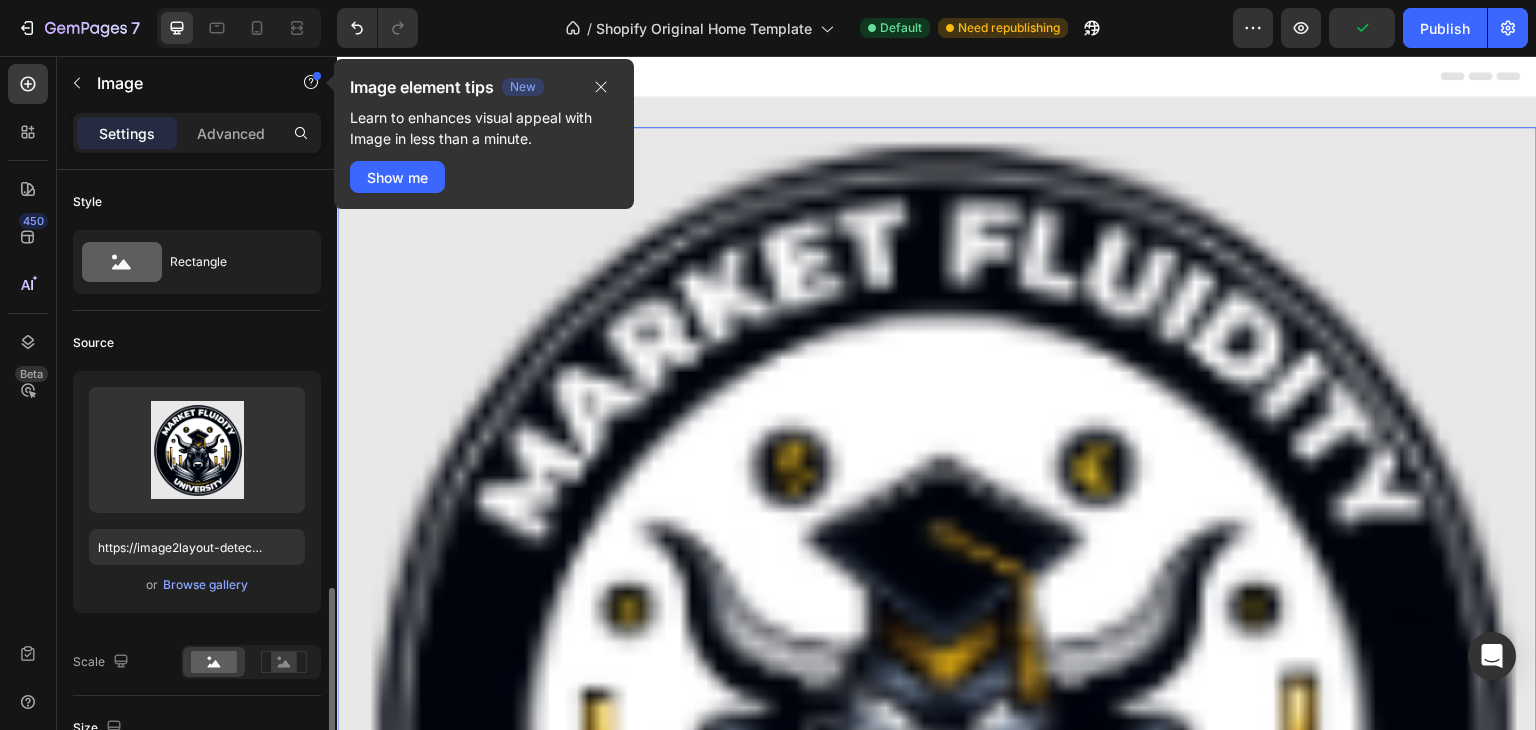 scroll, scrollTop: 300, scrollLeft: 0, axis: vertical 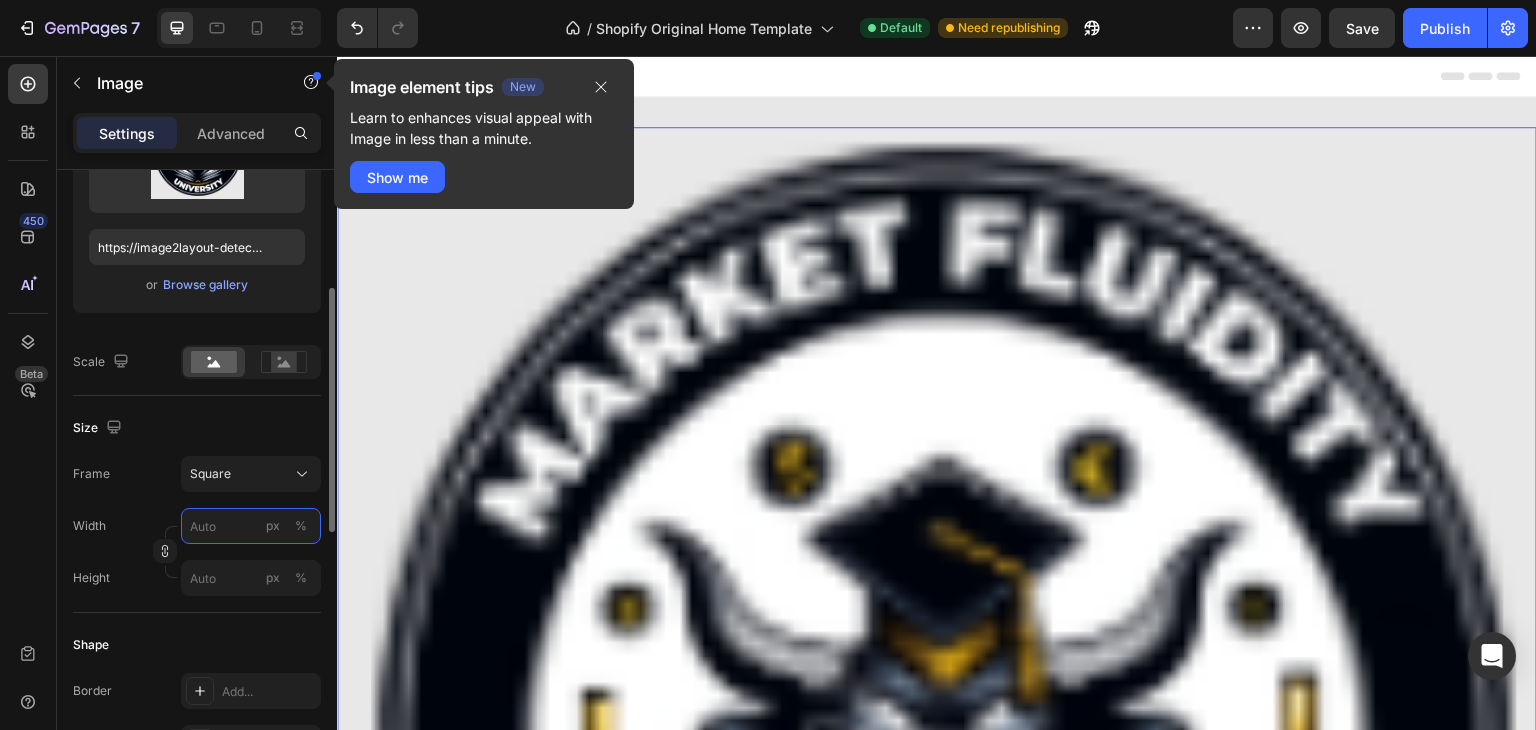 click on "px %" at bounding box center [251, 526] 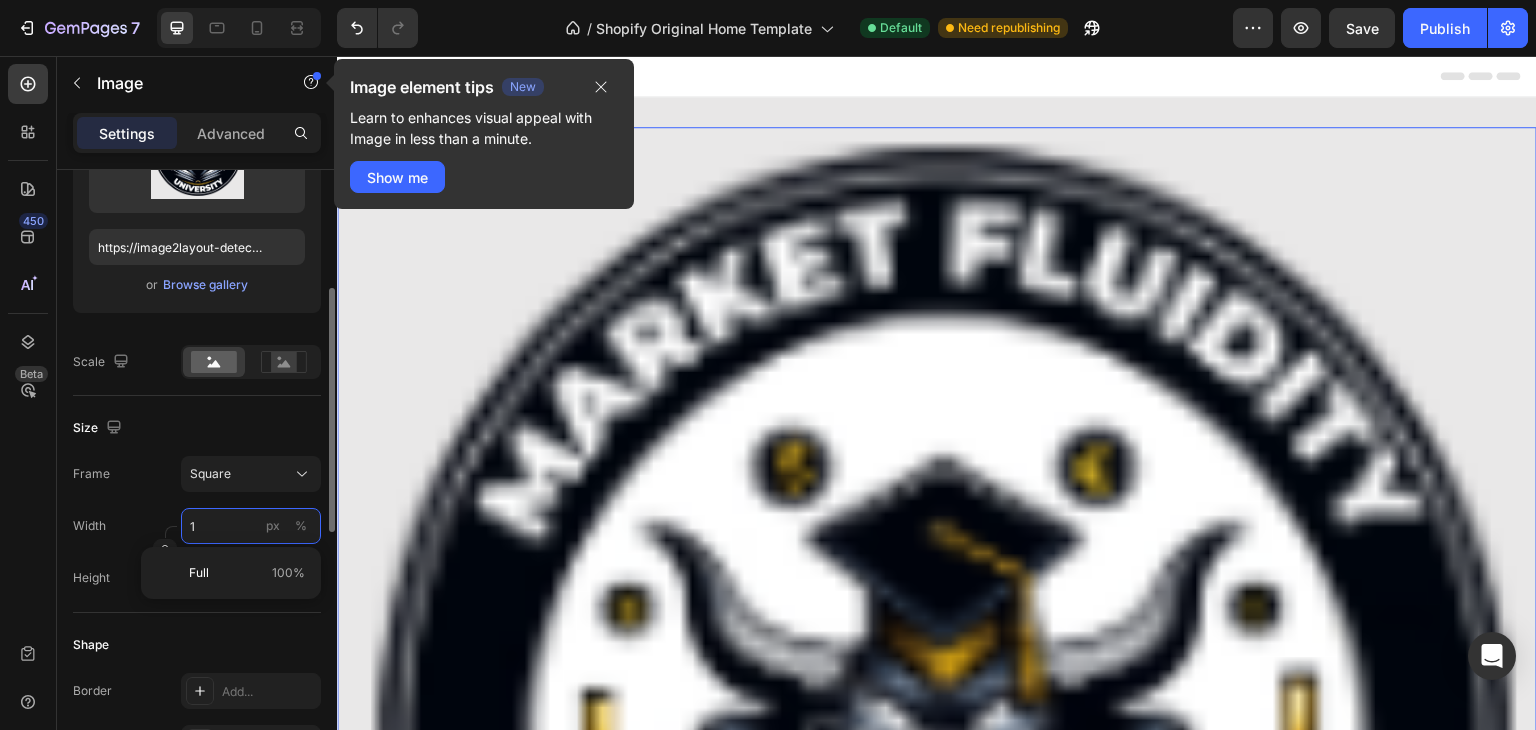 type on "2" 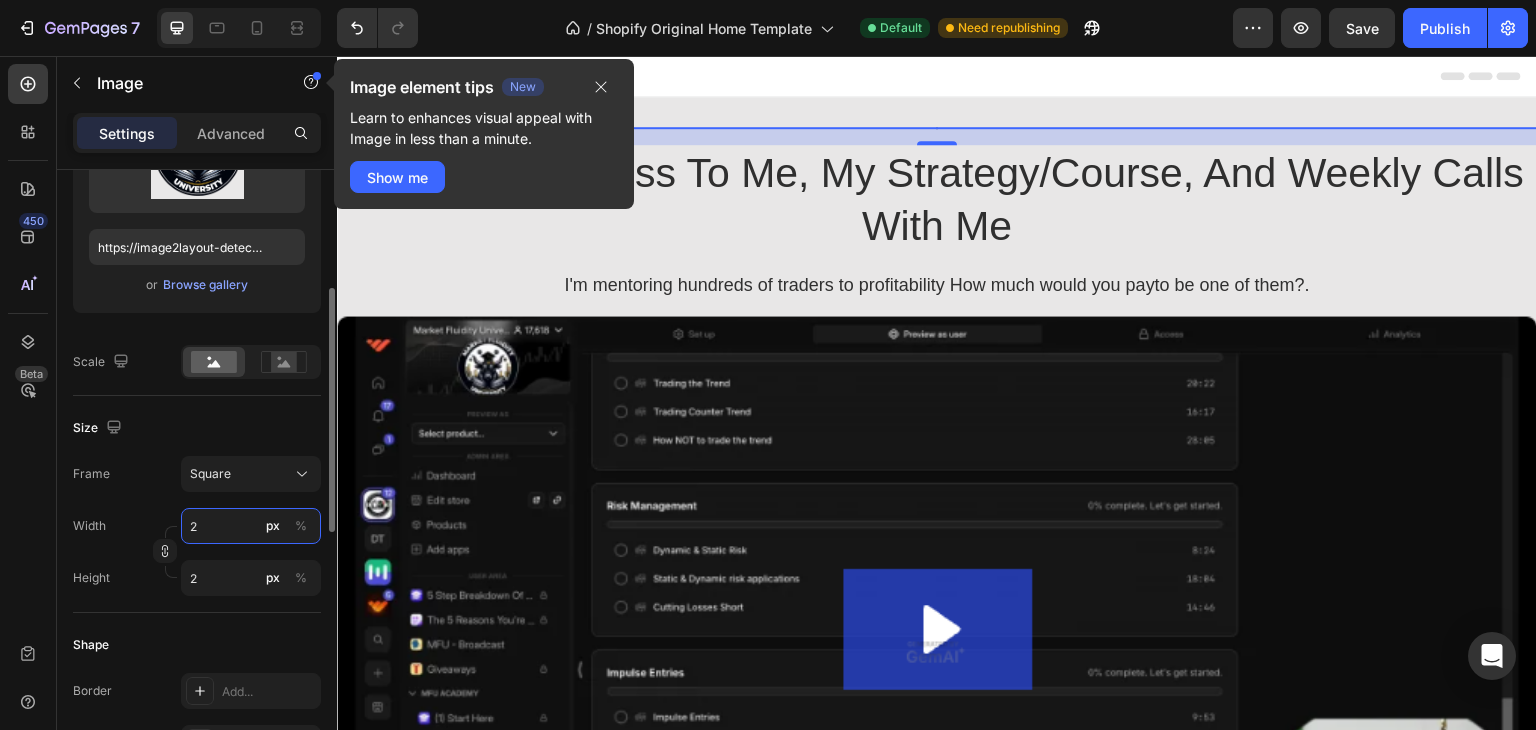 type on "3" 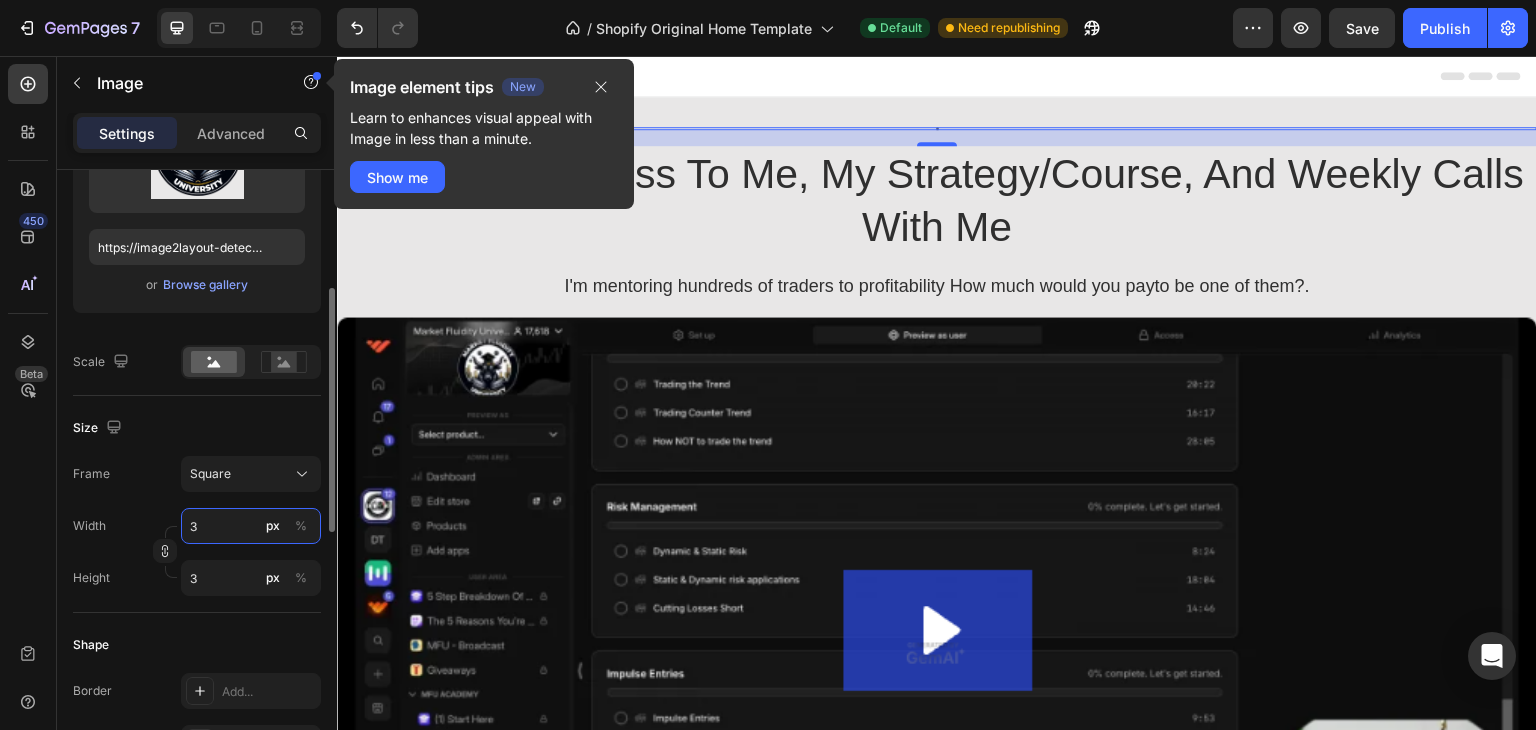 type on "2" 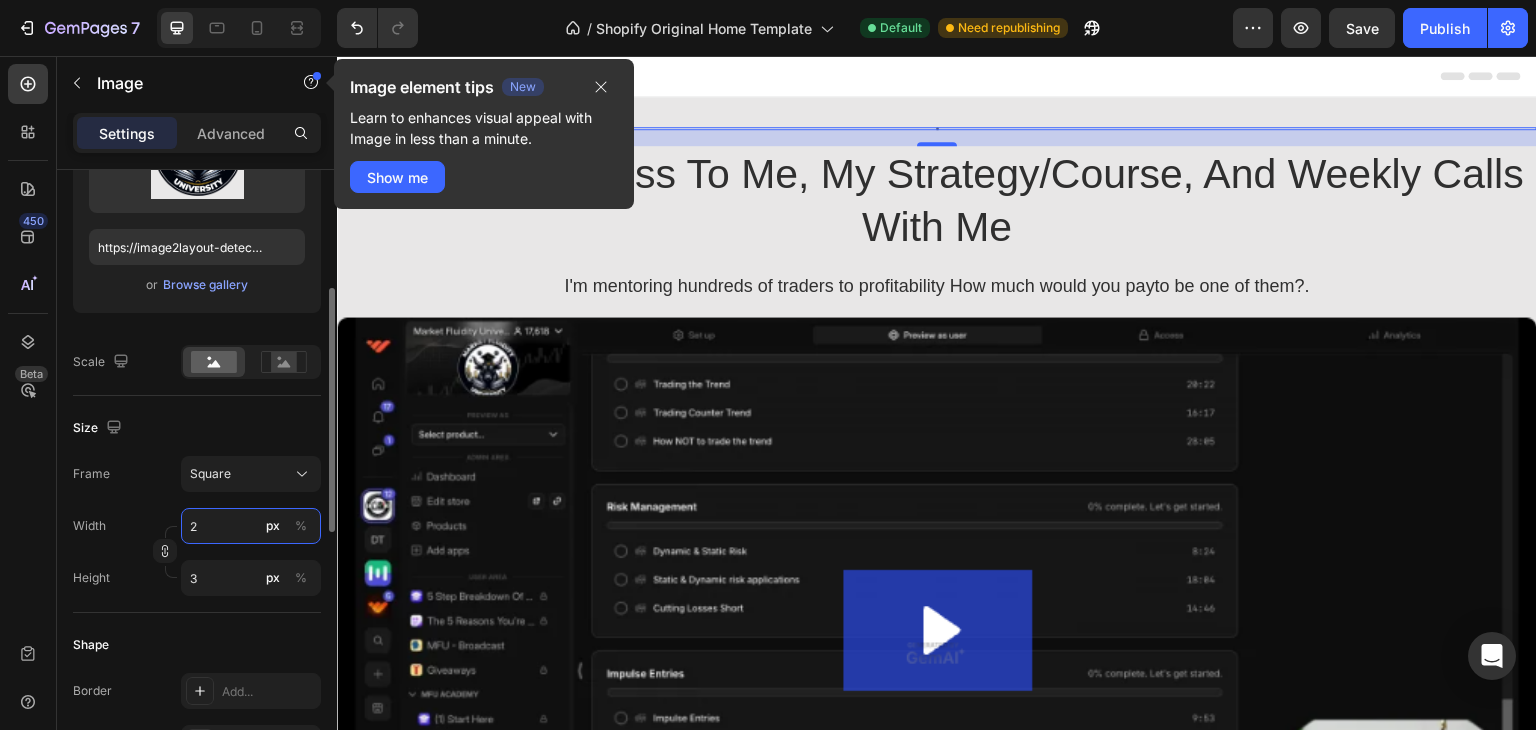 type on "2" 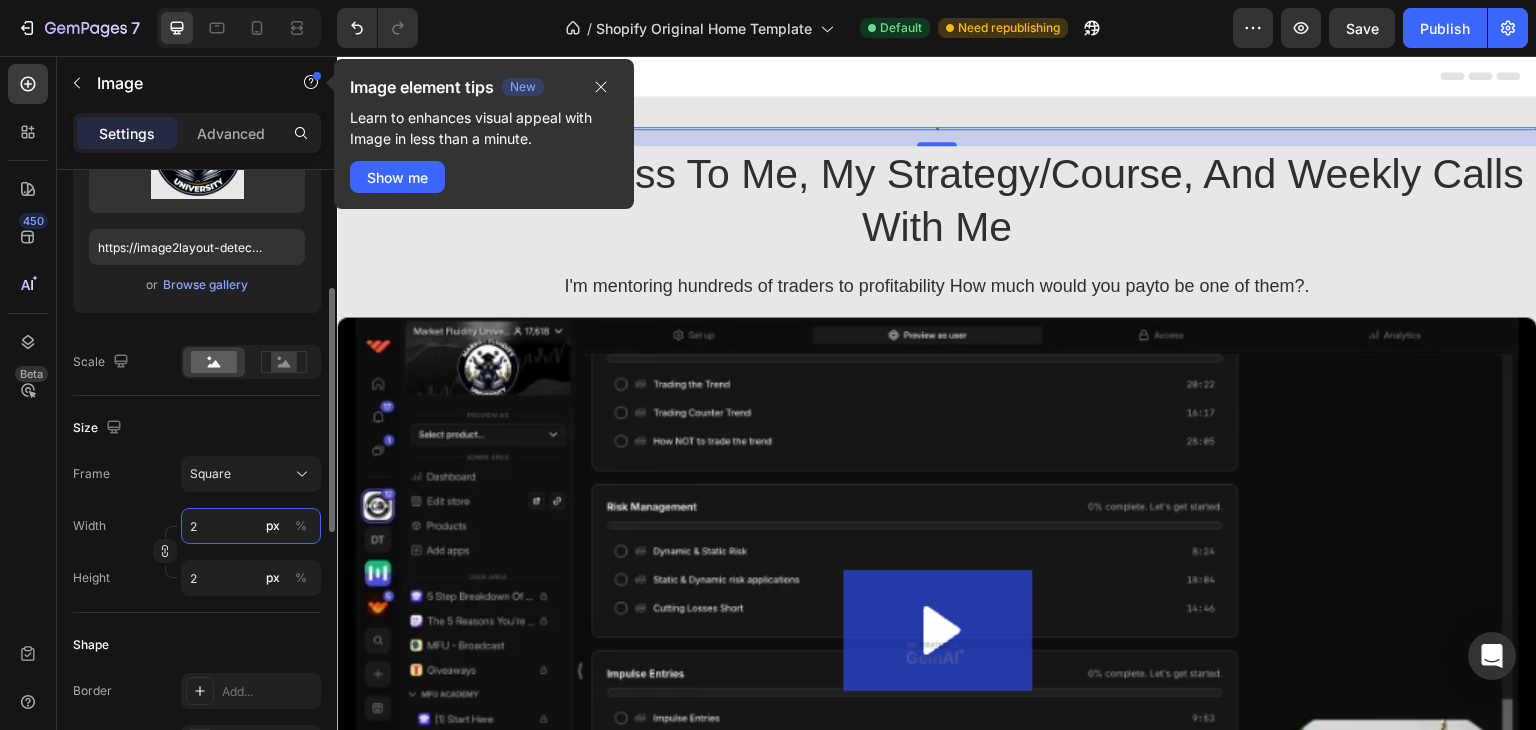 type on "3" 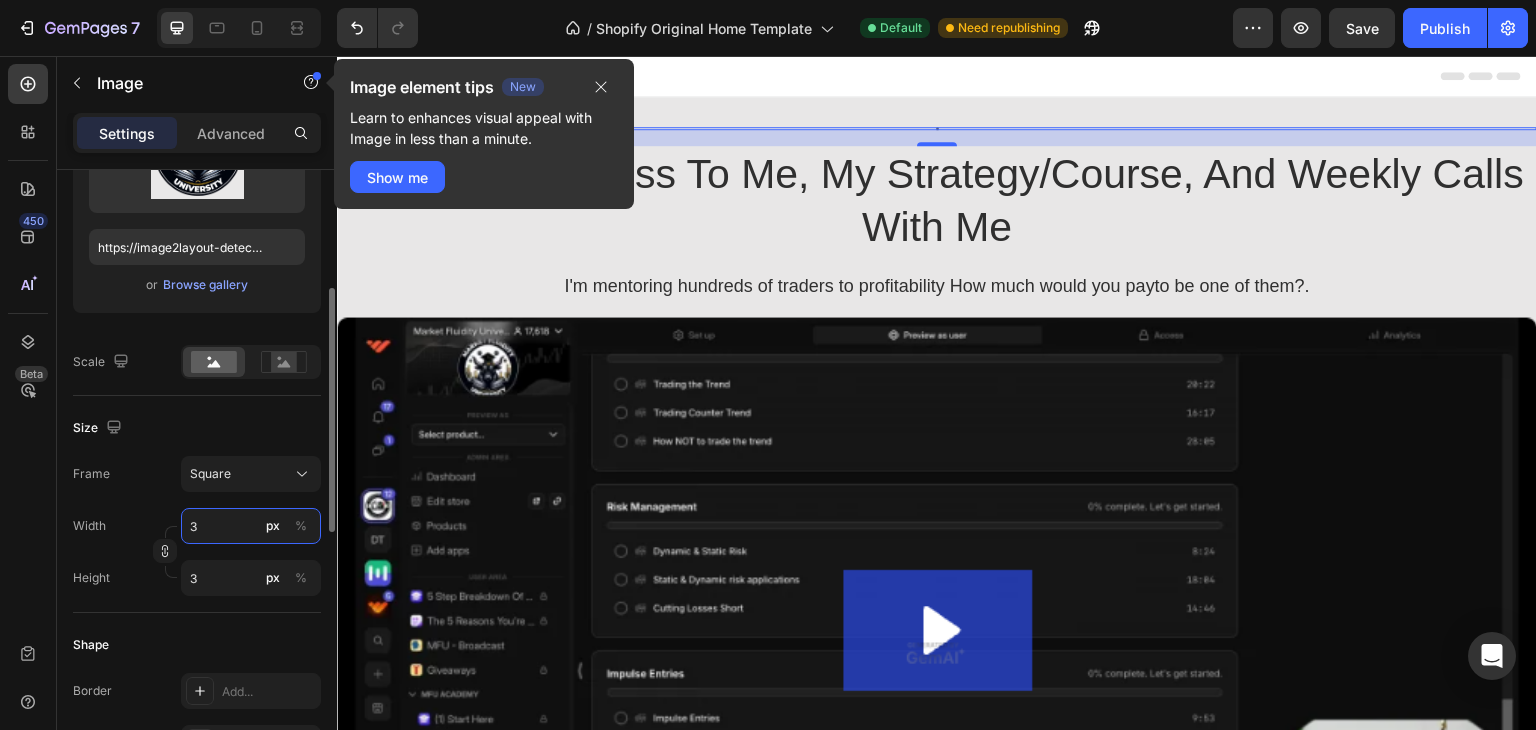 type on "4" 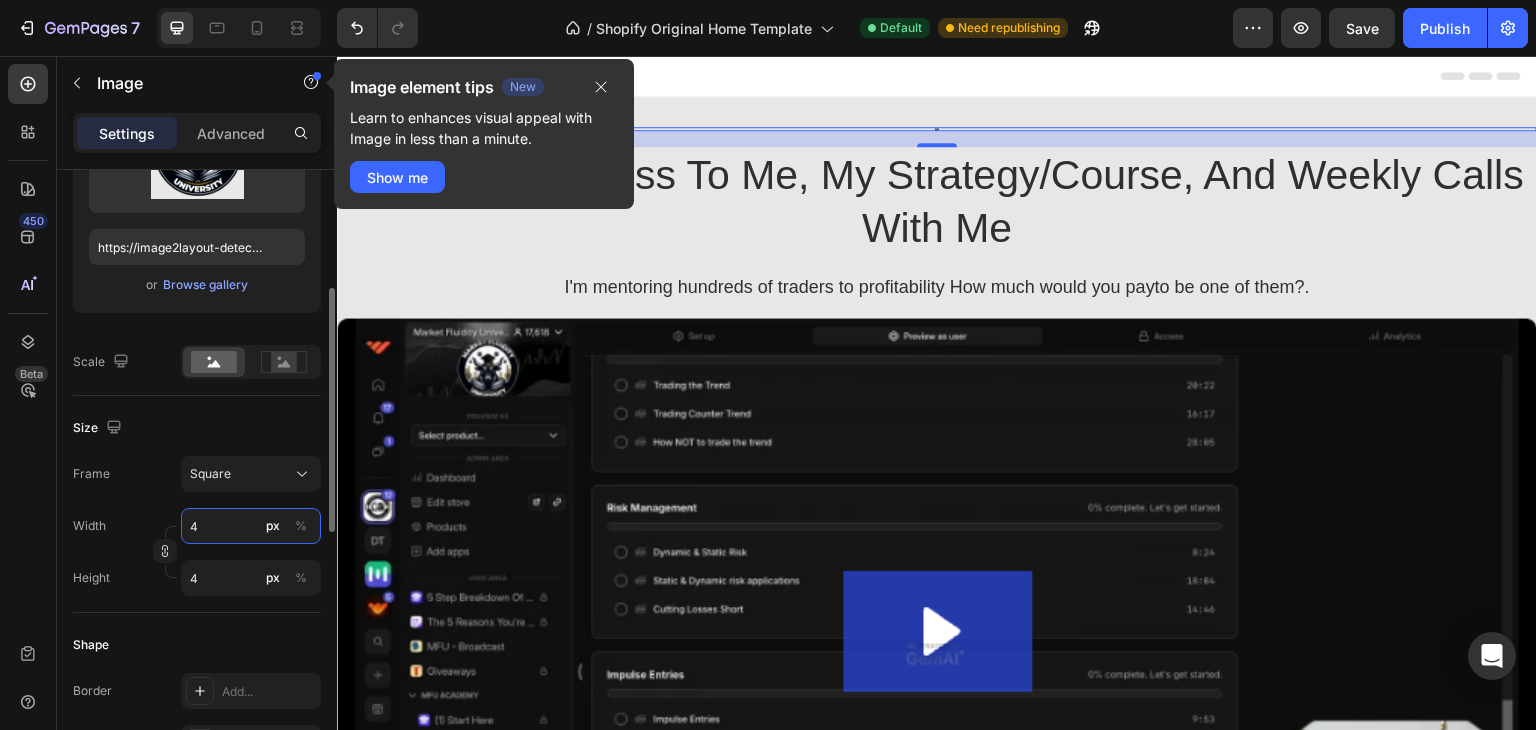 type on "5" 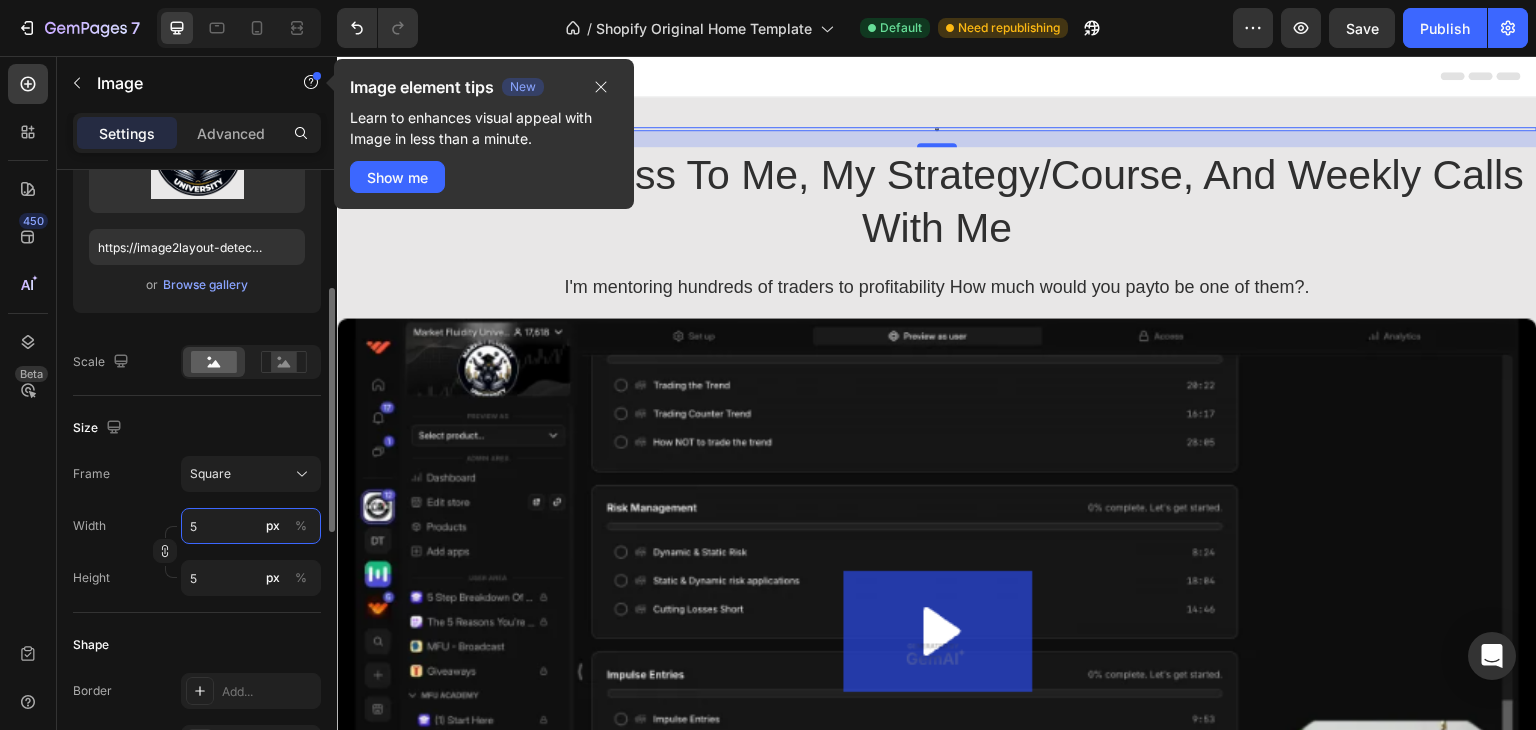 type on "6" 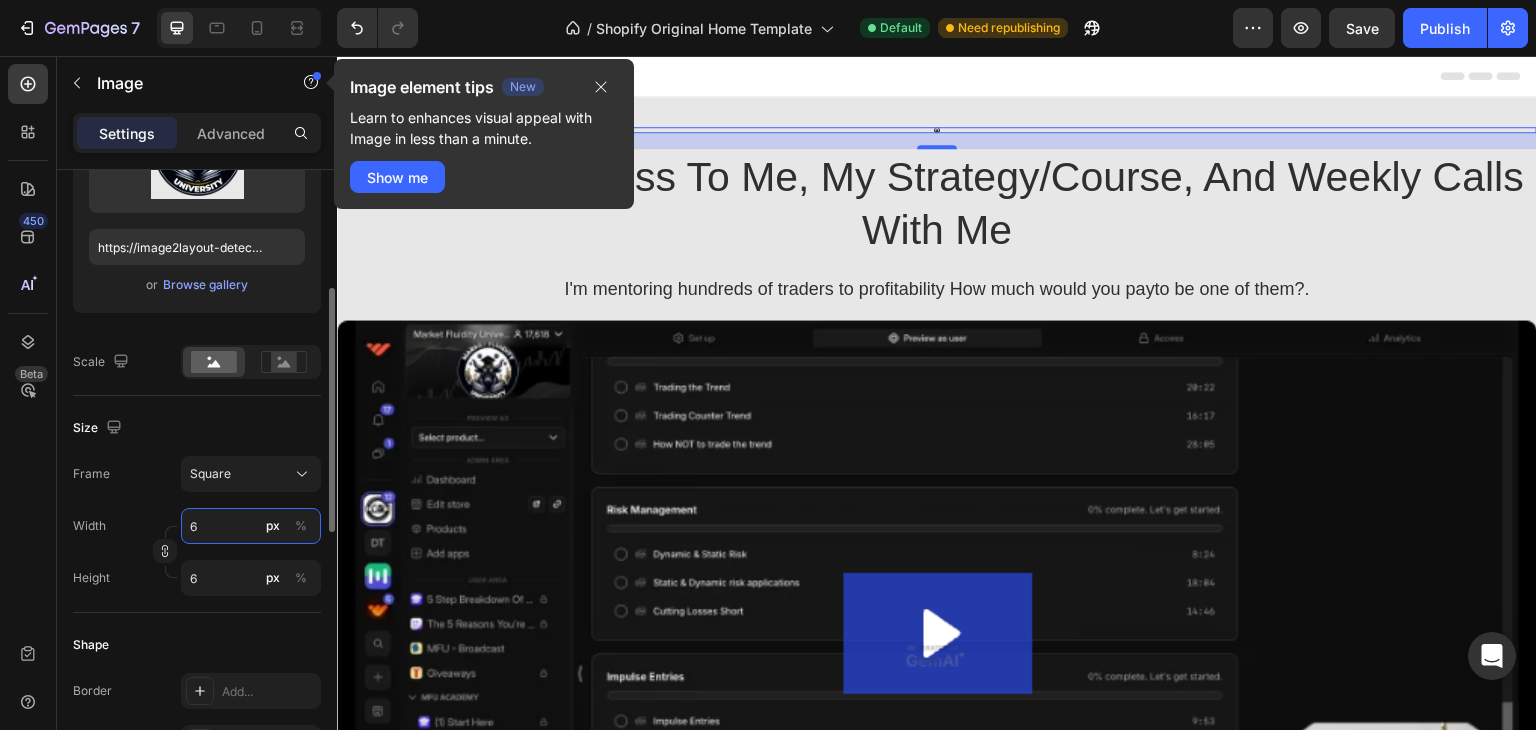 type on "7" 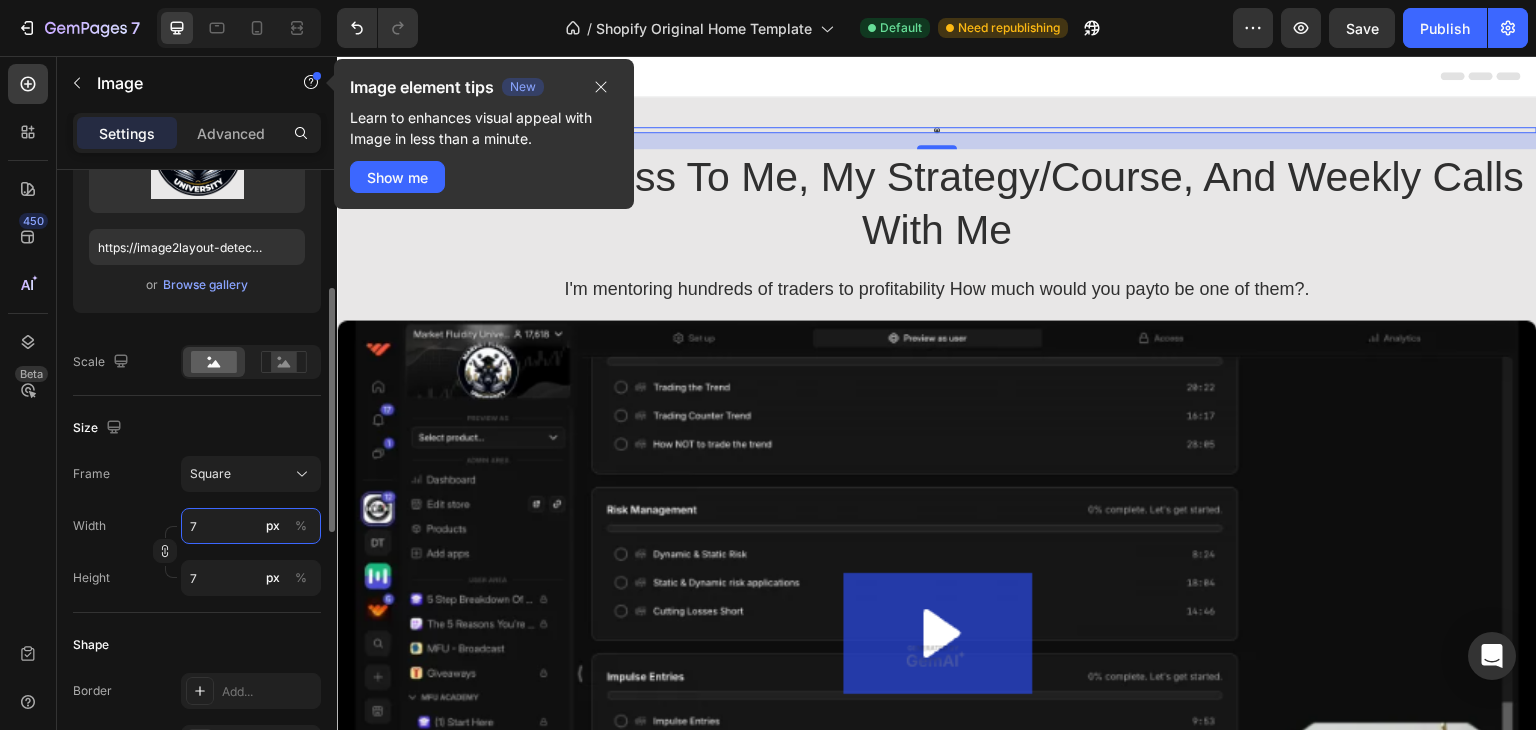 type on "8" 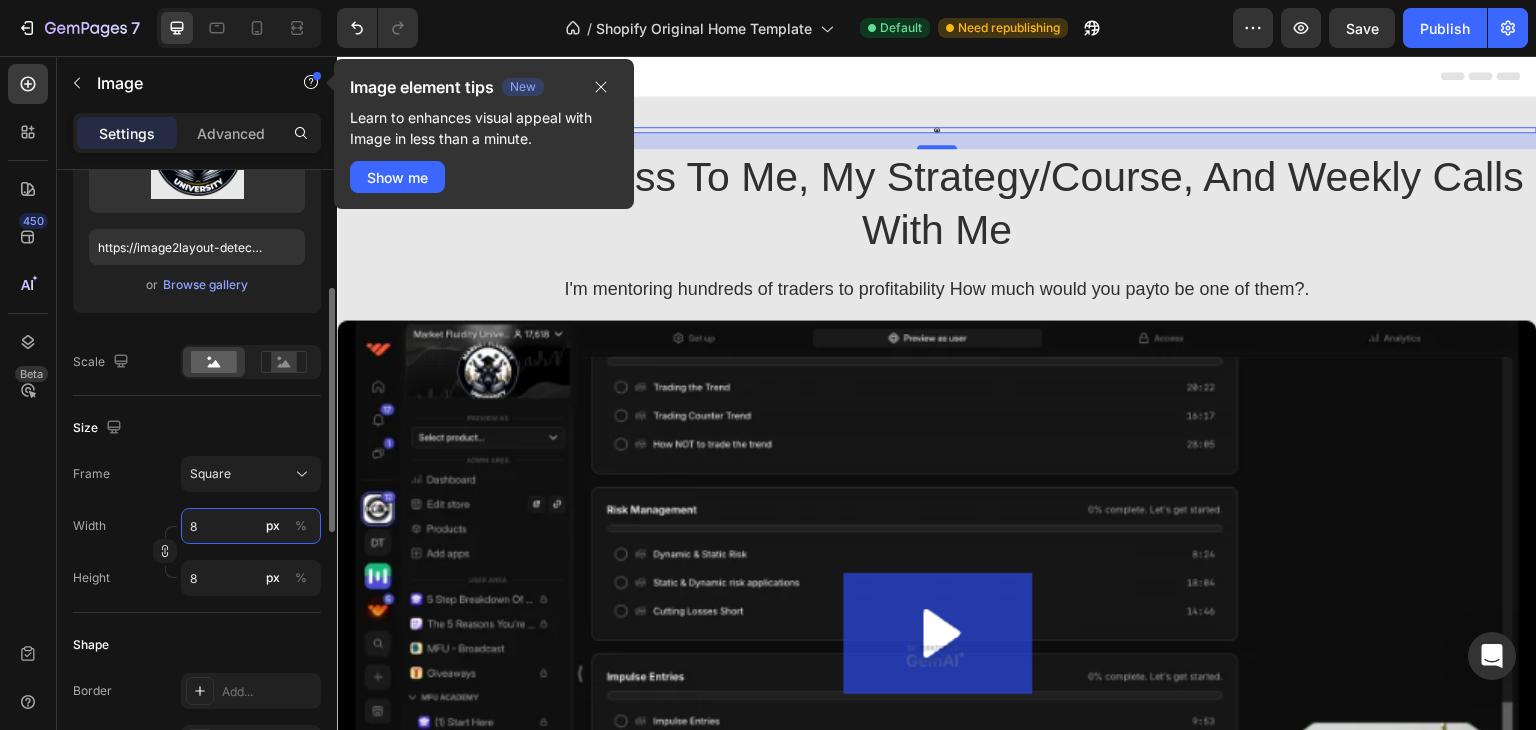 type on "9" 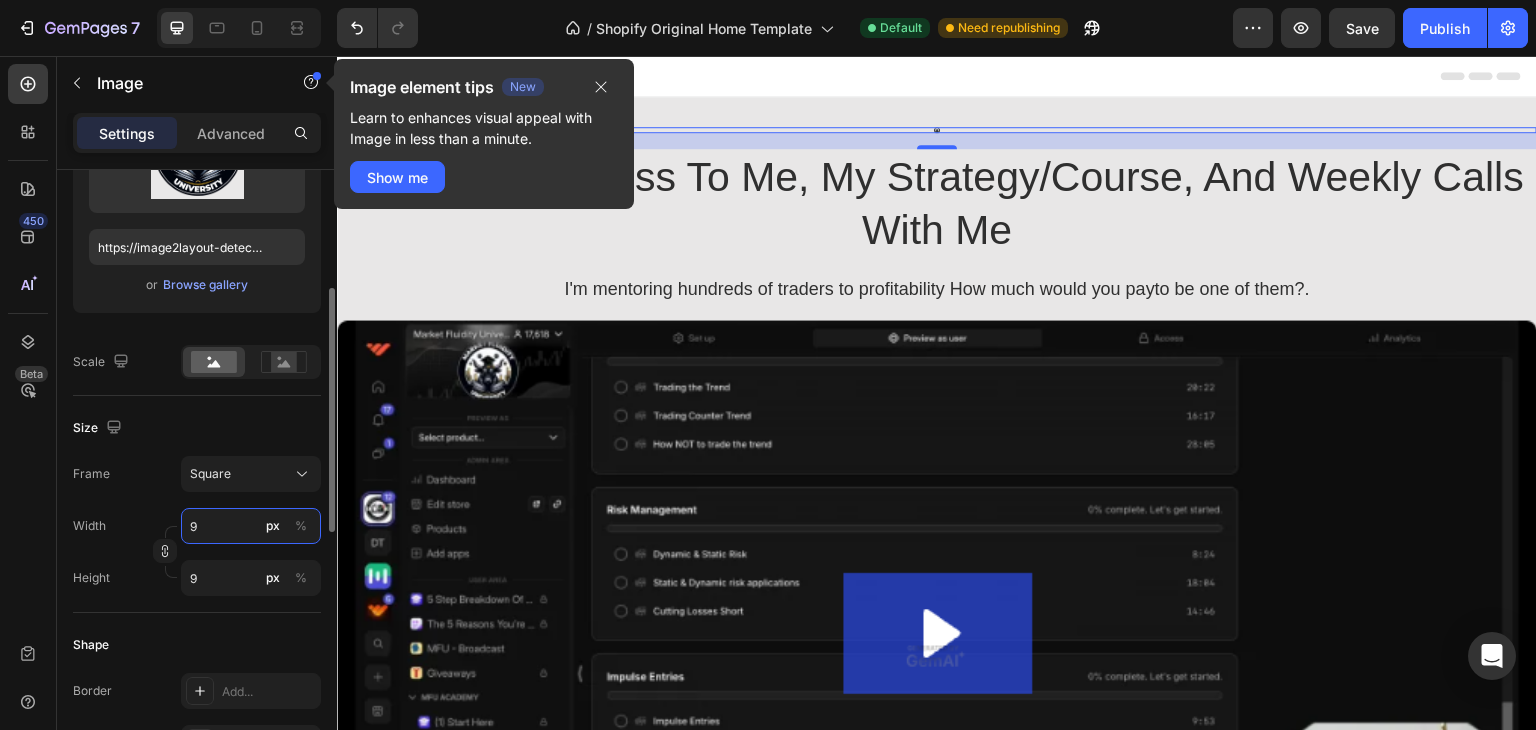type on "10" 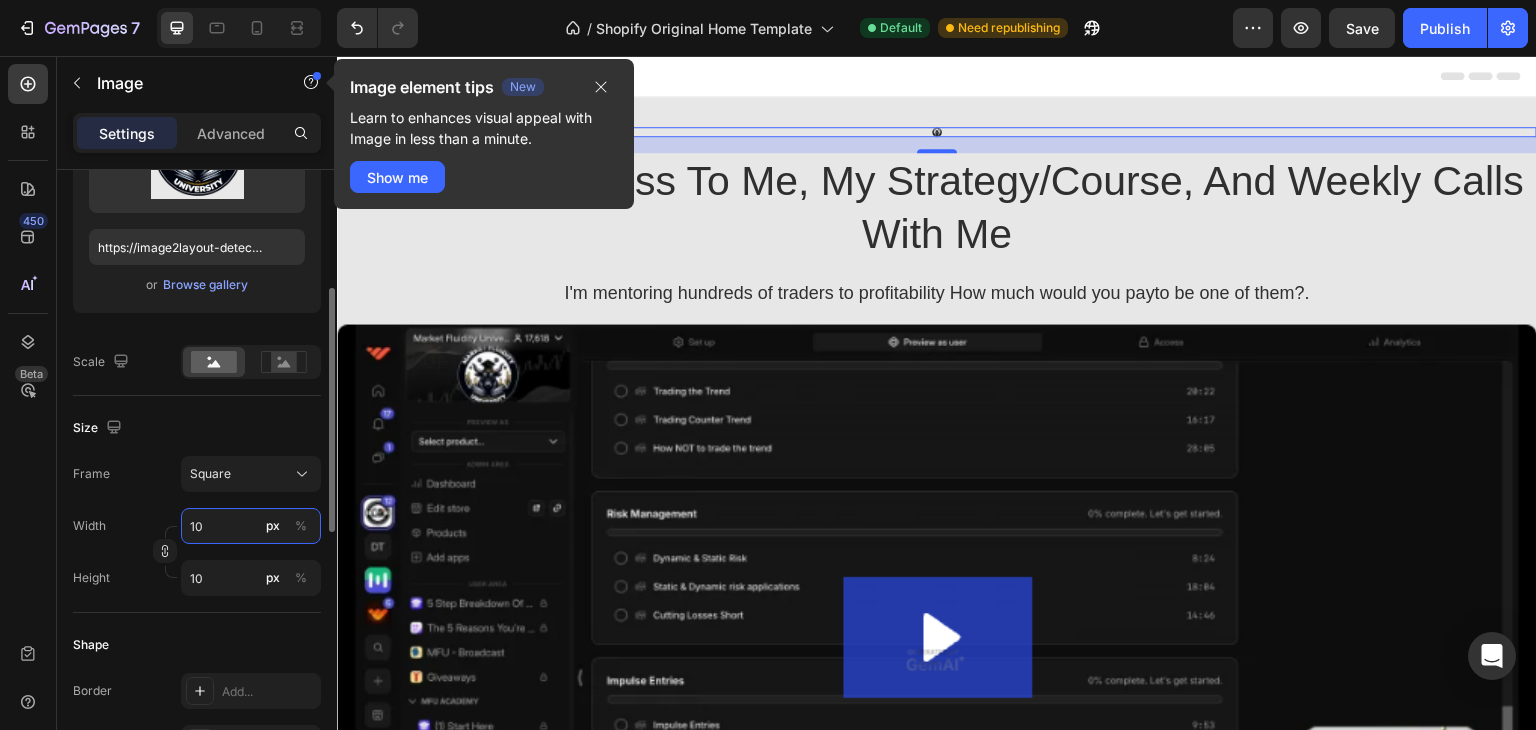 type on "11" 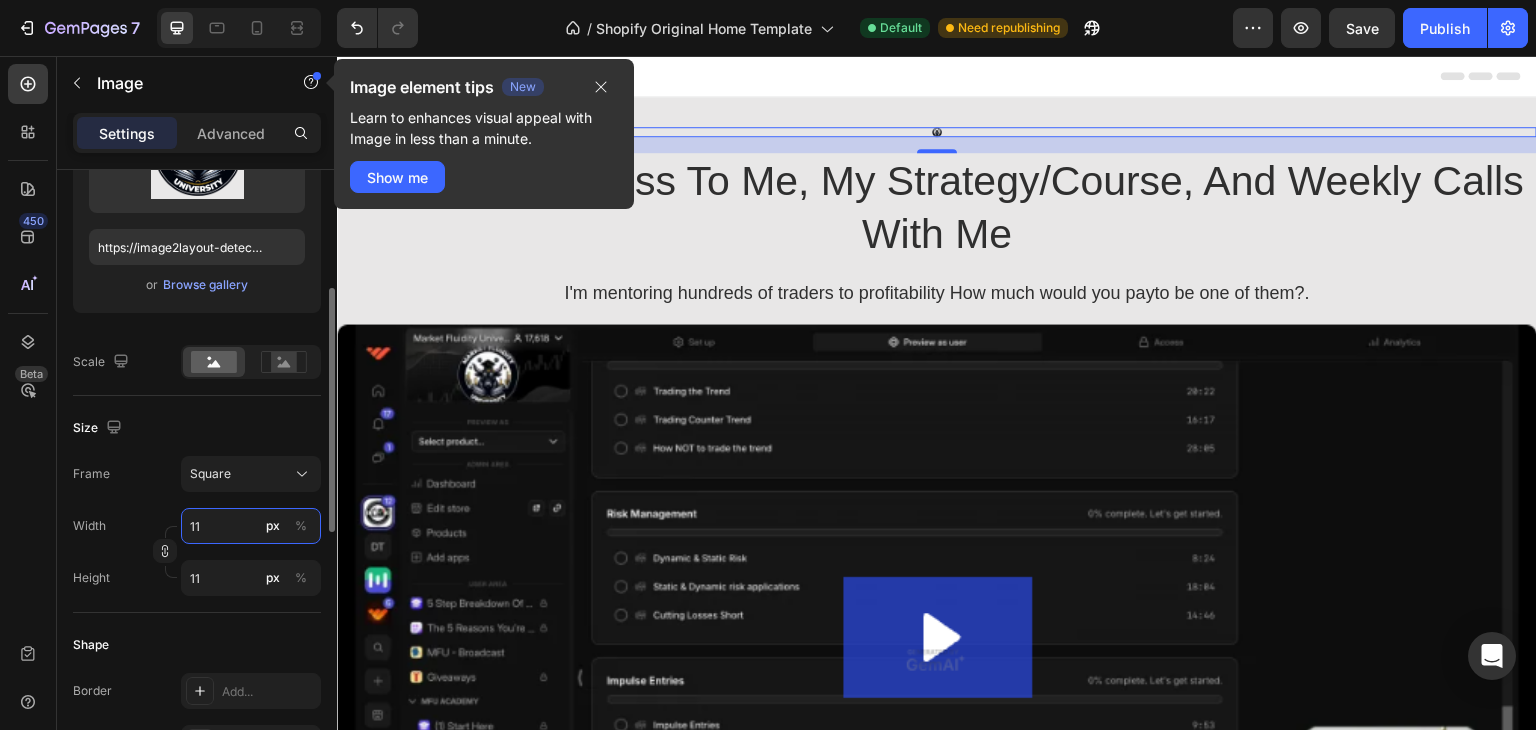type on "12" 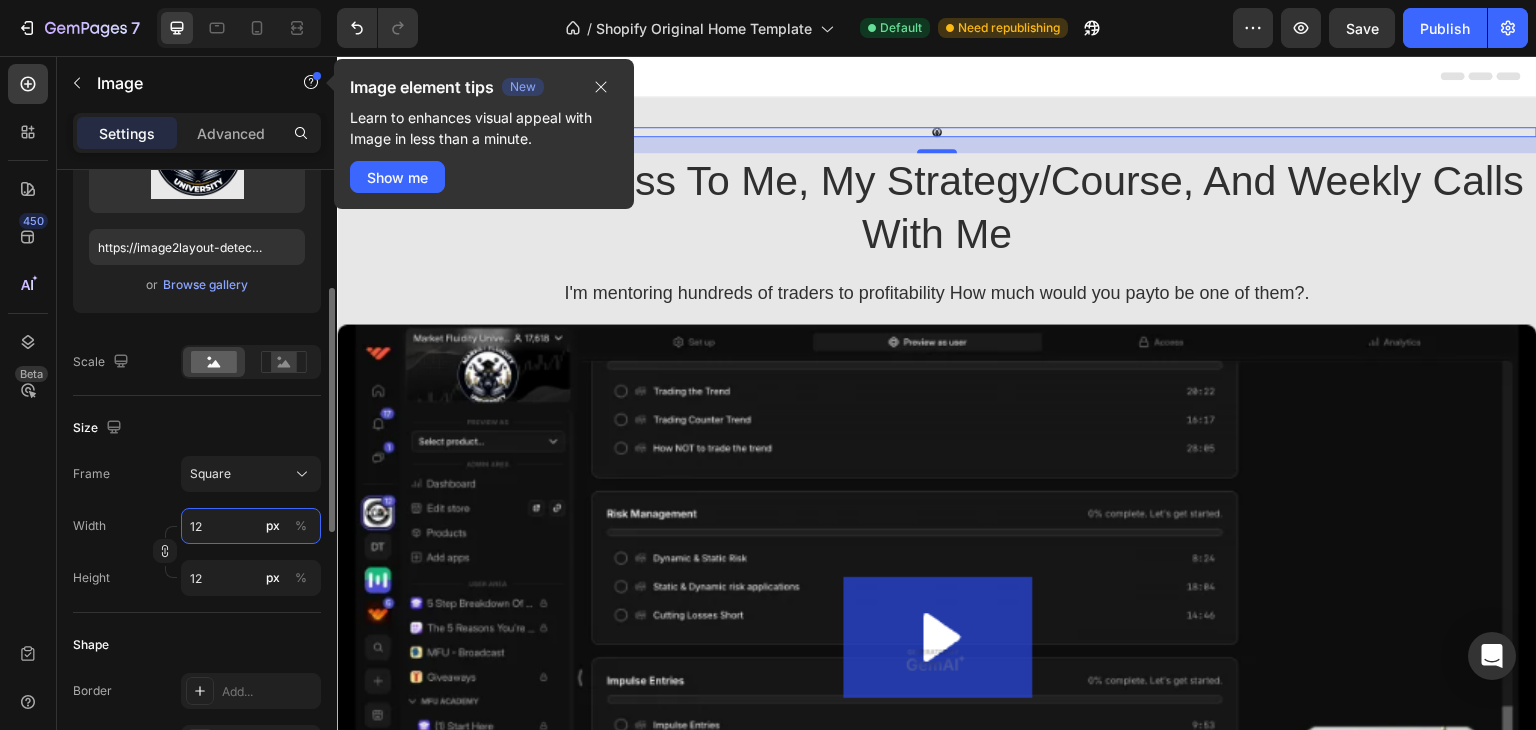 type on "13" 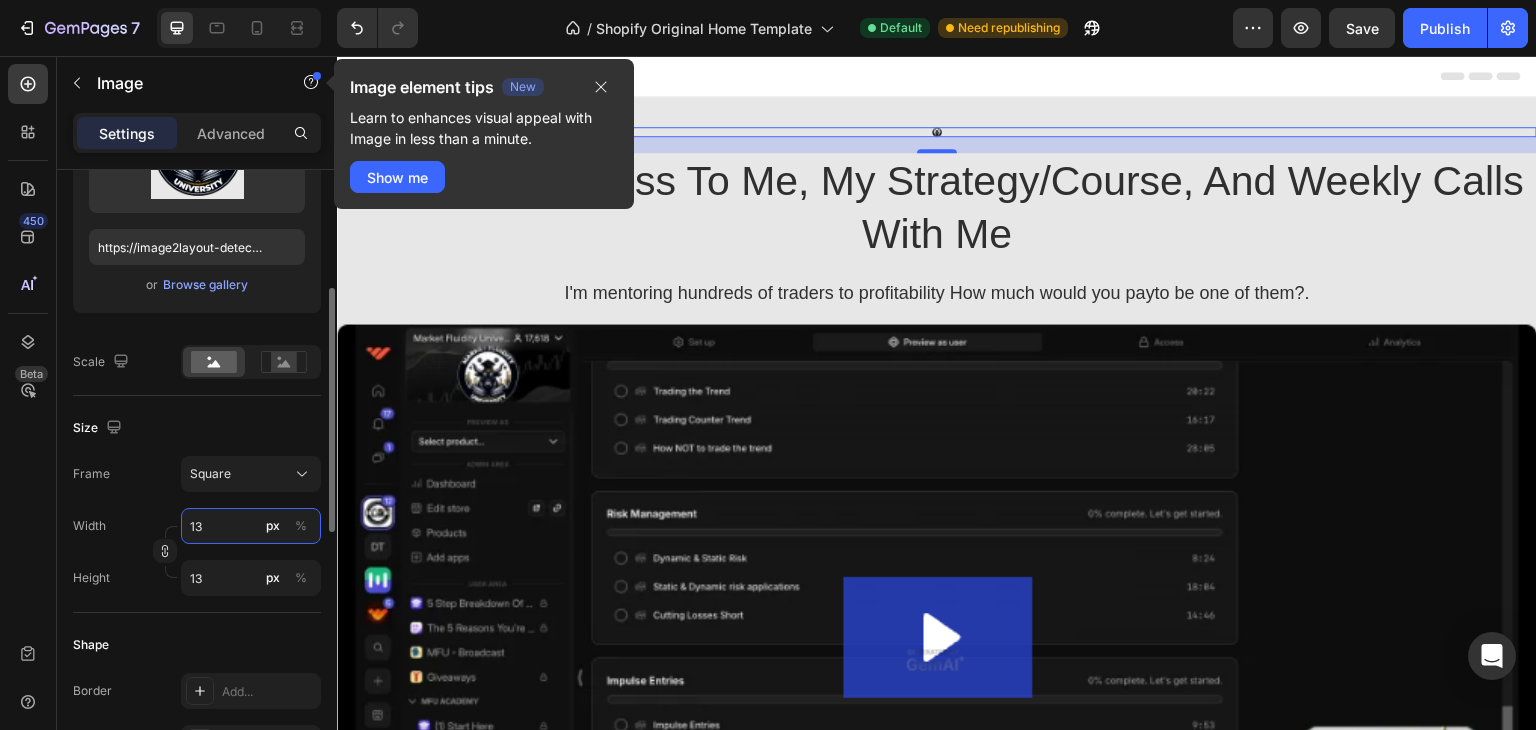 type on "14" 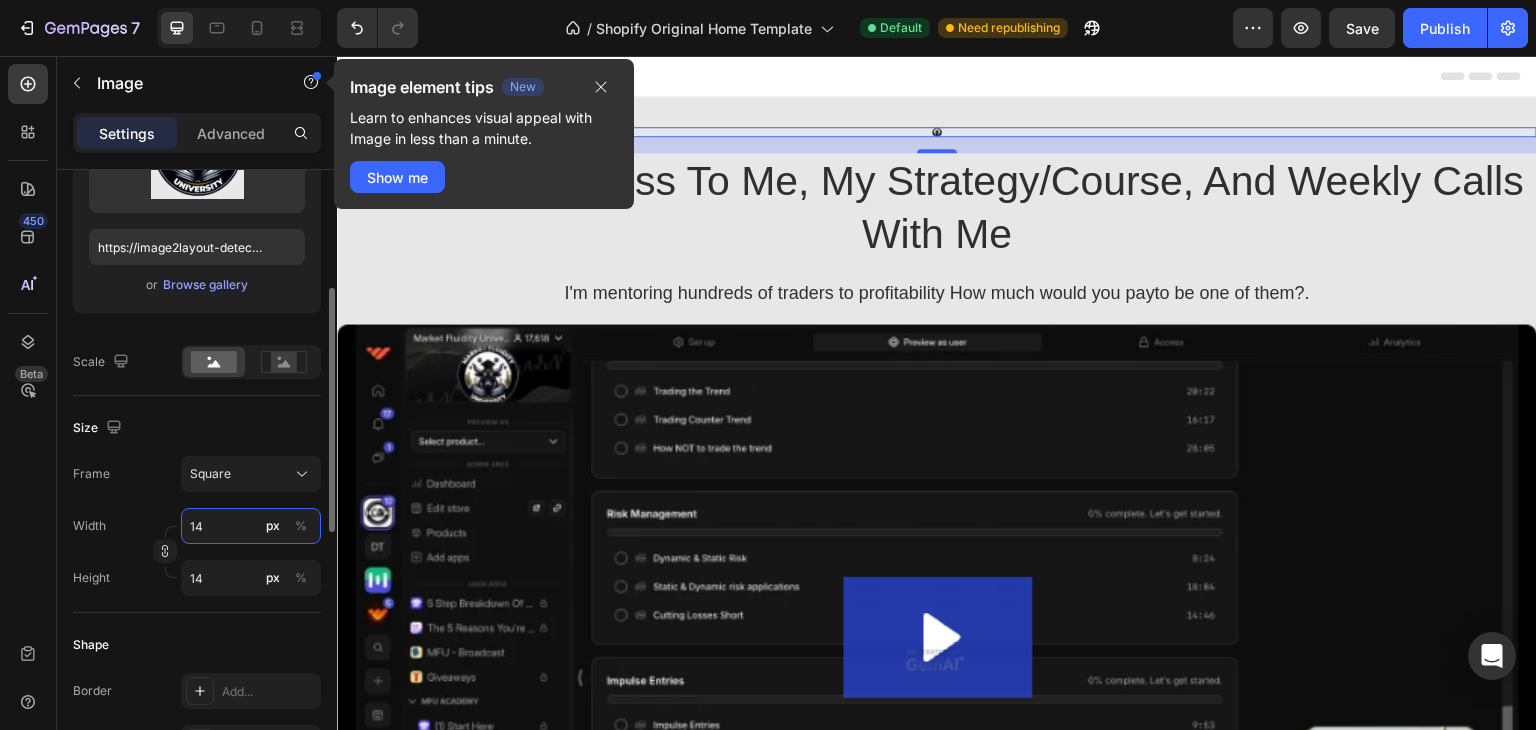 type on "15" 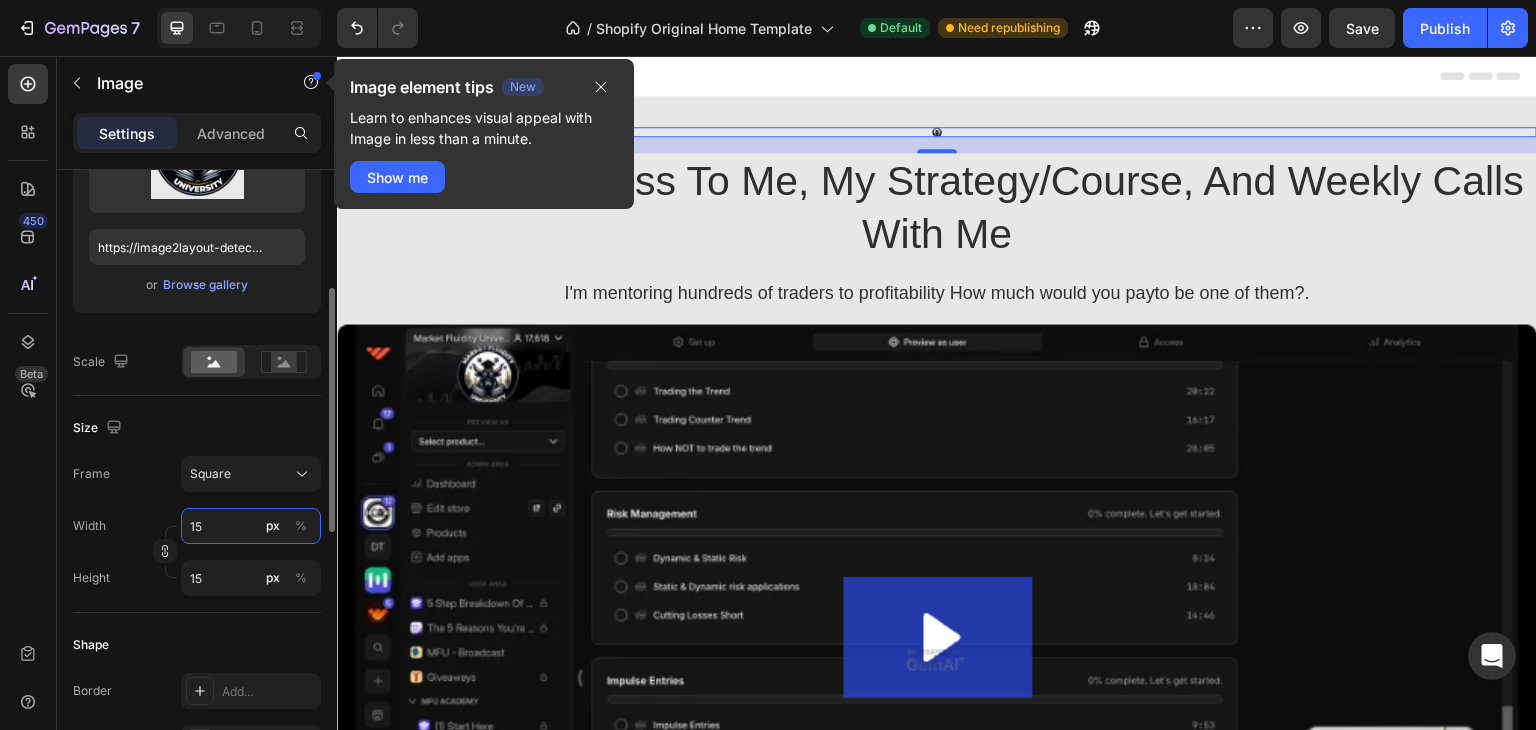 type on "16" 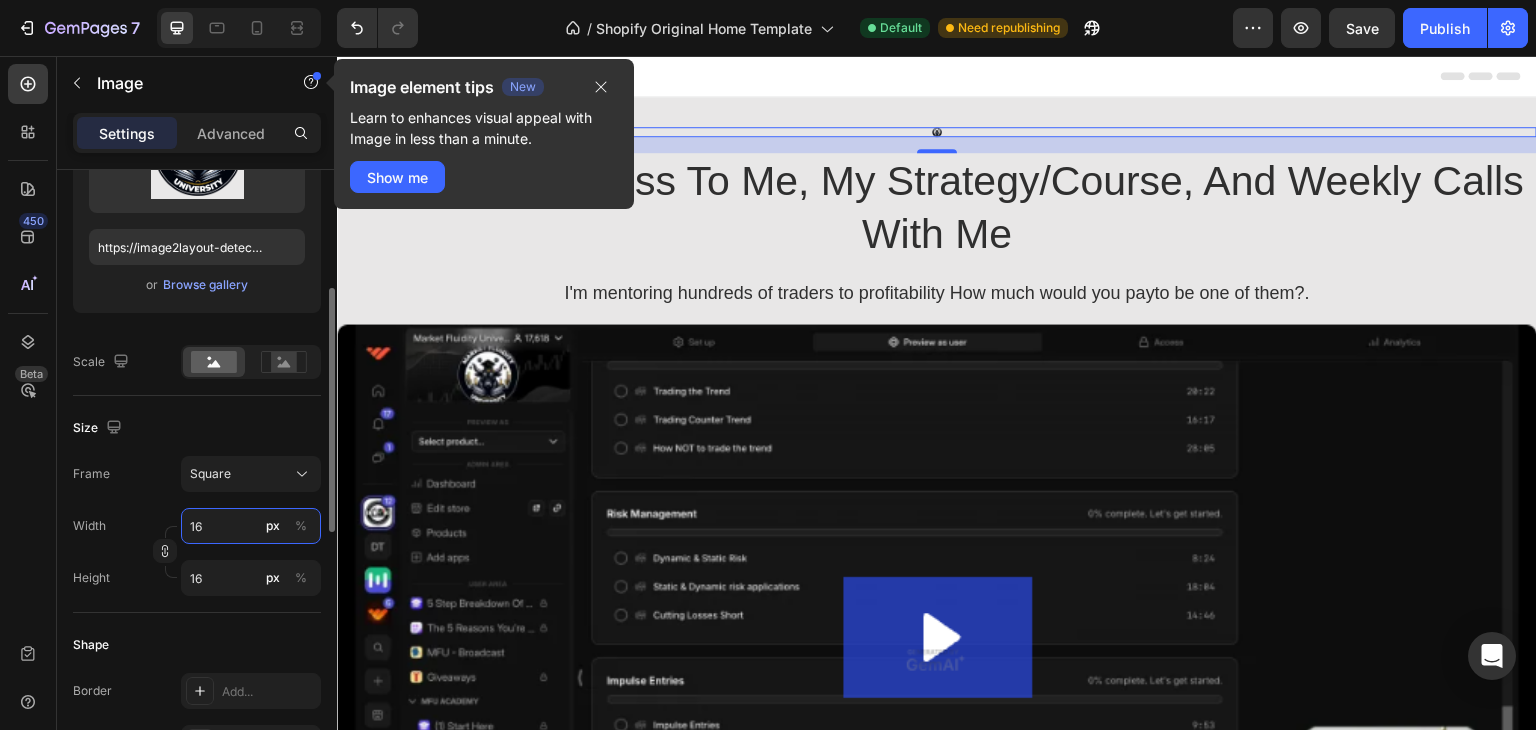 type on "17" 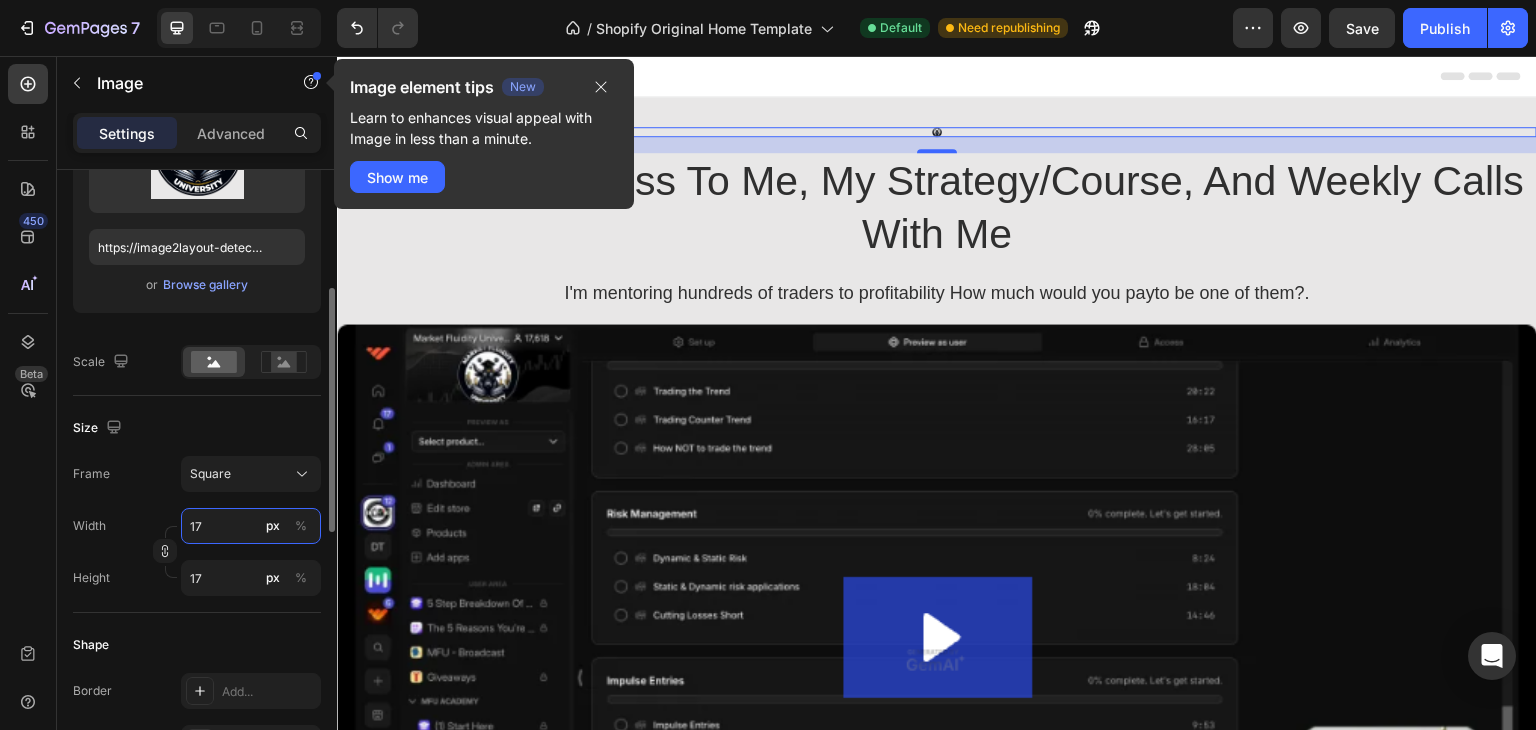 type on "18" 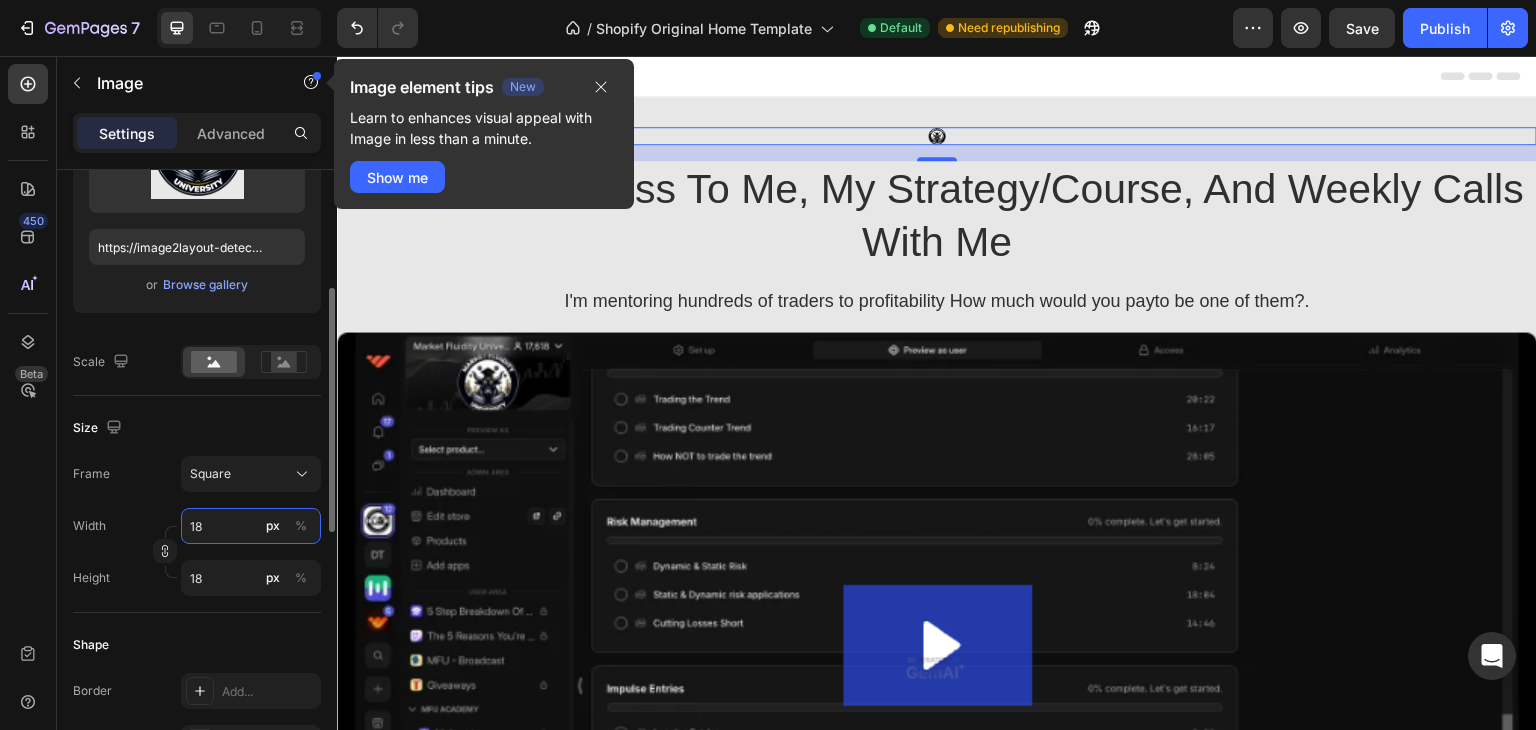 type on "19" 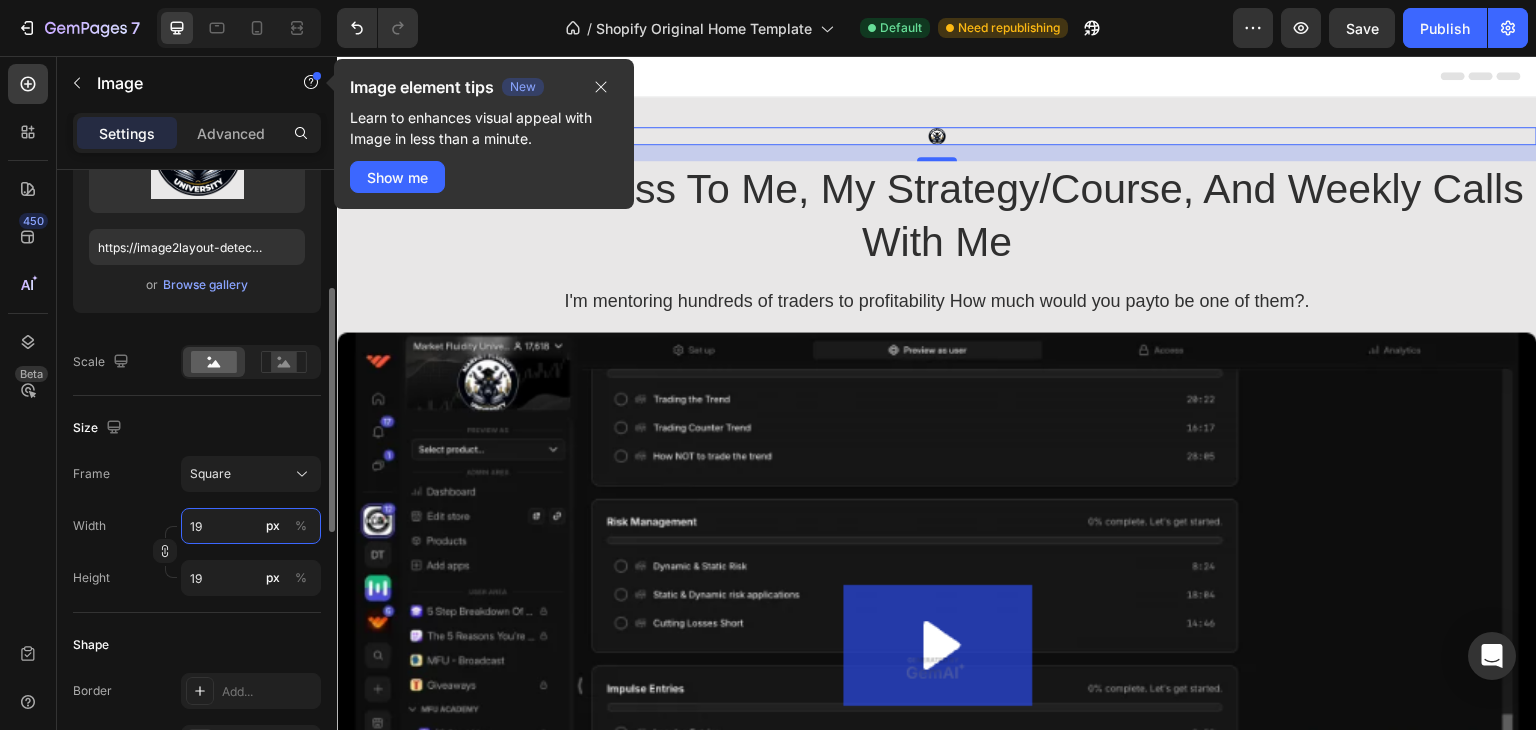 type on "20" 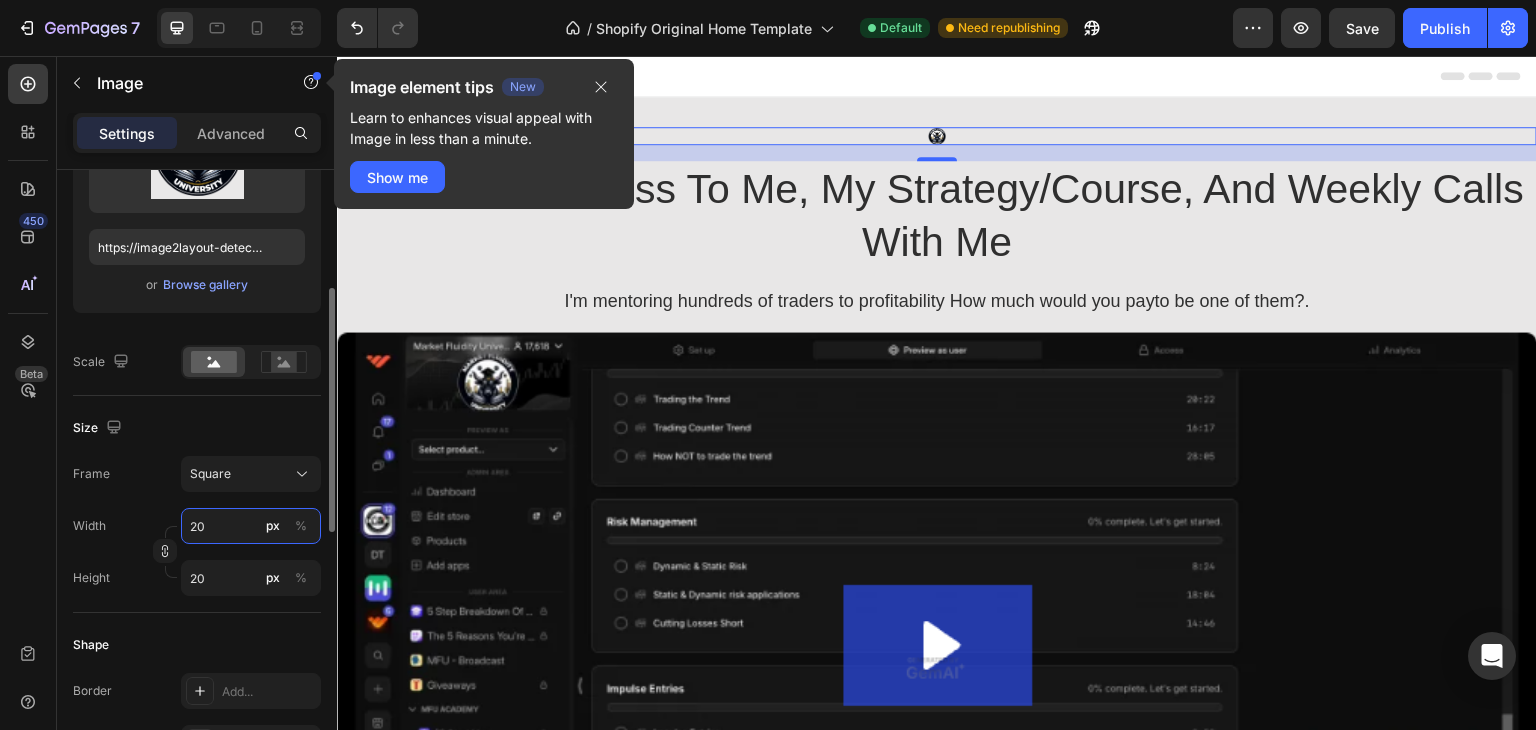 type on "21" 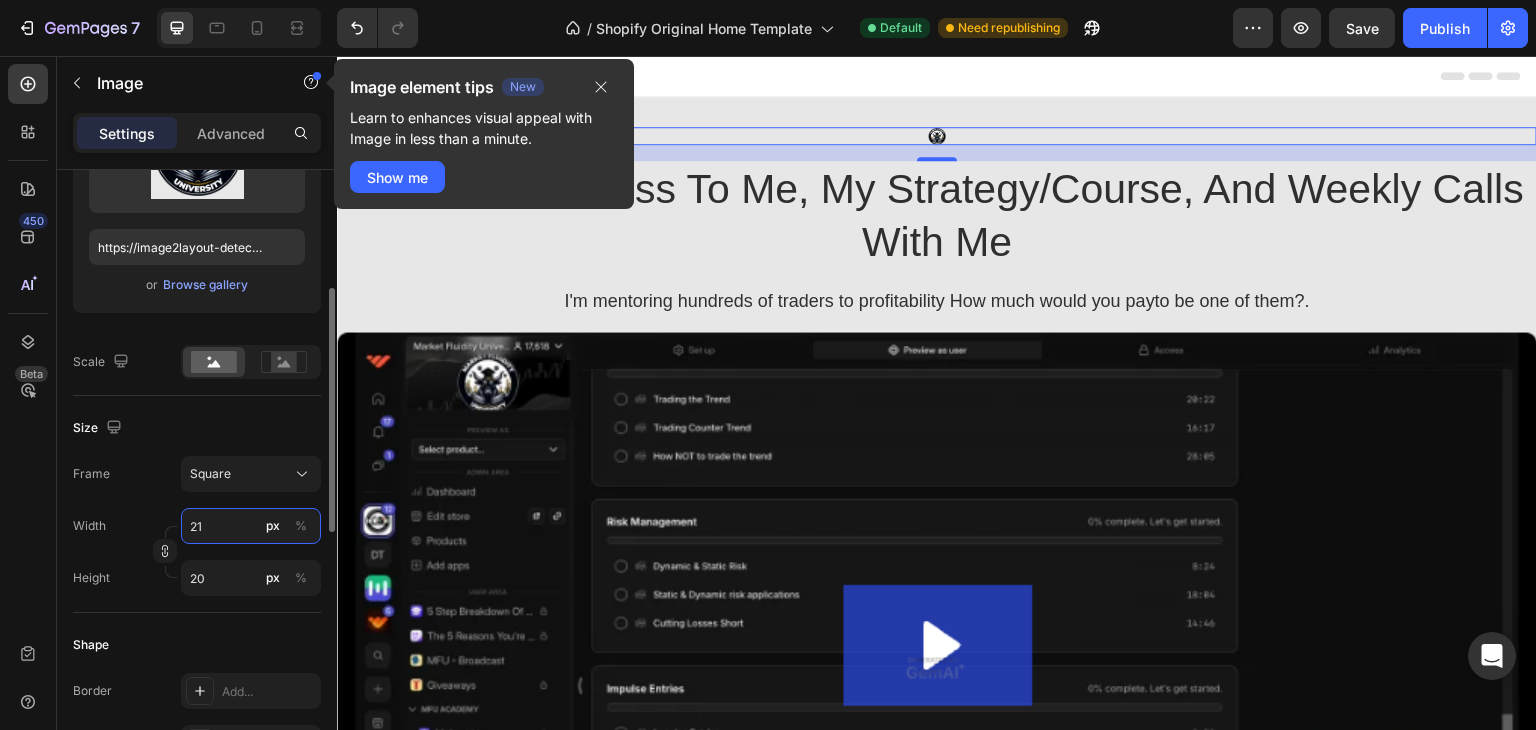 type on "21" 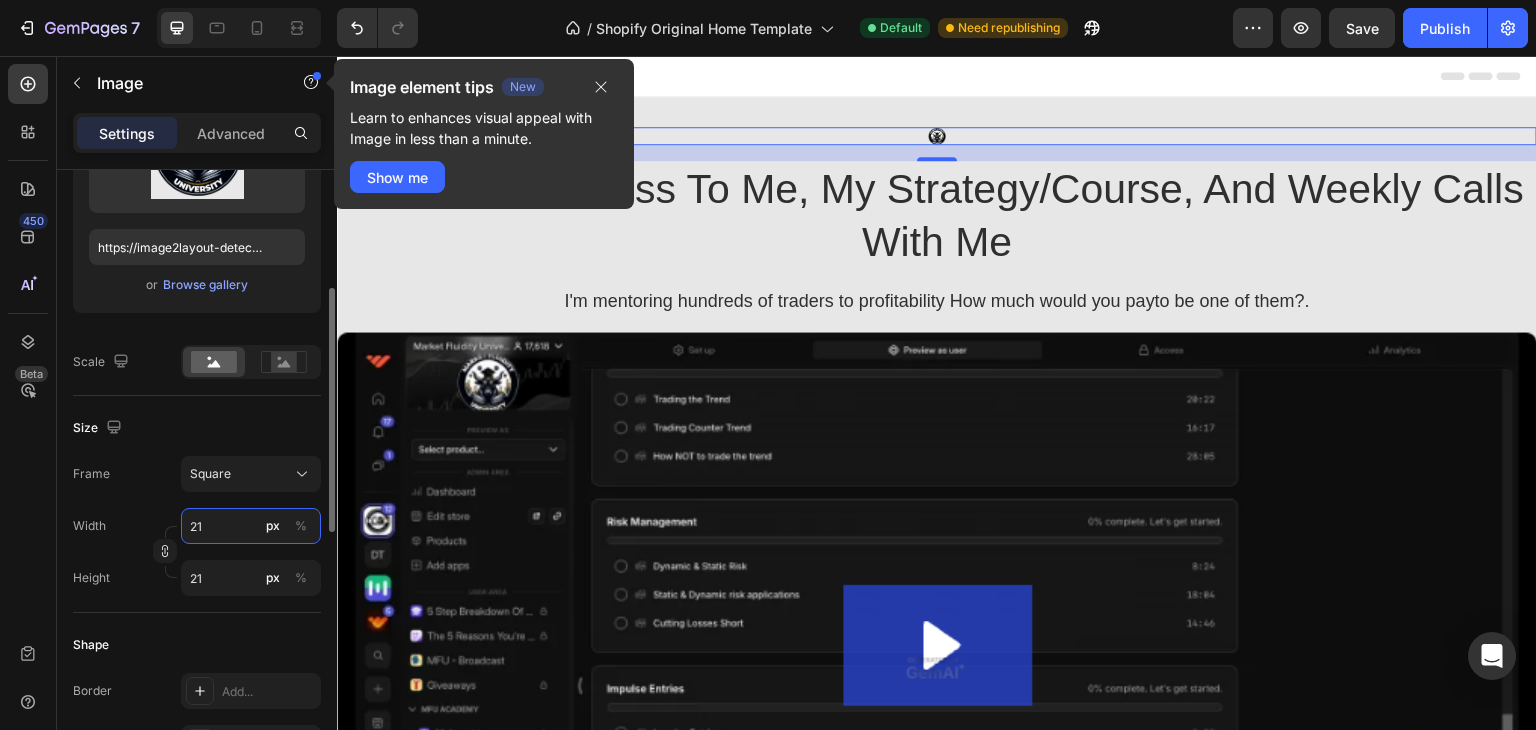 type on "22" 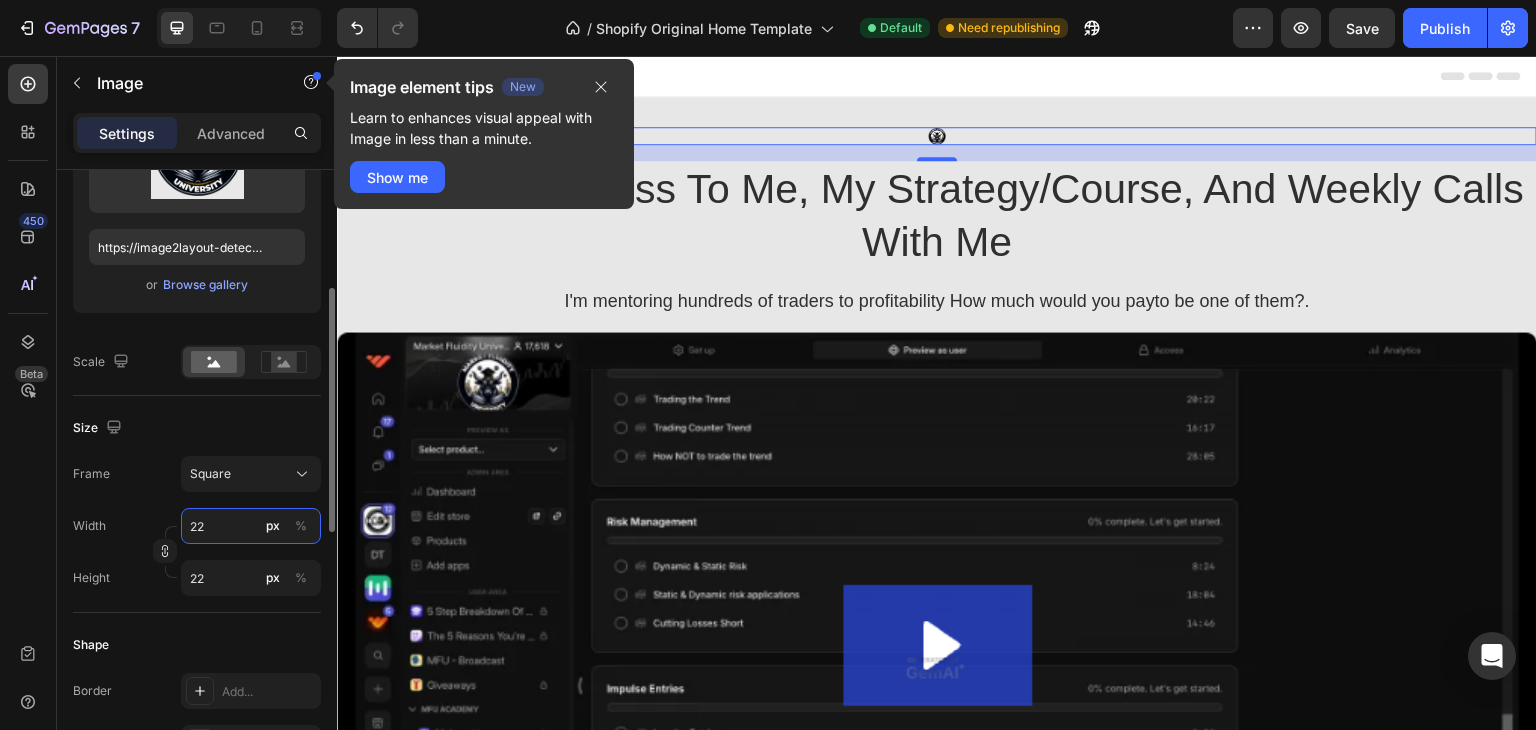 type on "23" 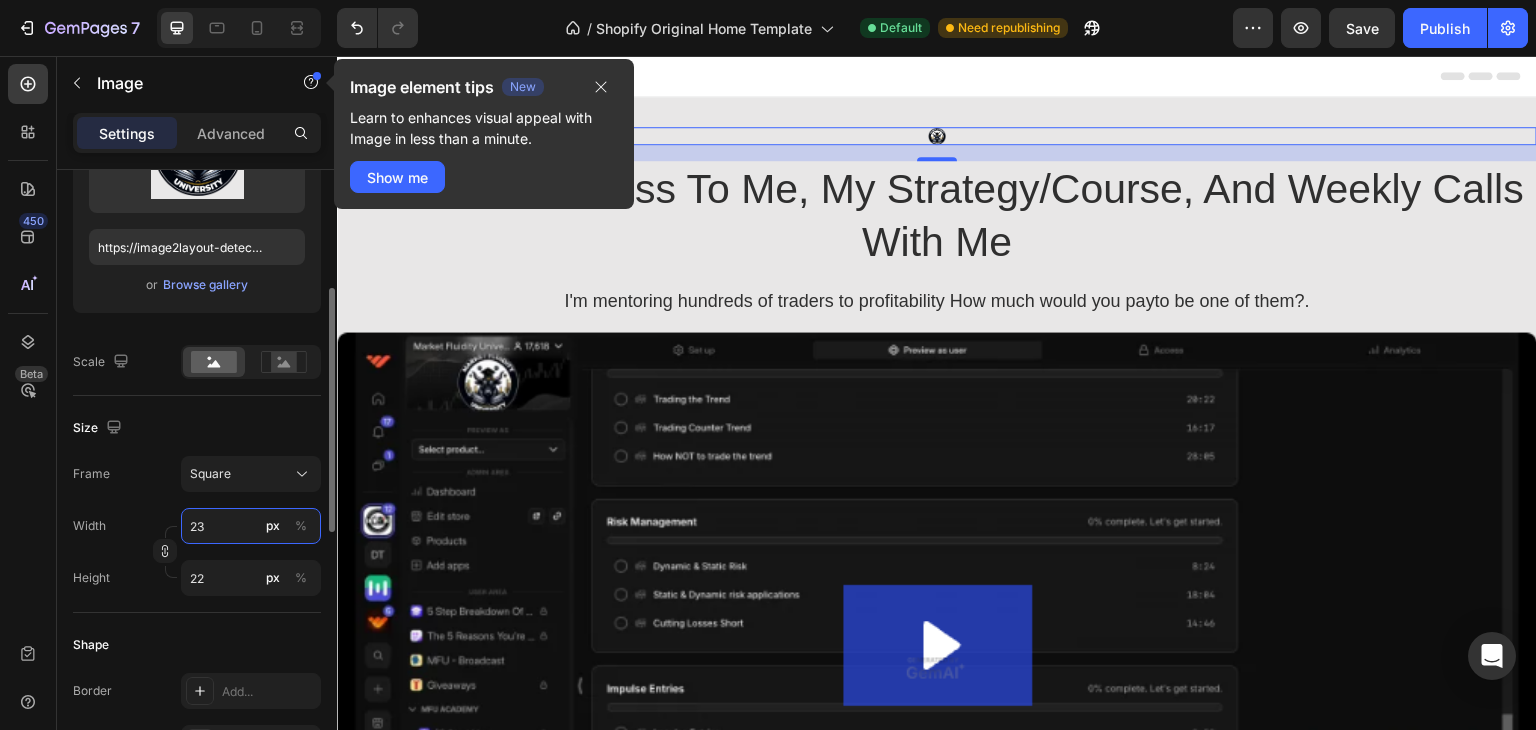type on "23" 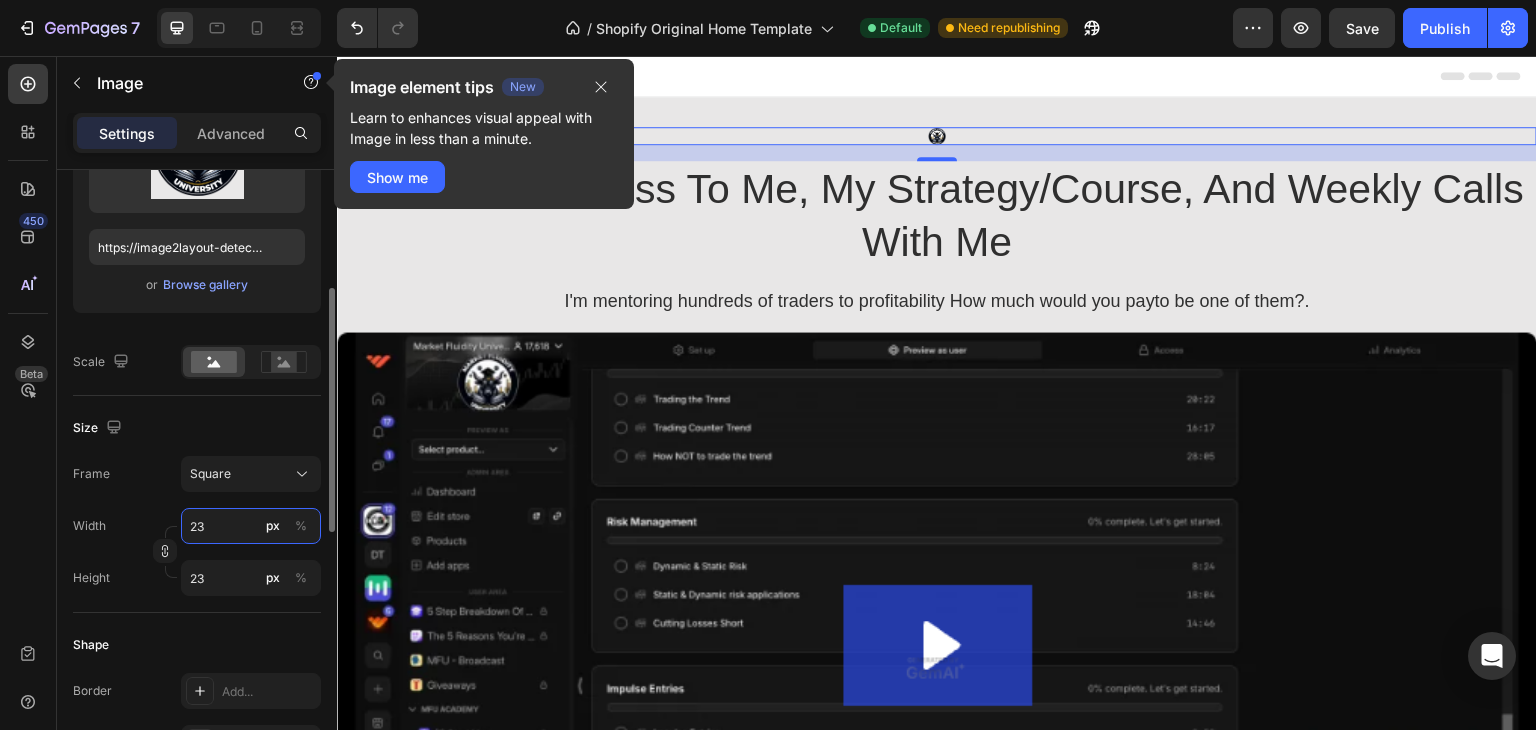 type on "24" 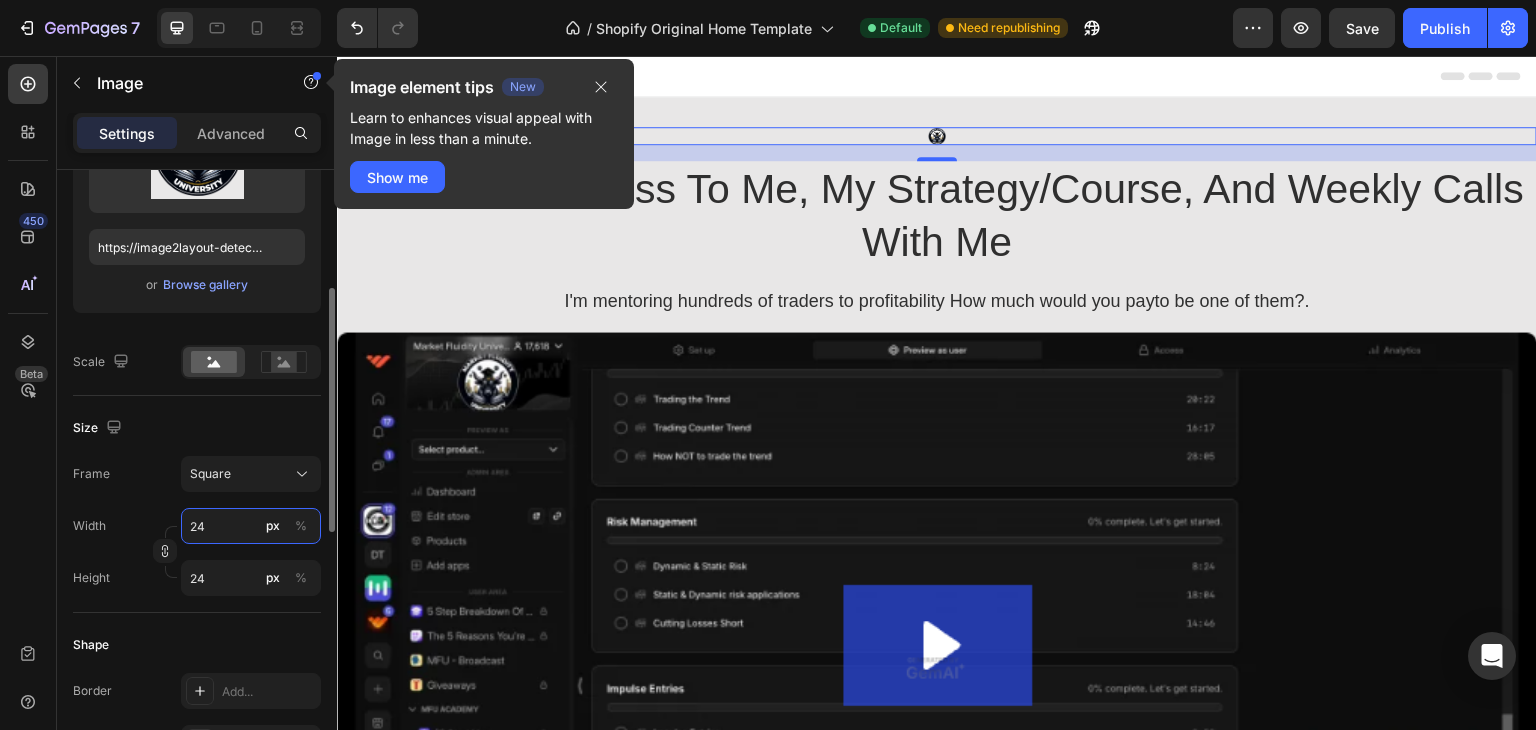 type on "25" 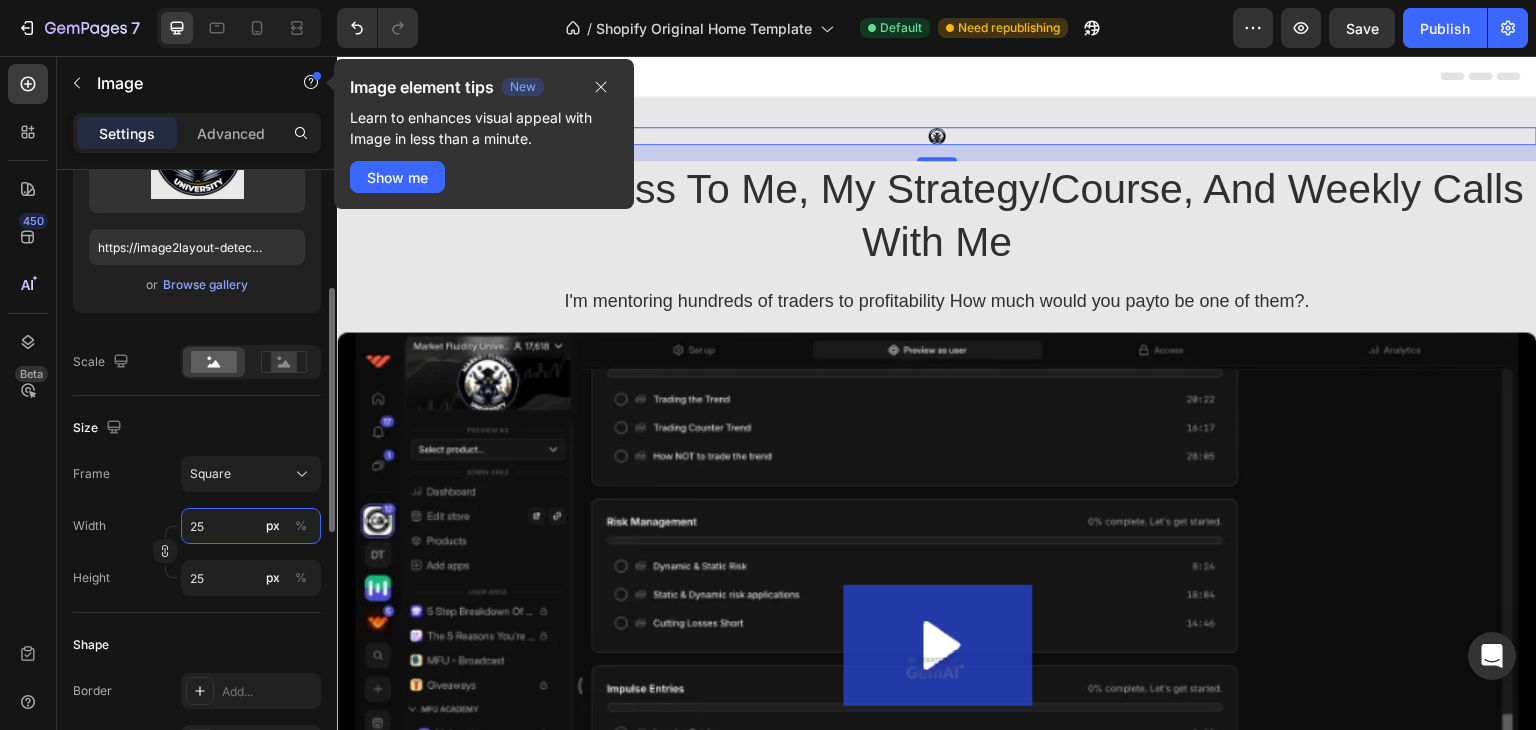 type on "26" 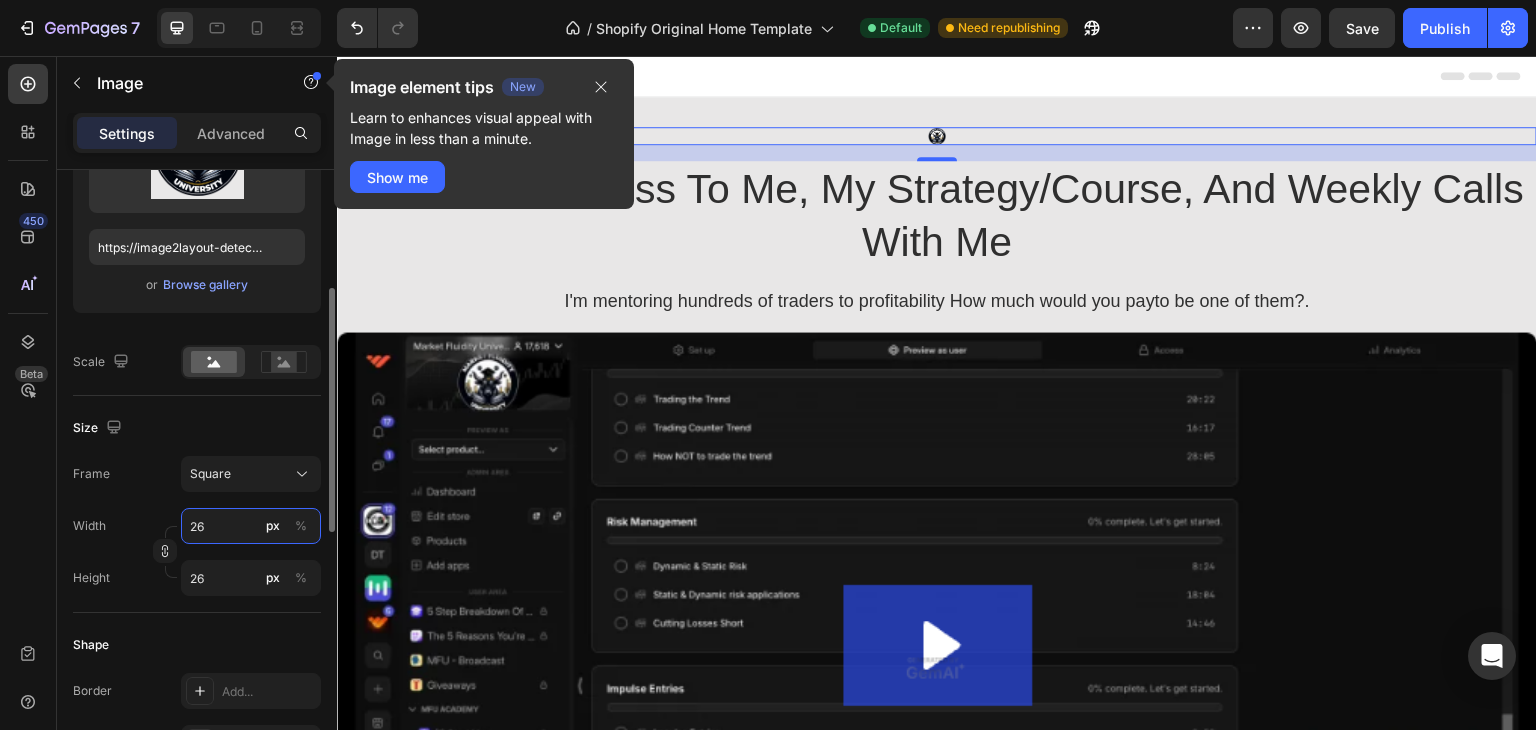 type on "27" 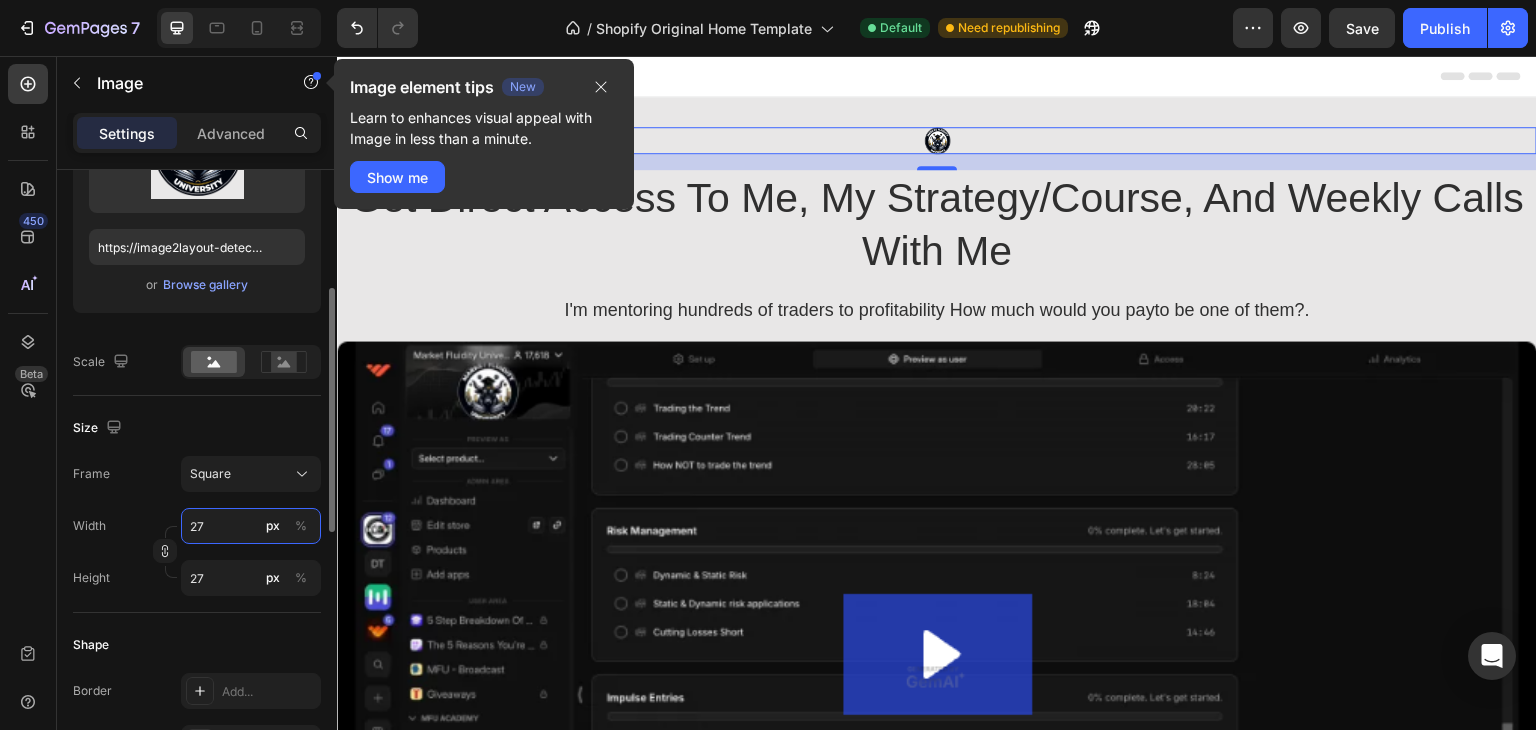type on "28" 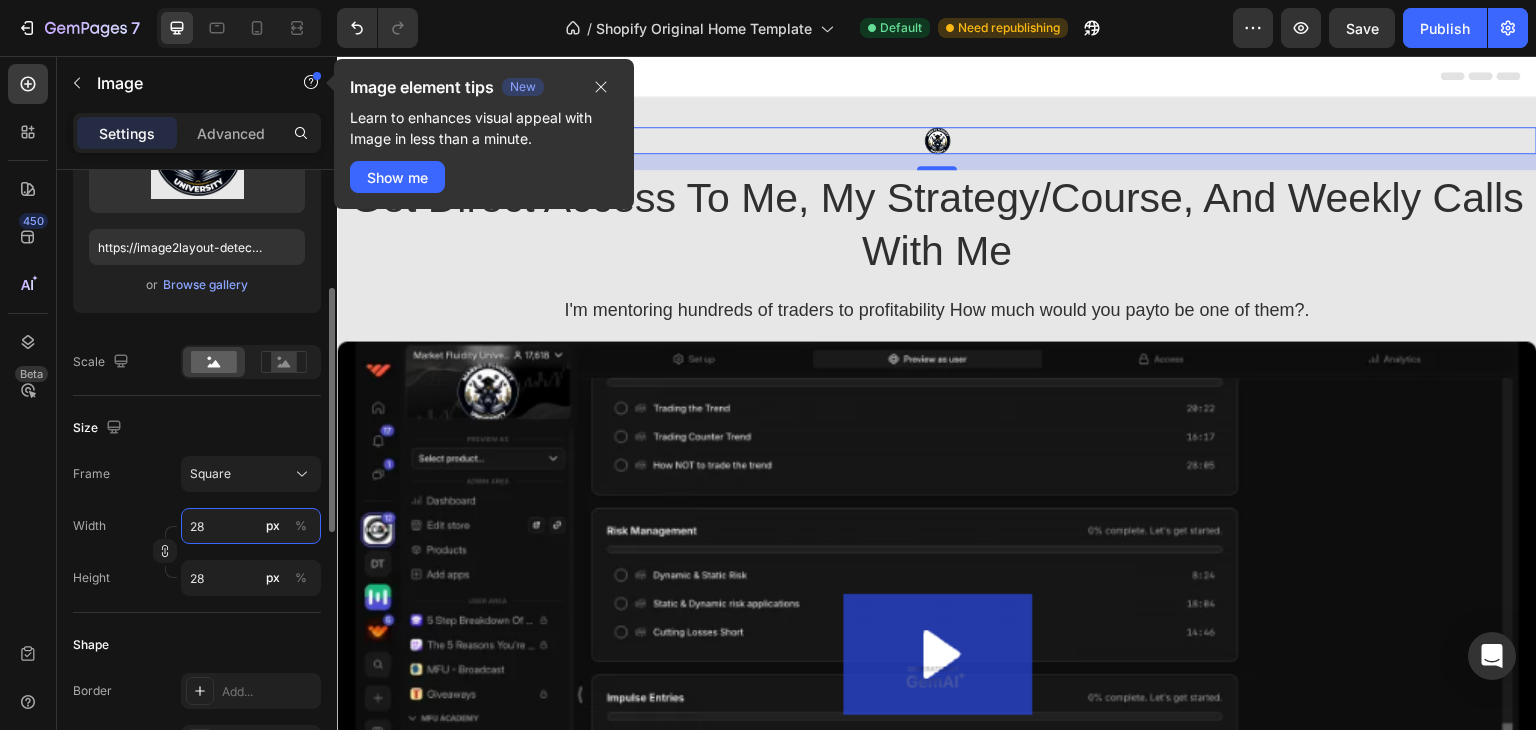 type on "29" 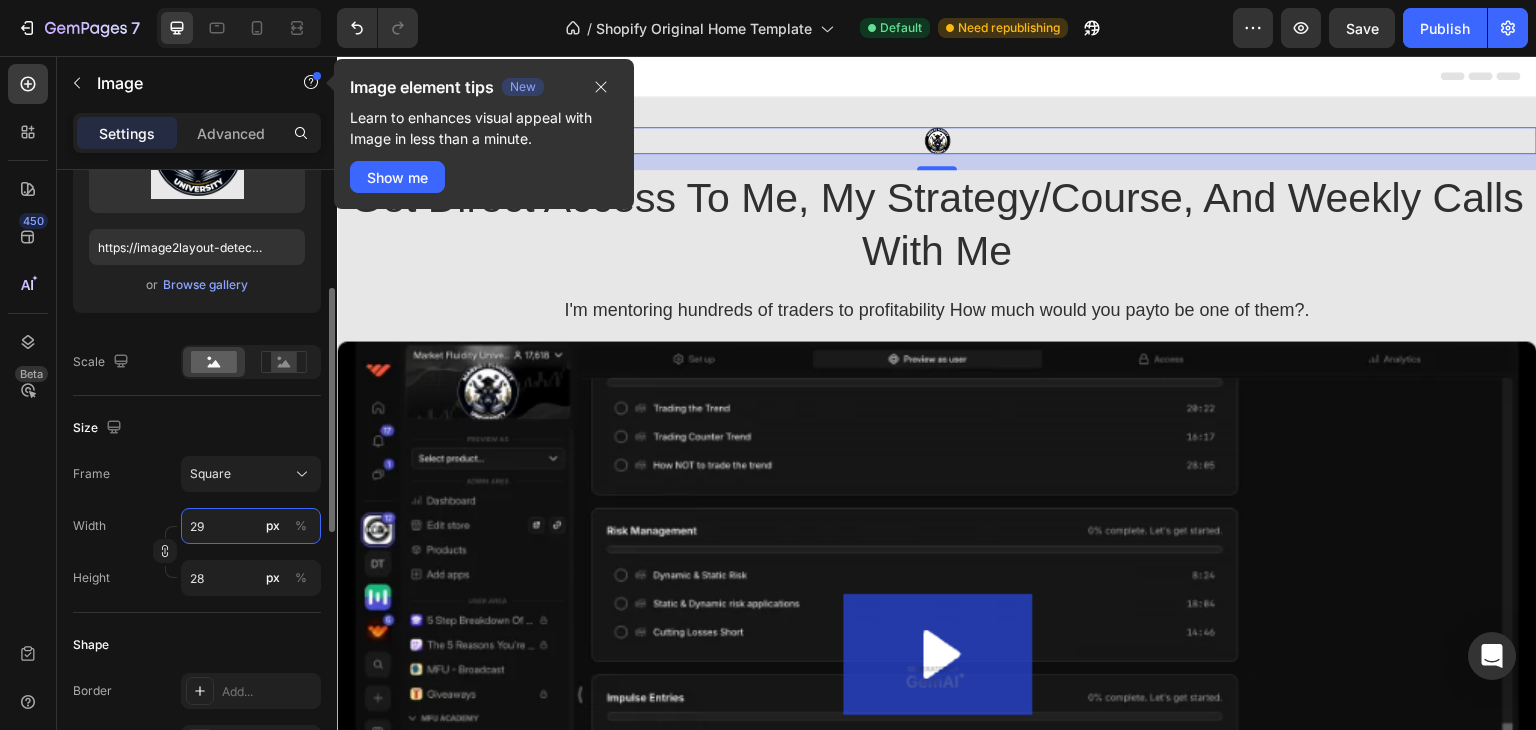 type on "29" 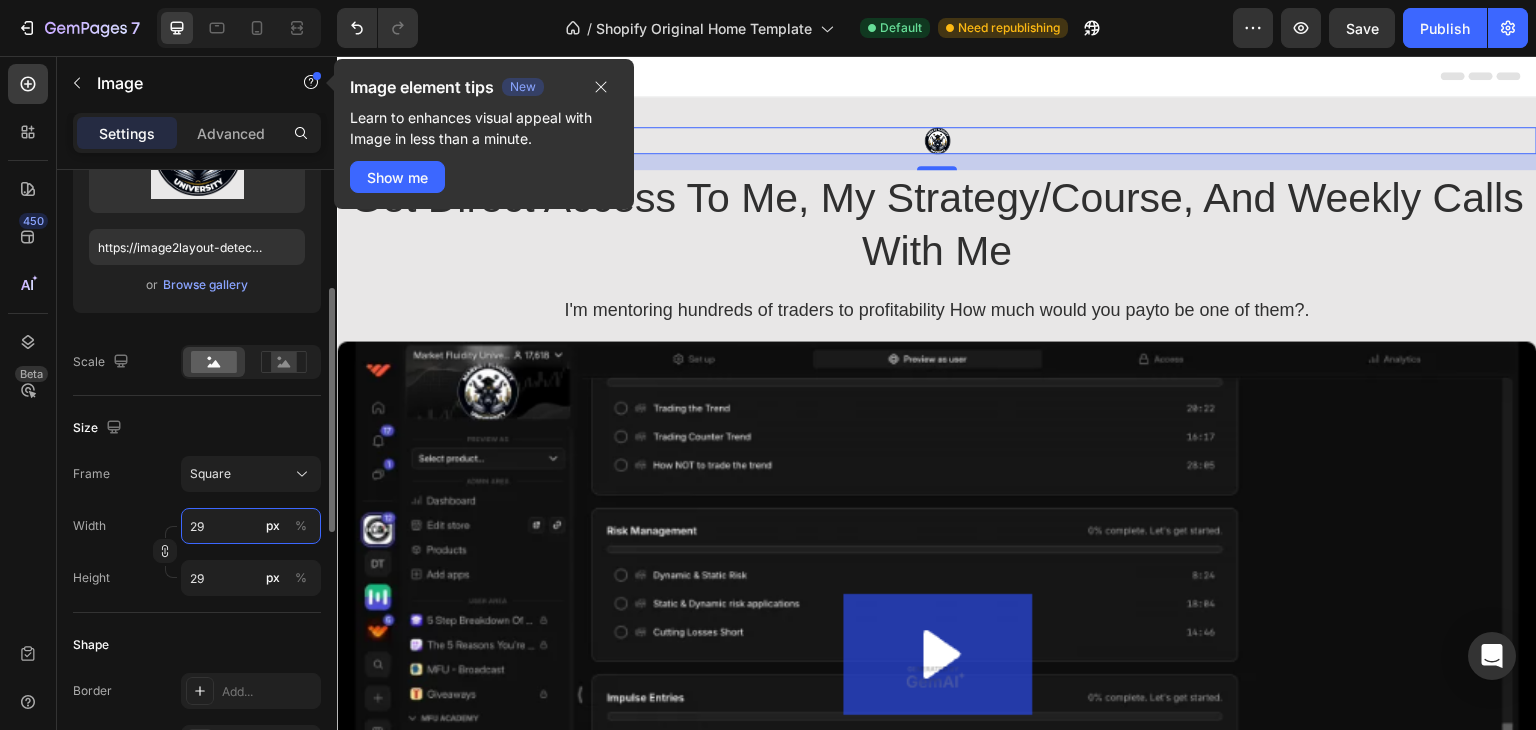 type on "30" 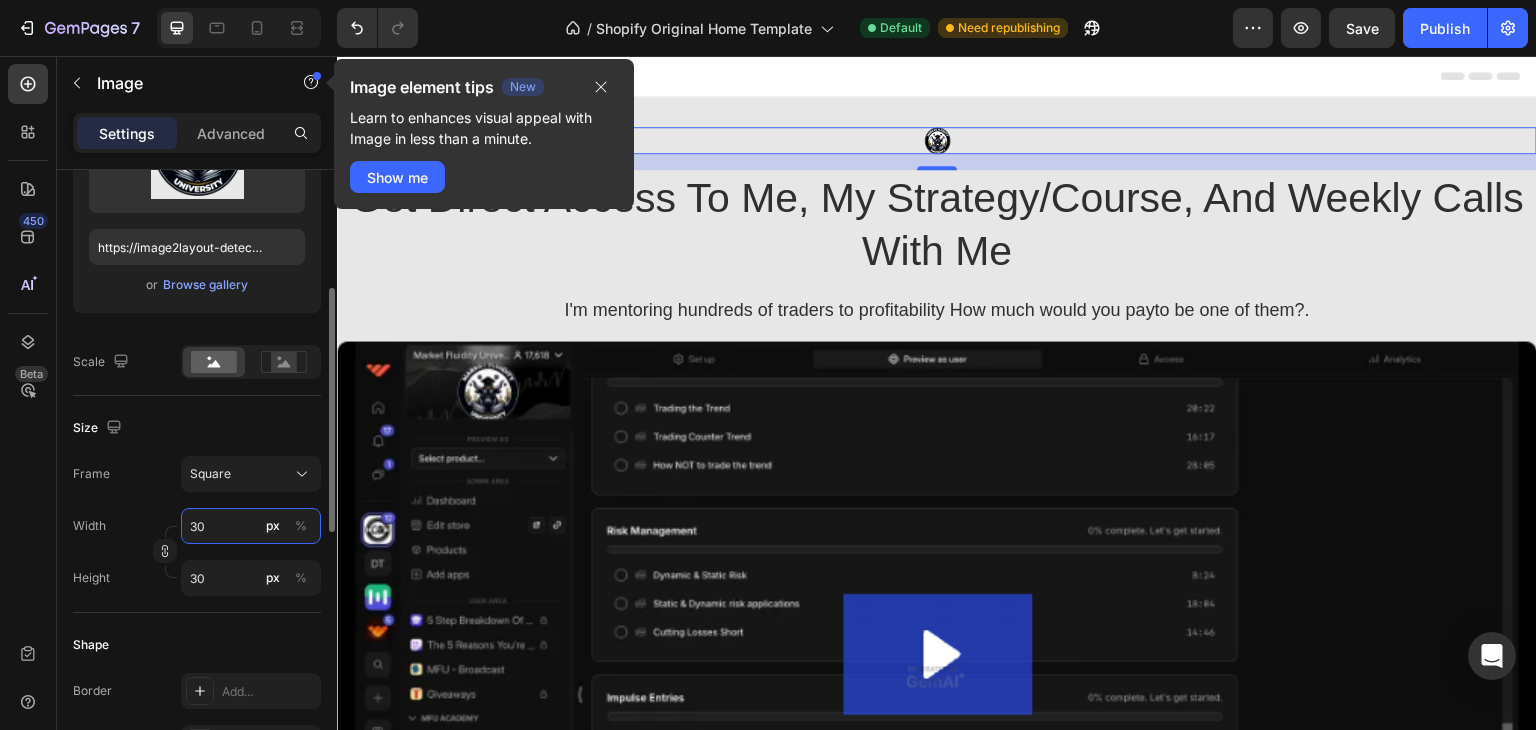type on "31" 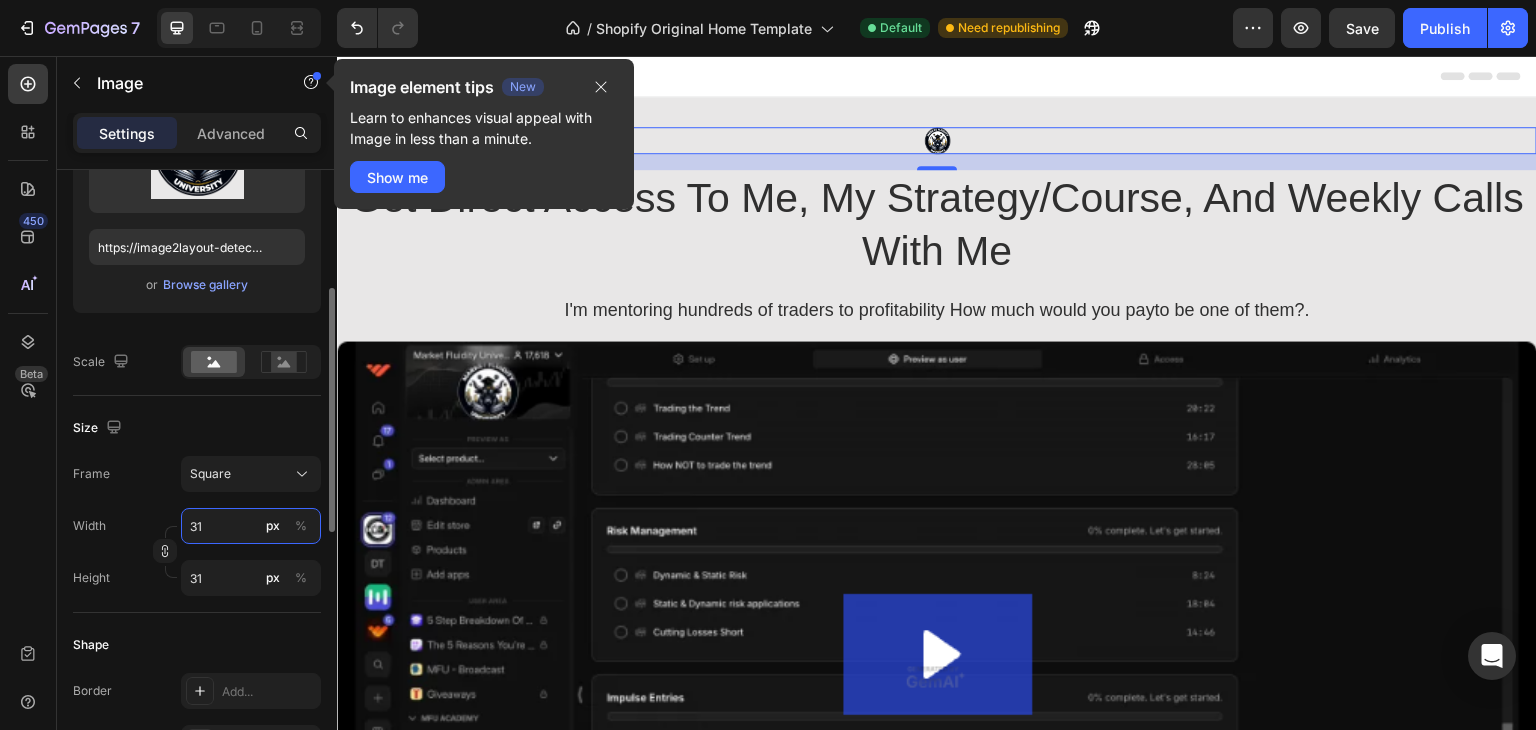 type on "32" 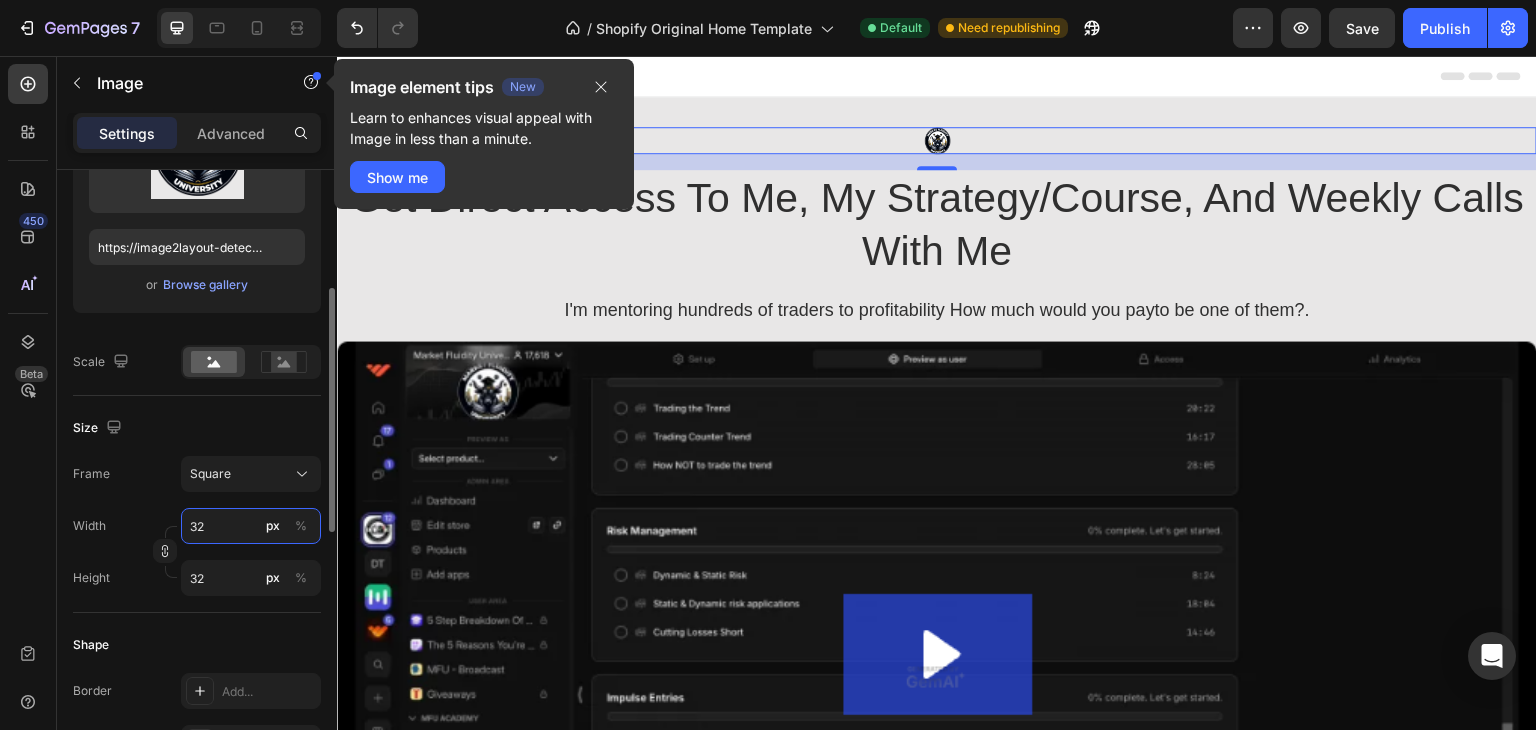type on "33" 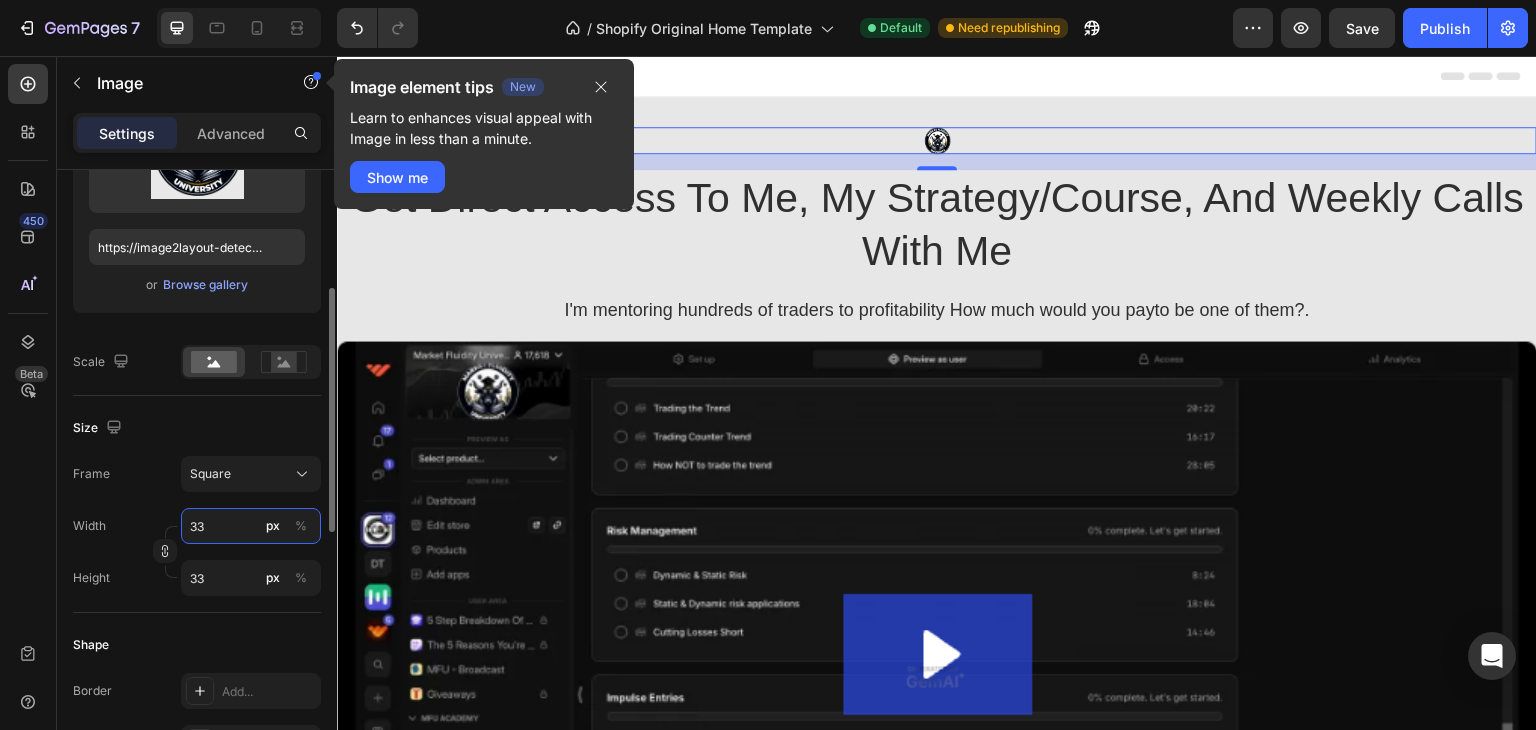 type on "34" 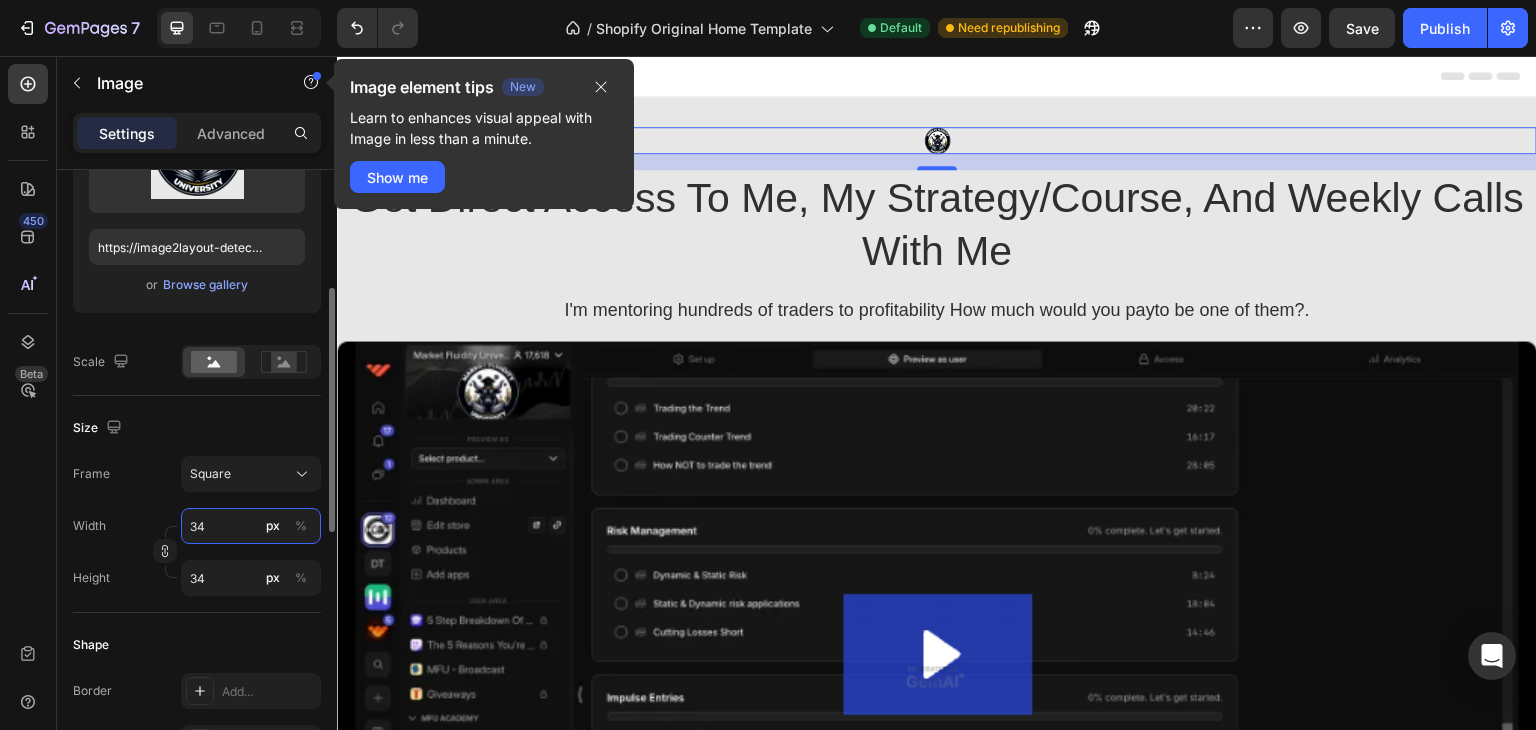 type on "35" 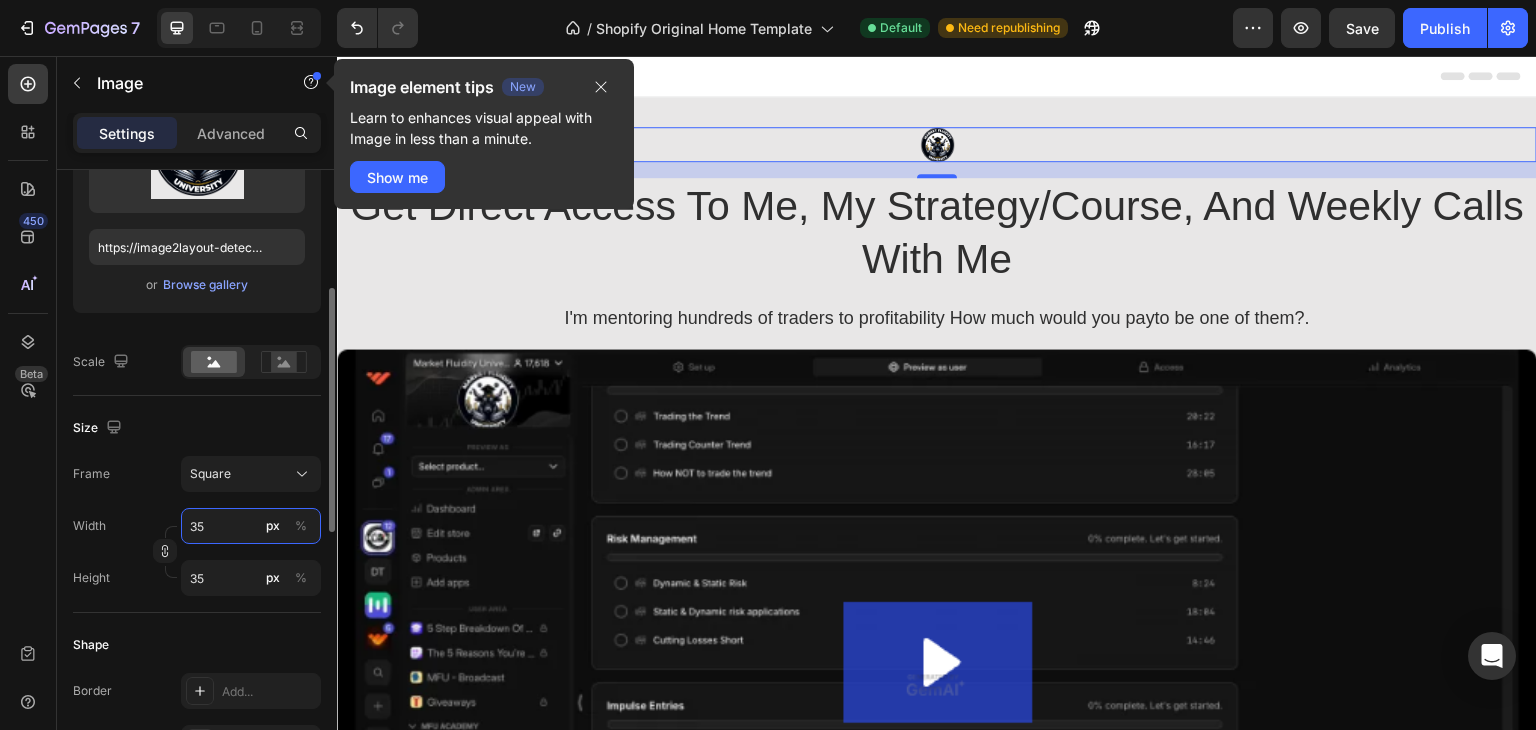 type on "36" 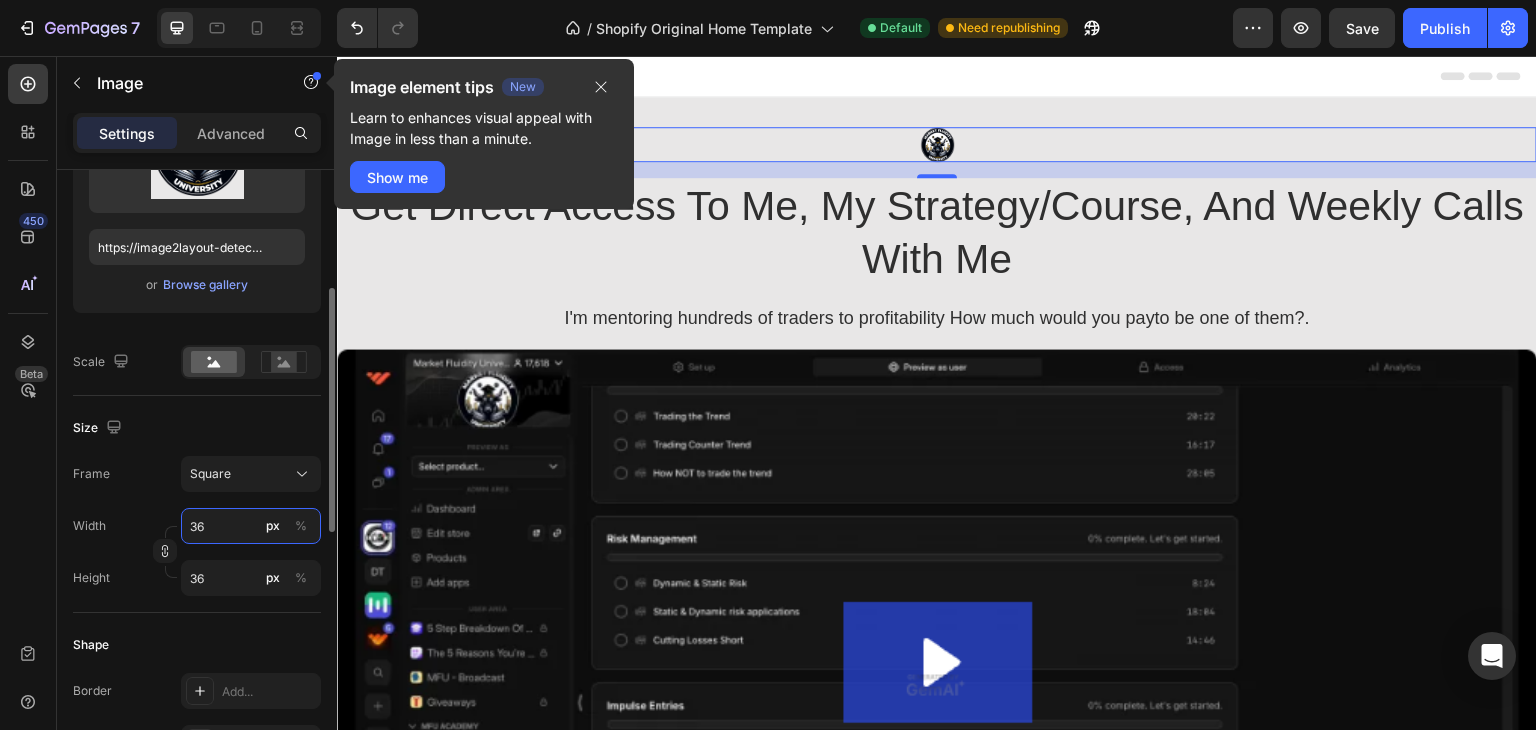 type on "37" 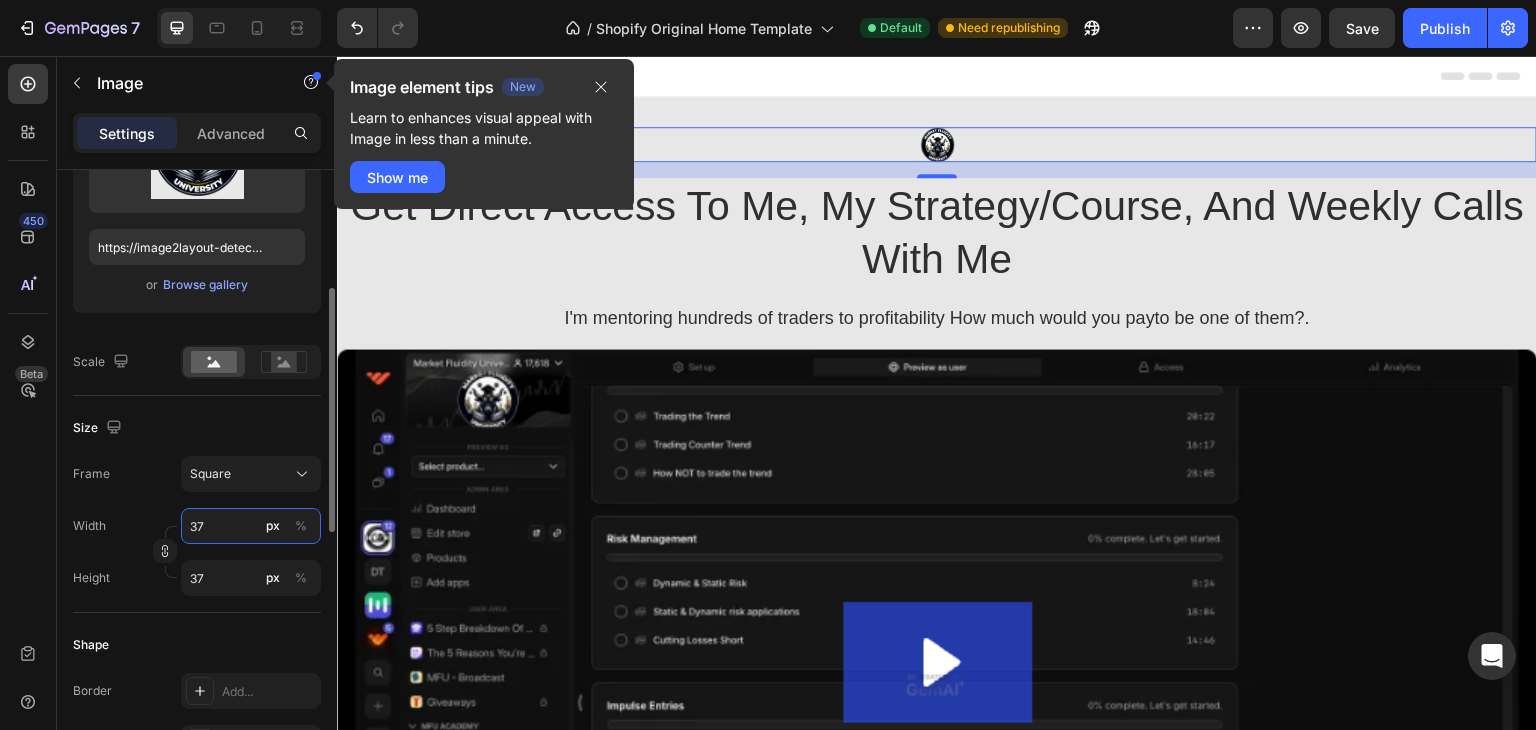 type on "38" 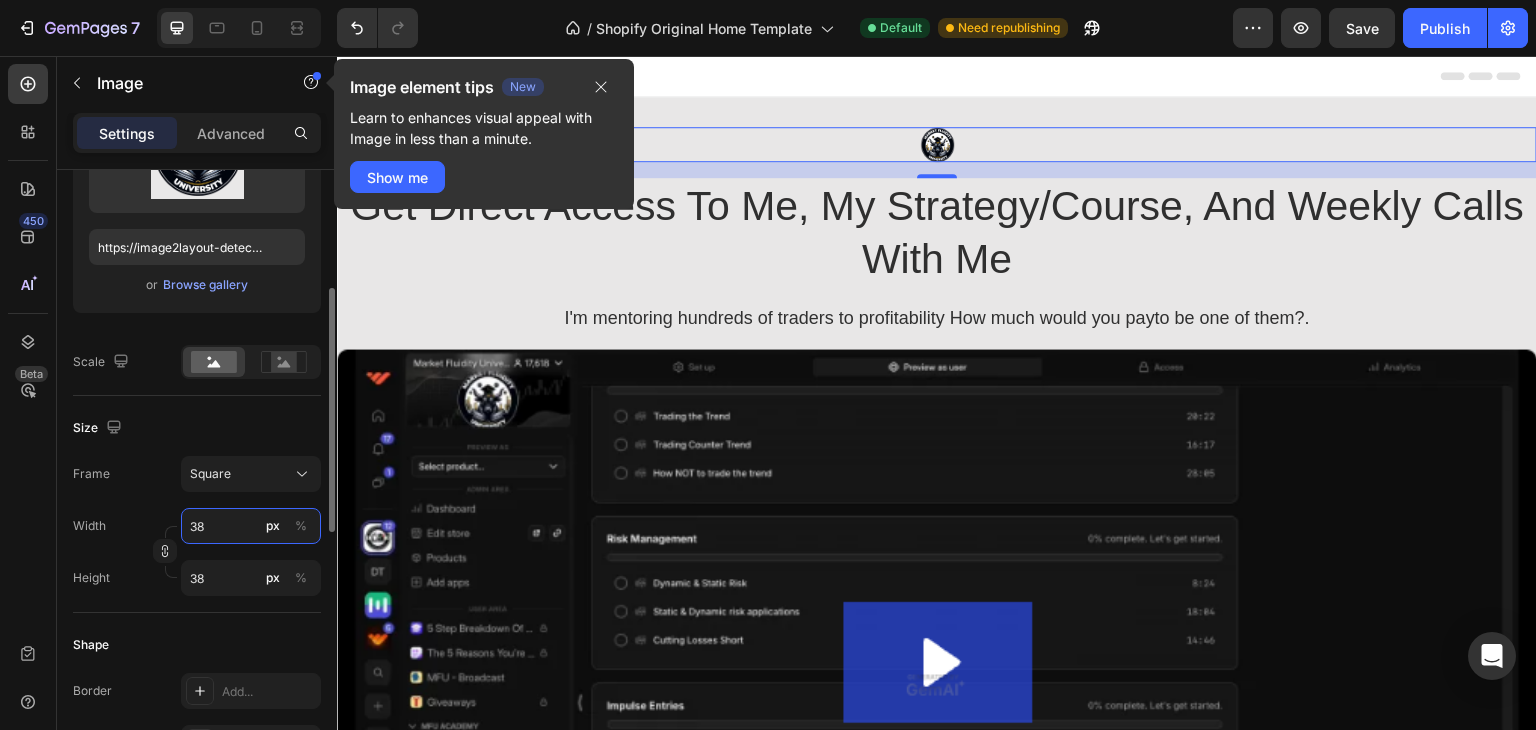 type on "39" 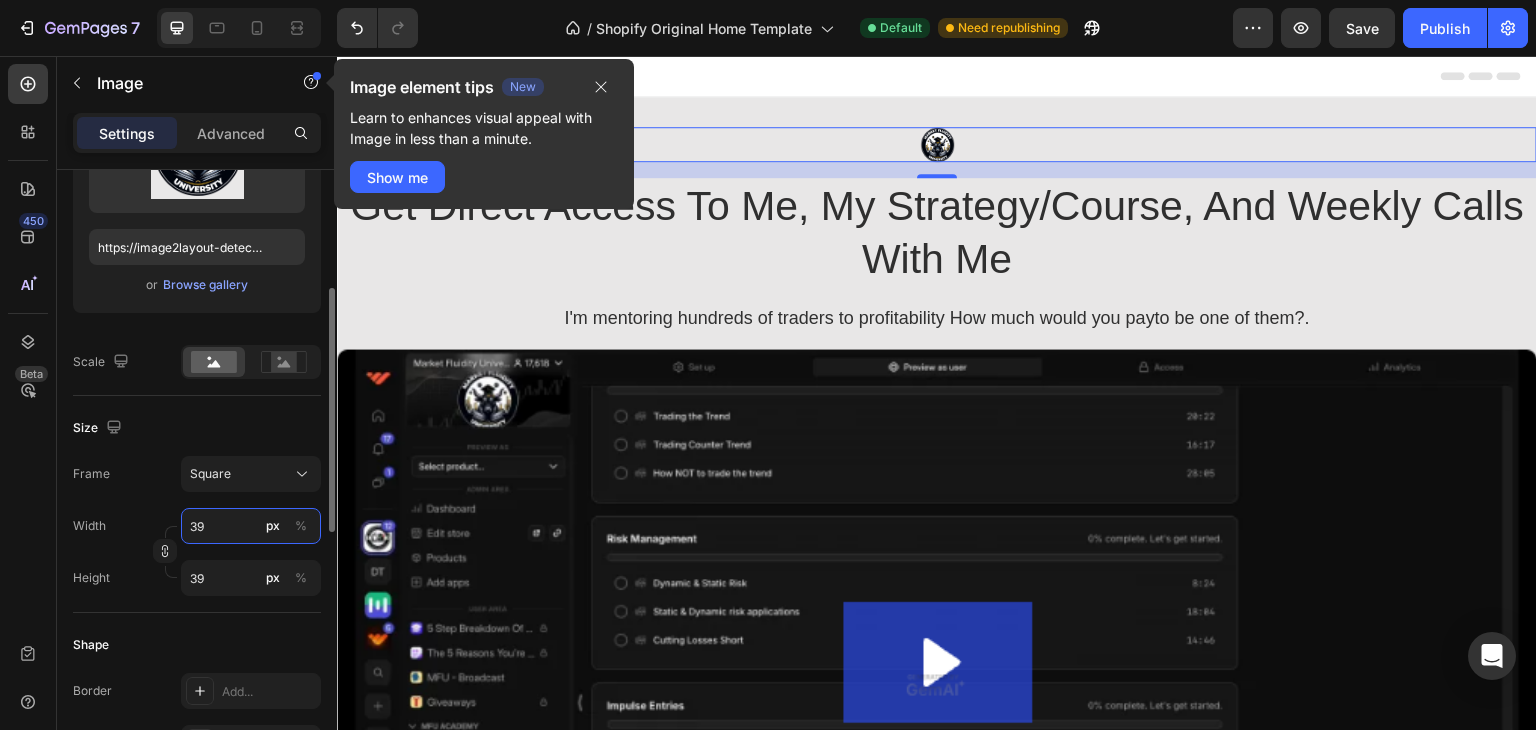 type on "40" 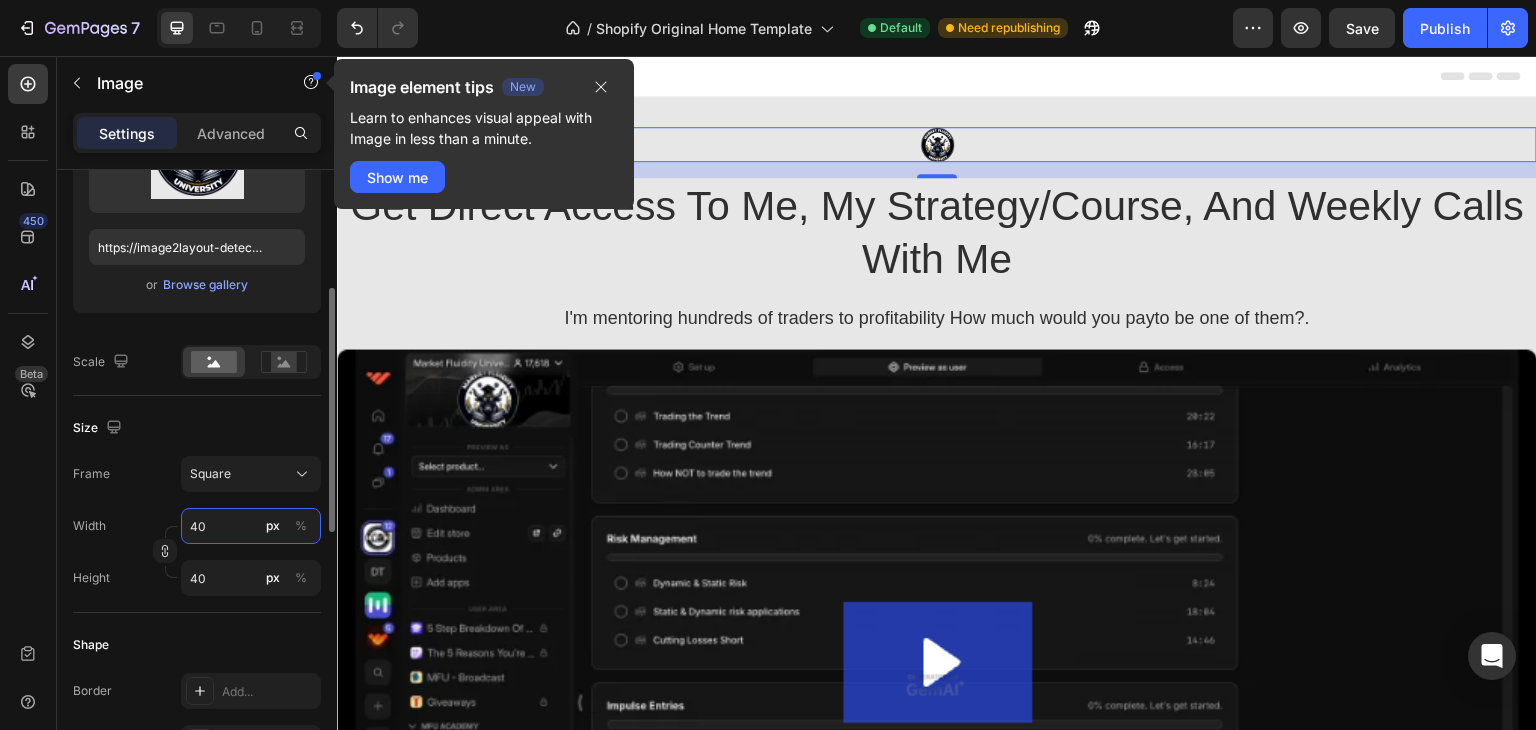 type on "41" 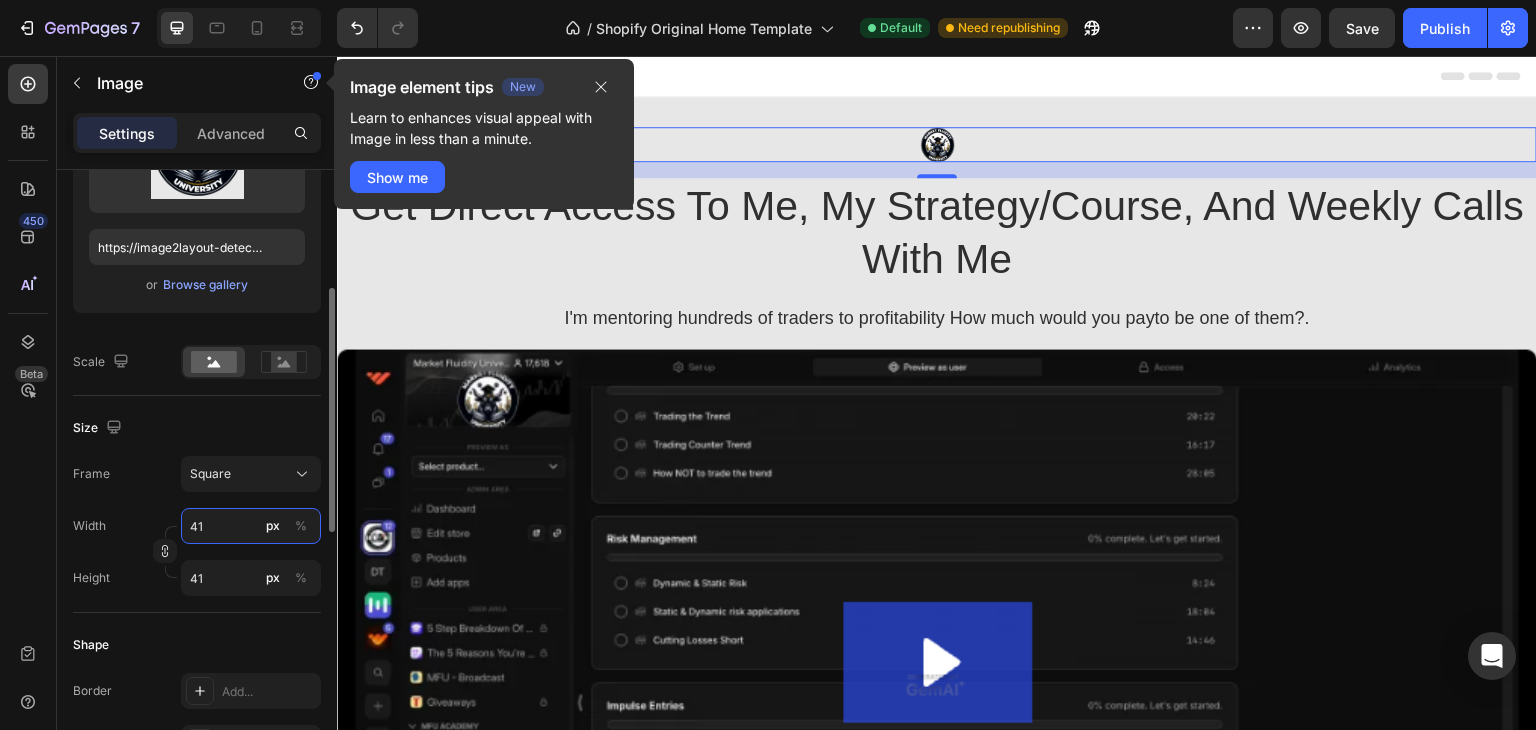type on "42" 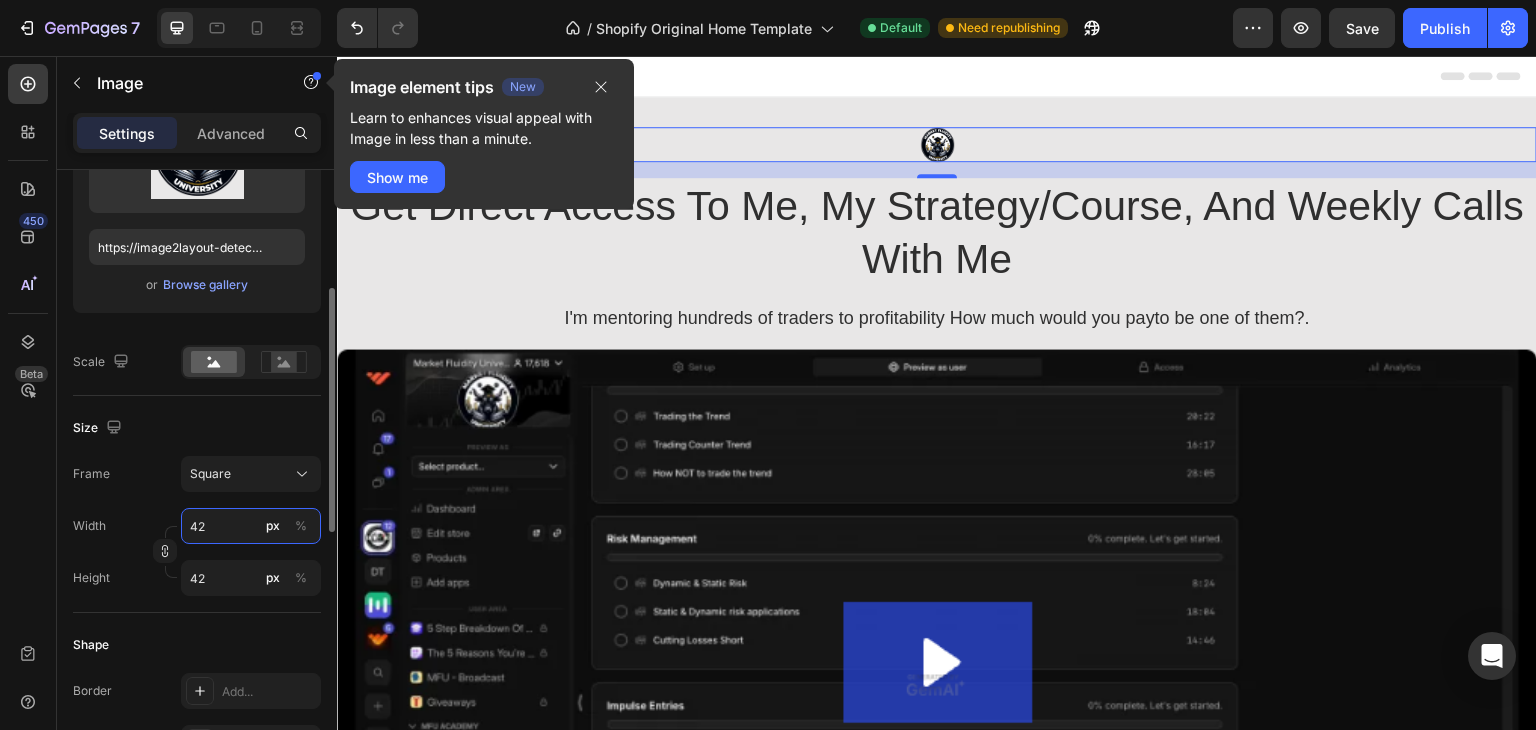 type on "43" 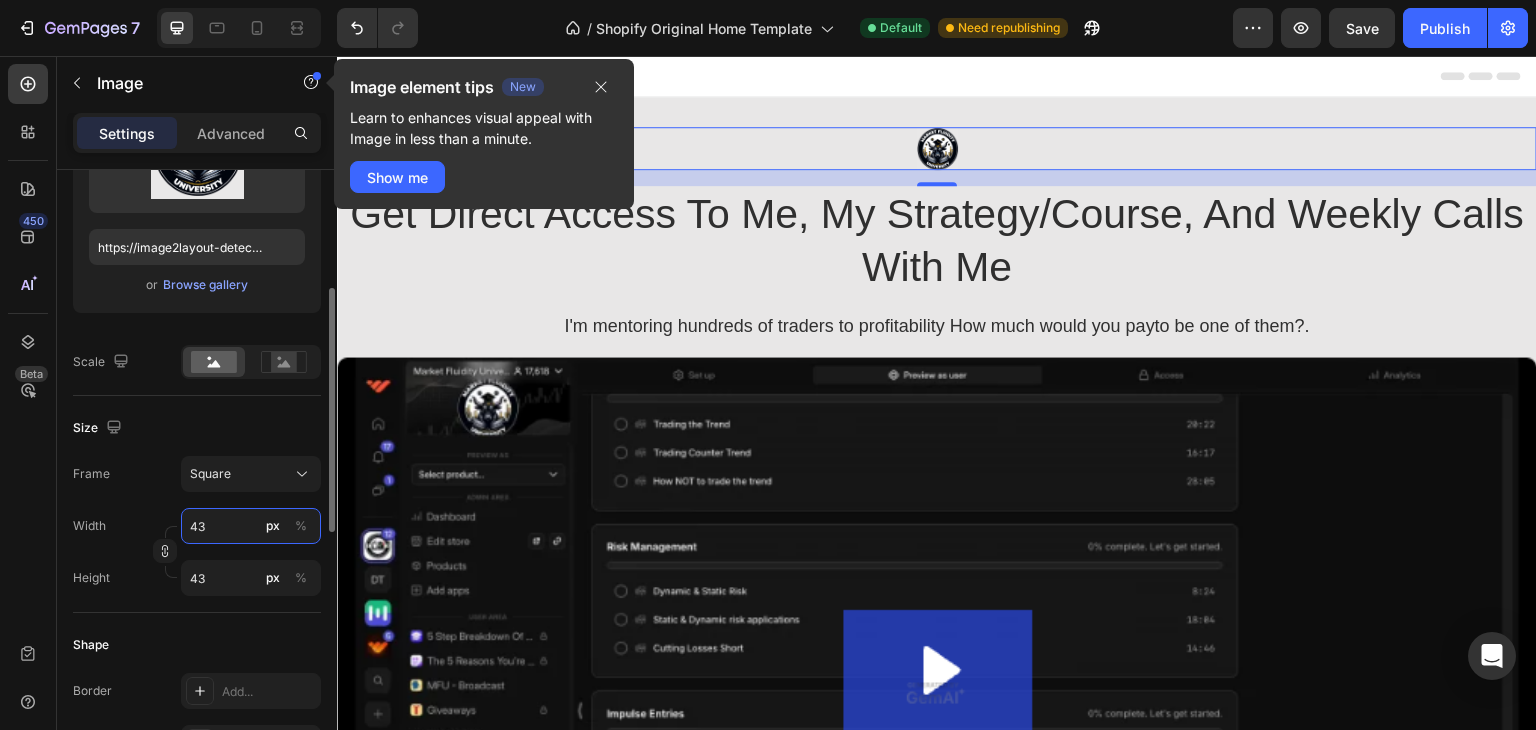 type on "44" 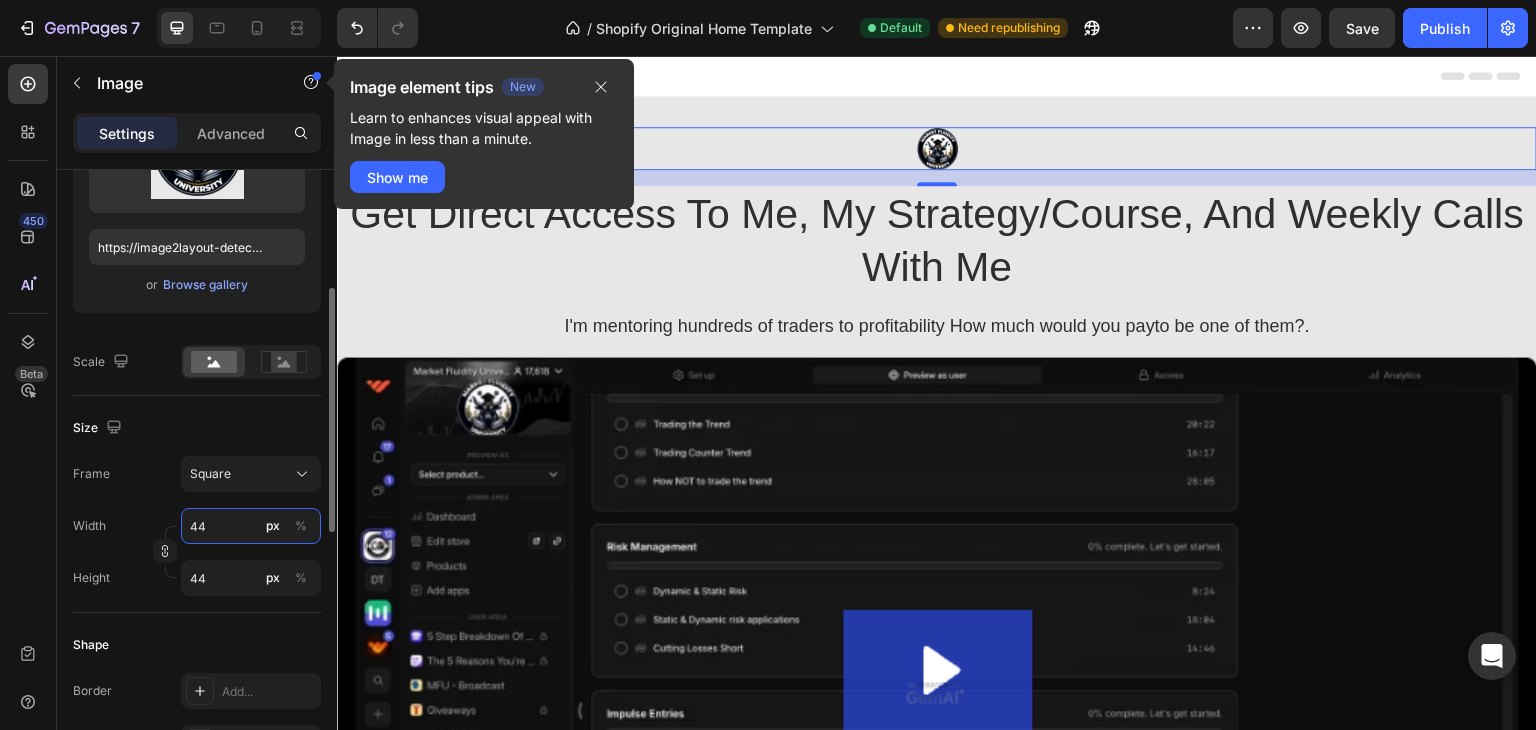 type on "45" 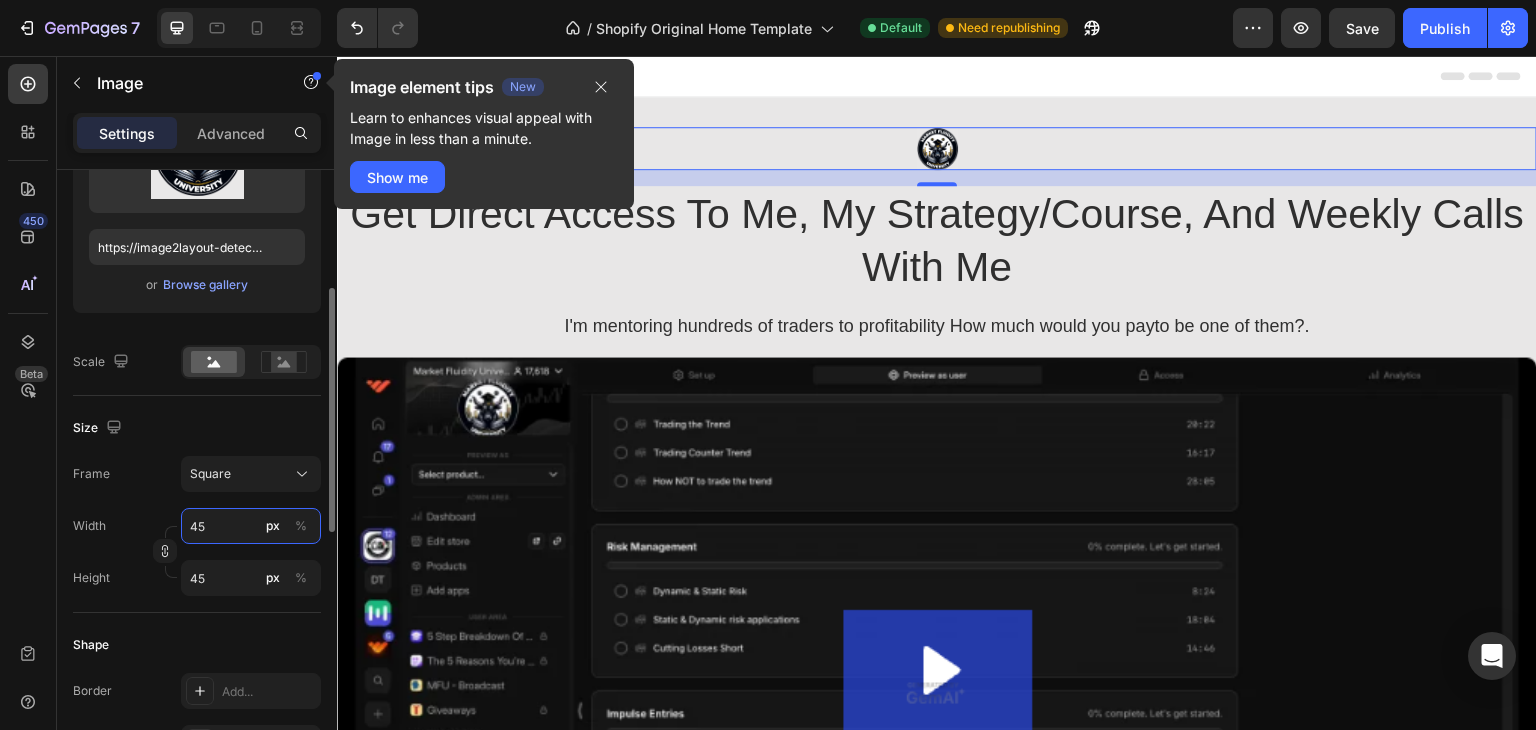 type on "46" 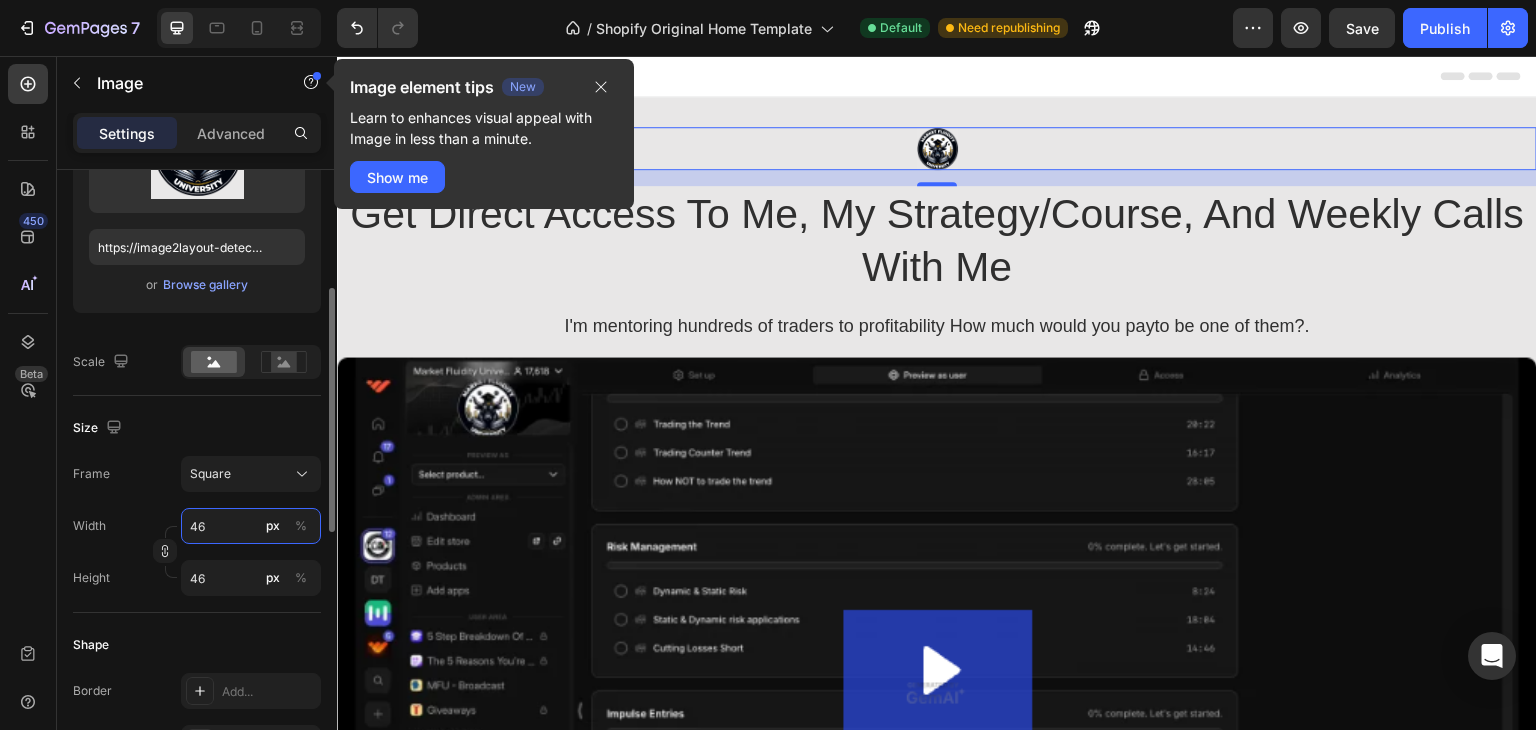 type on "47" 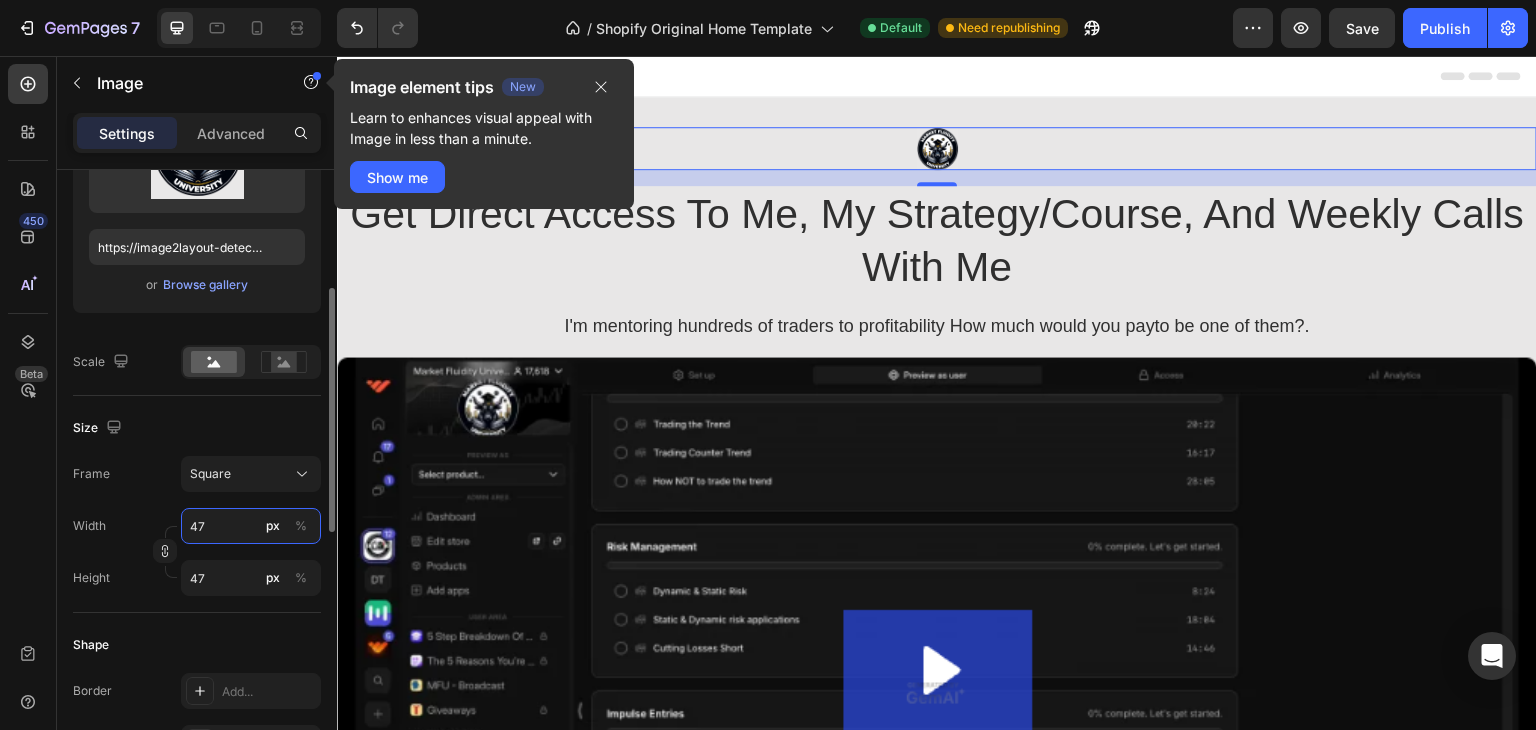 type on "48" 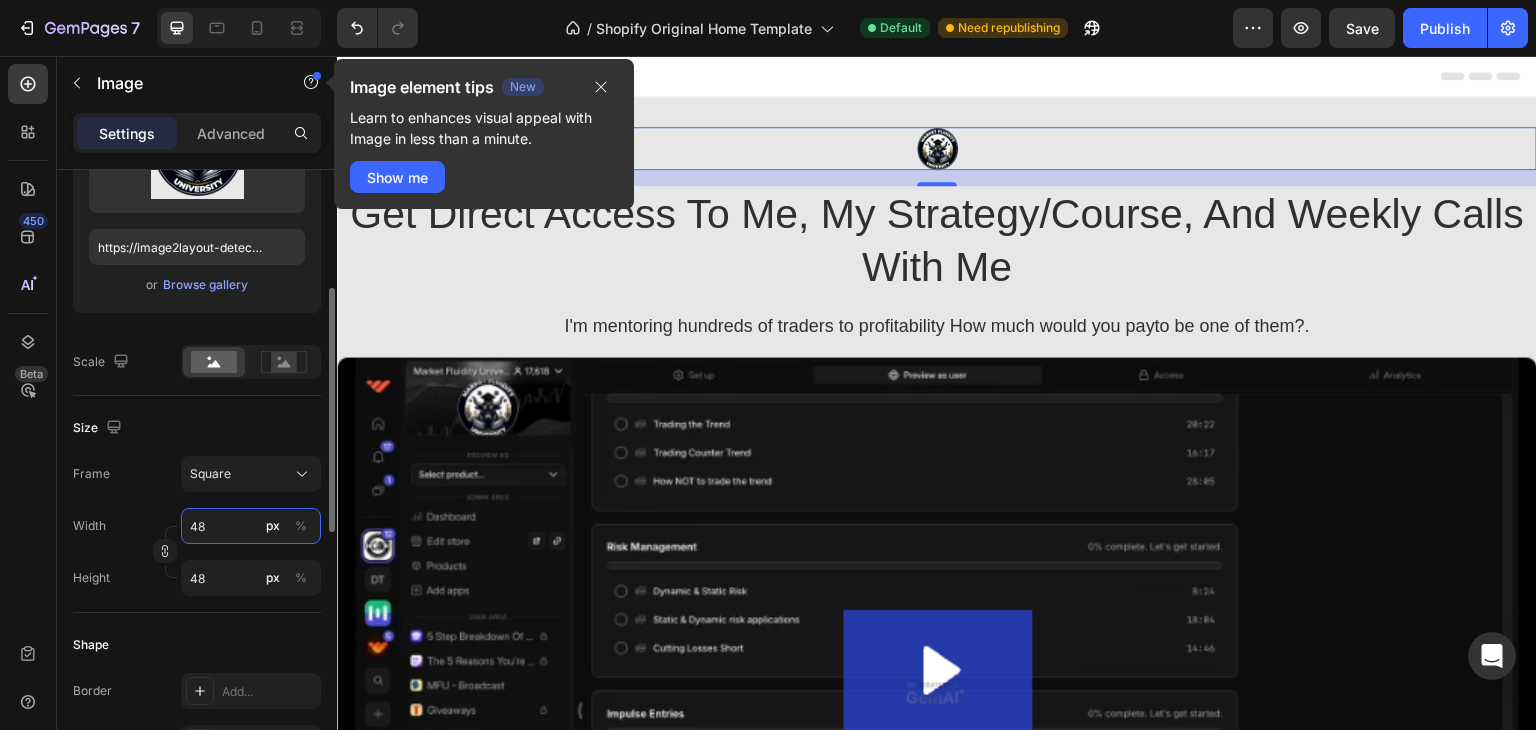 type on "49" 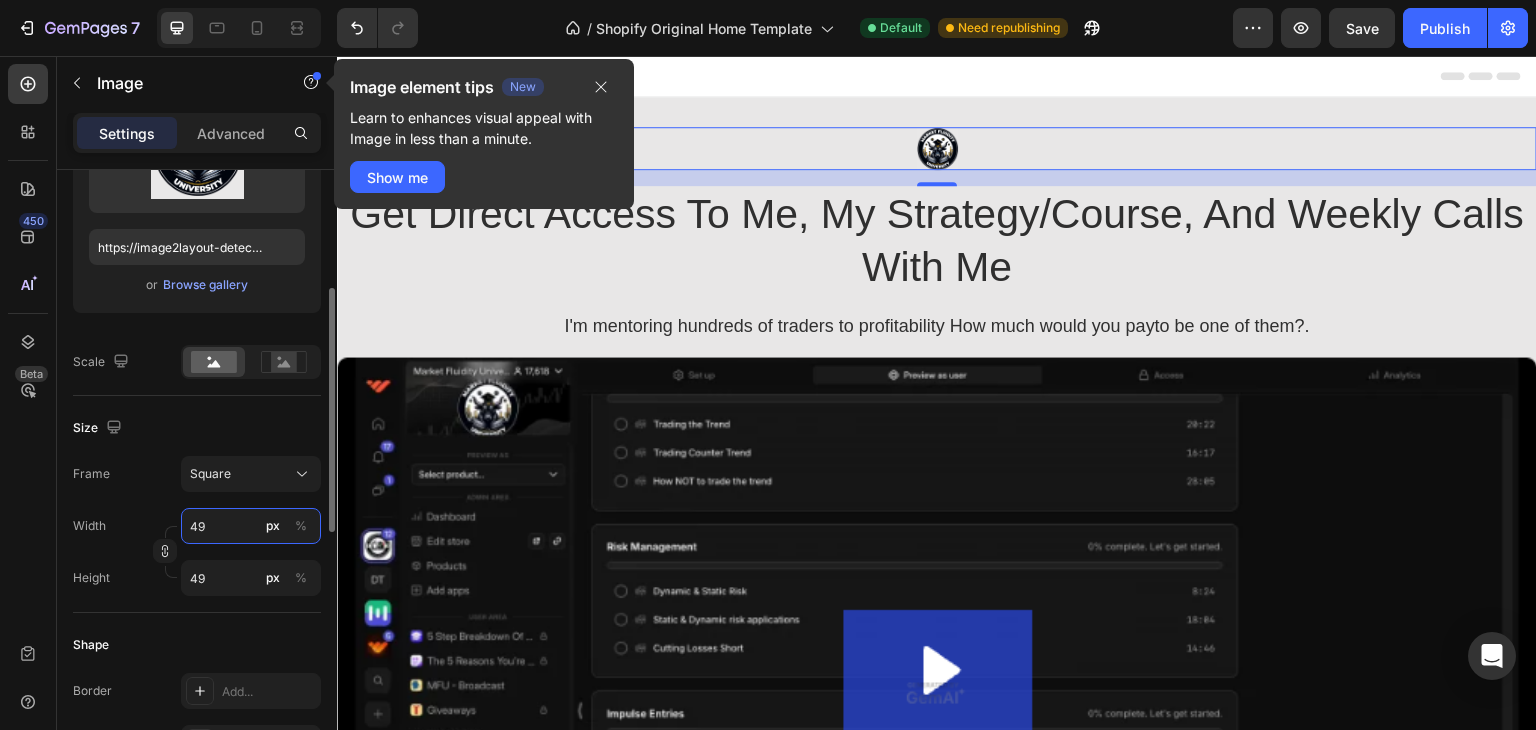 type on "50" 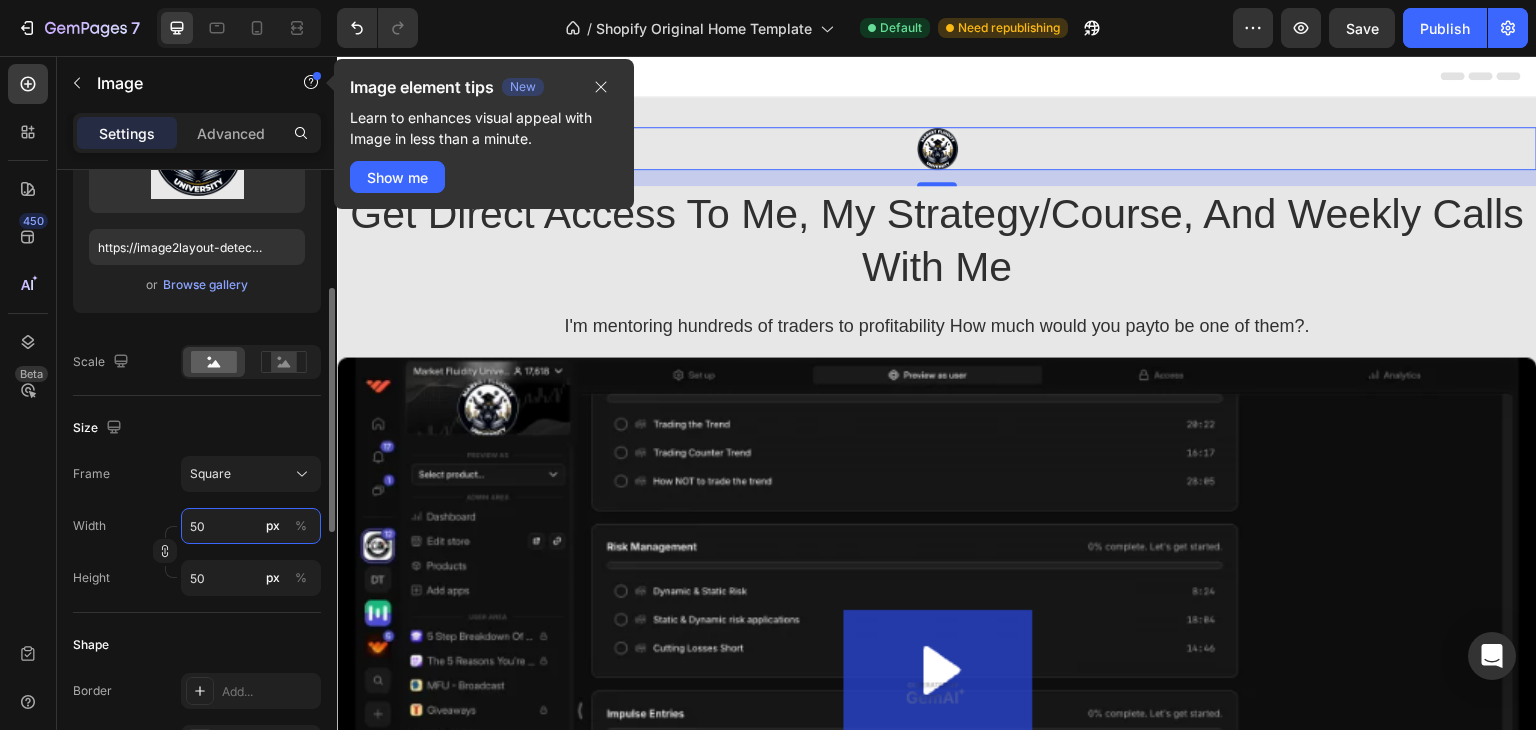type on "51" 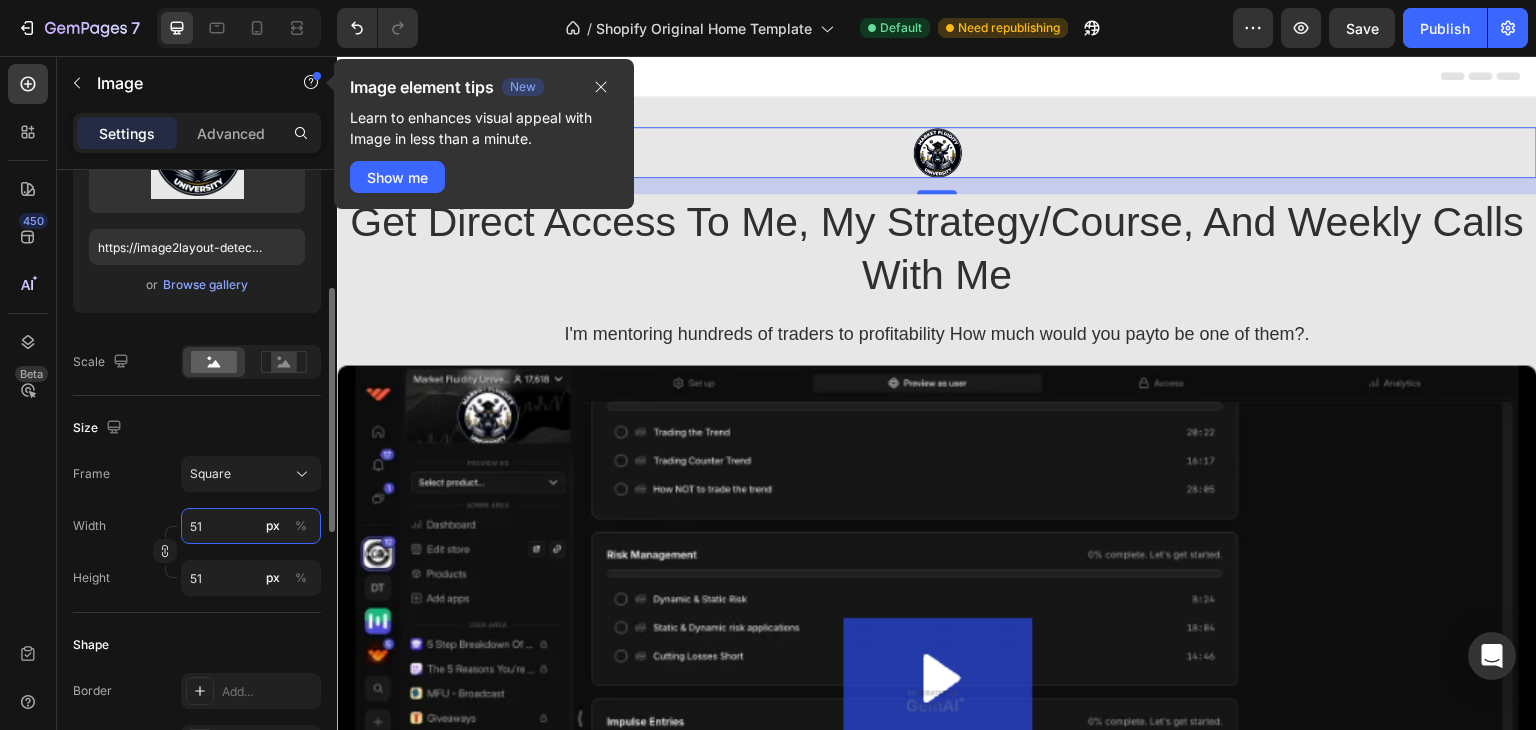 type on "52" 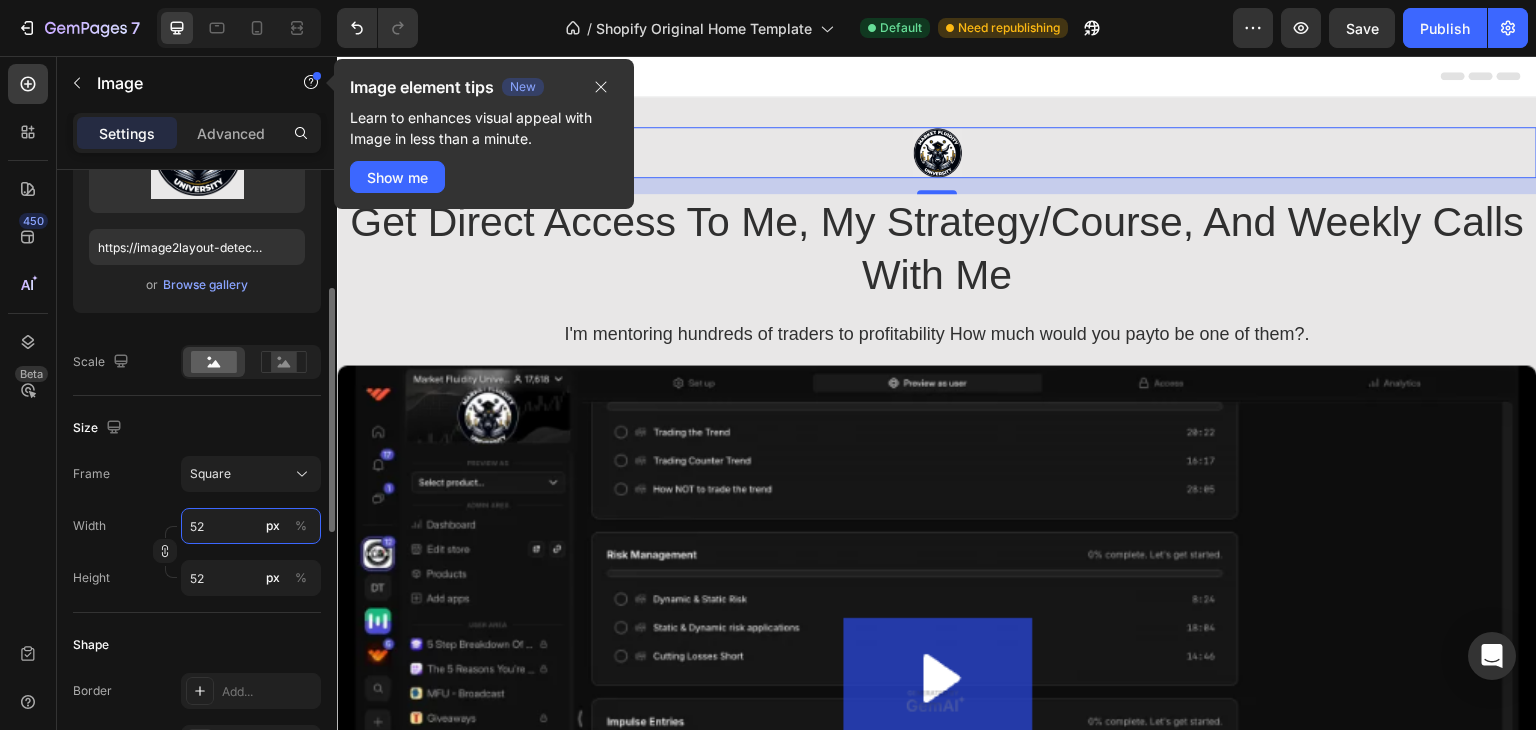 type on "53" 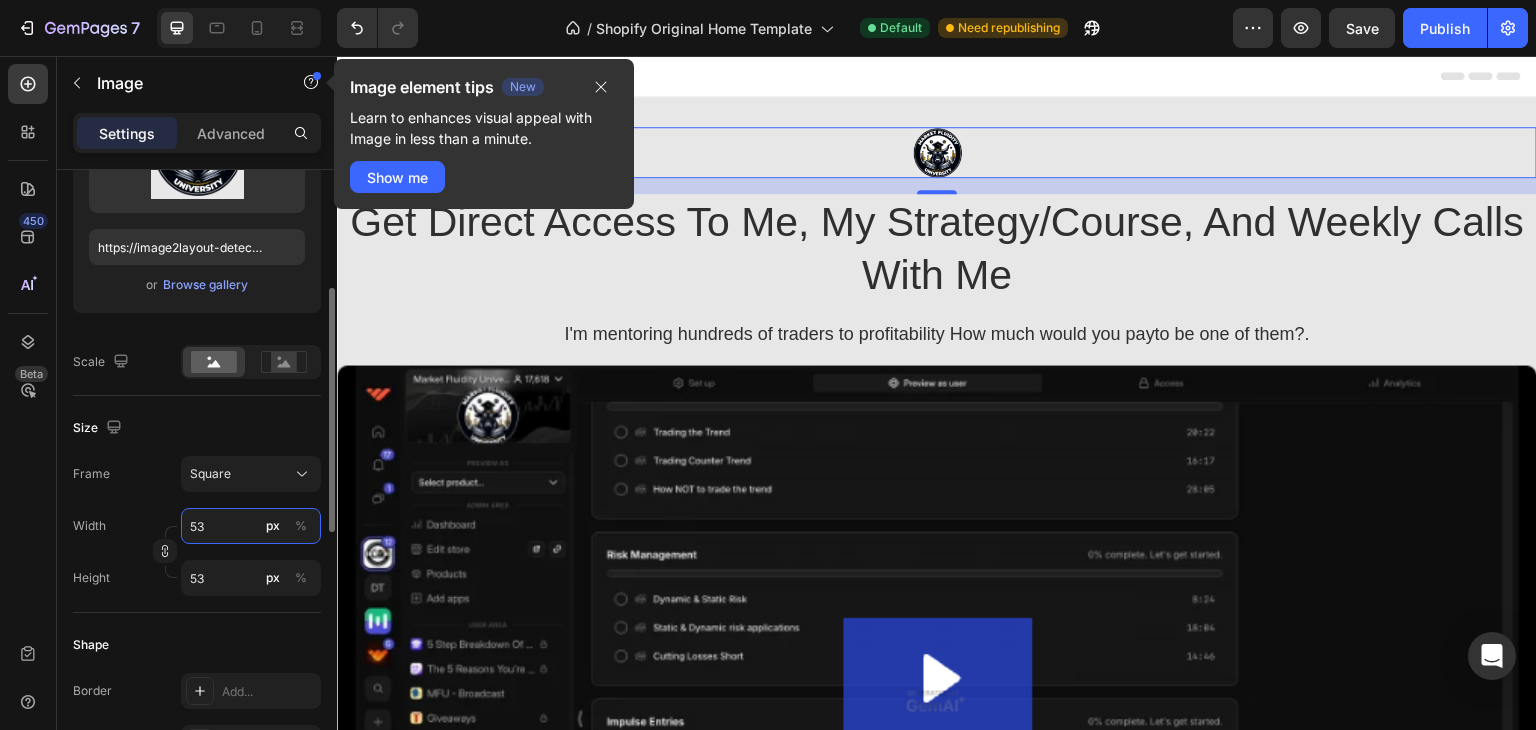 type on "54" 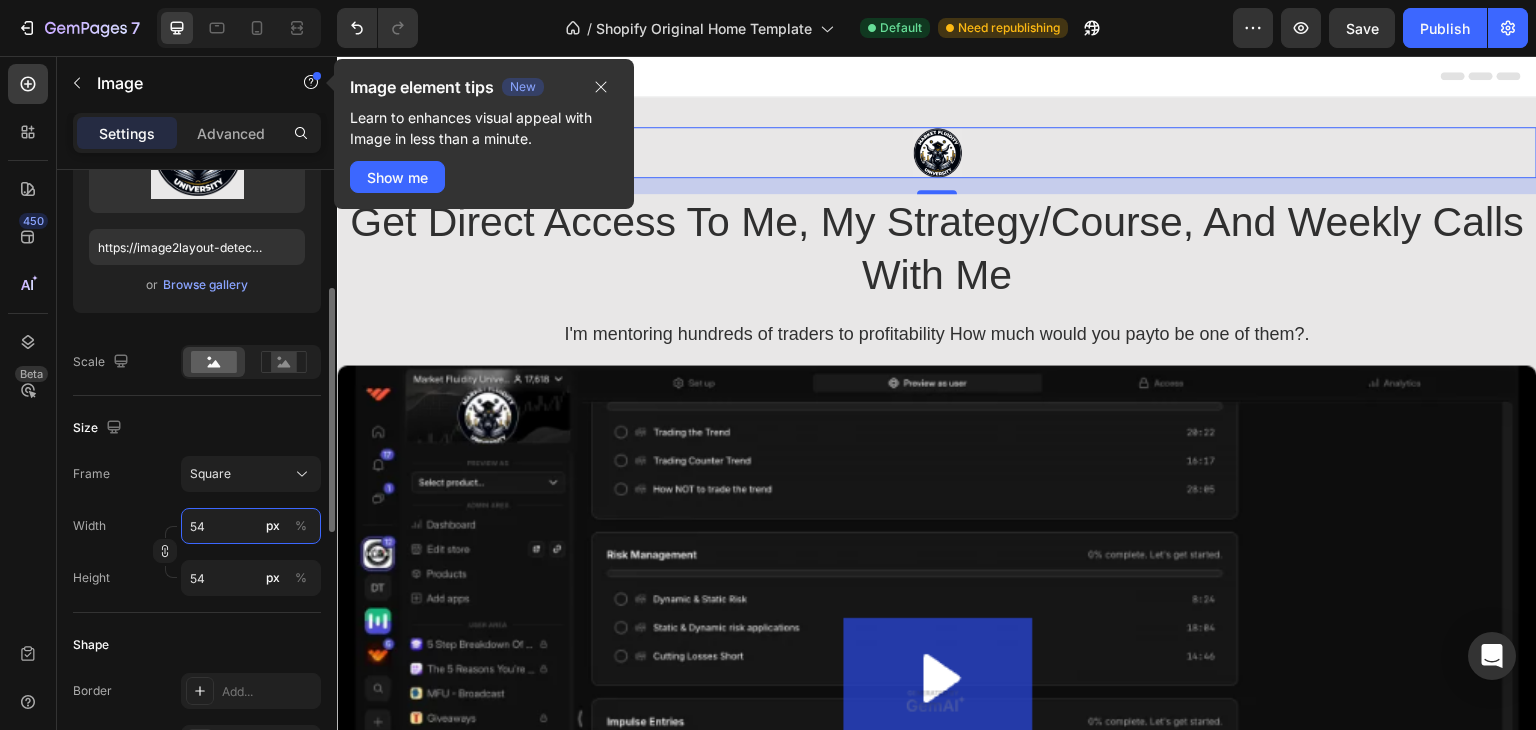 type on "55" 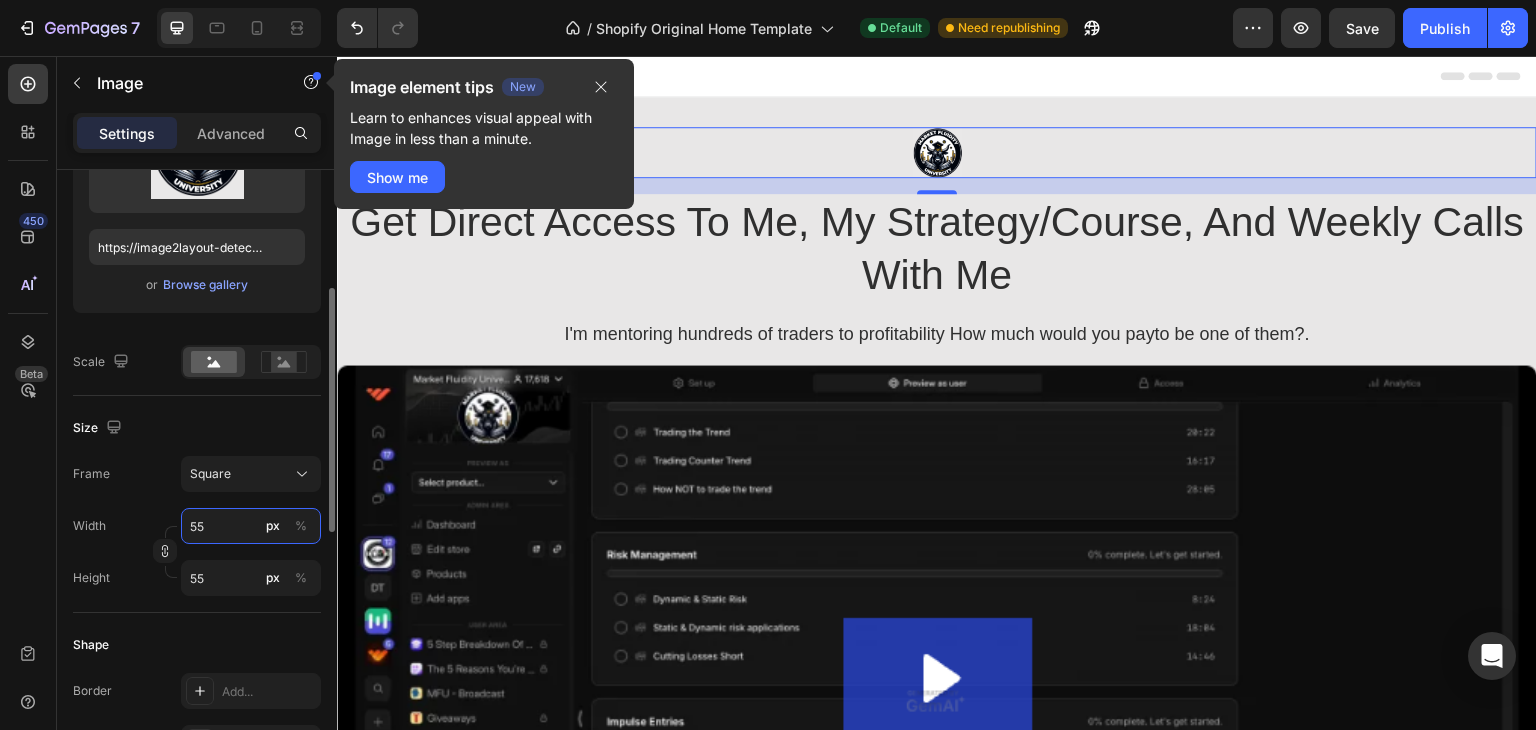 type on "56" 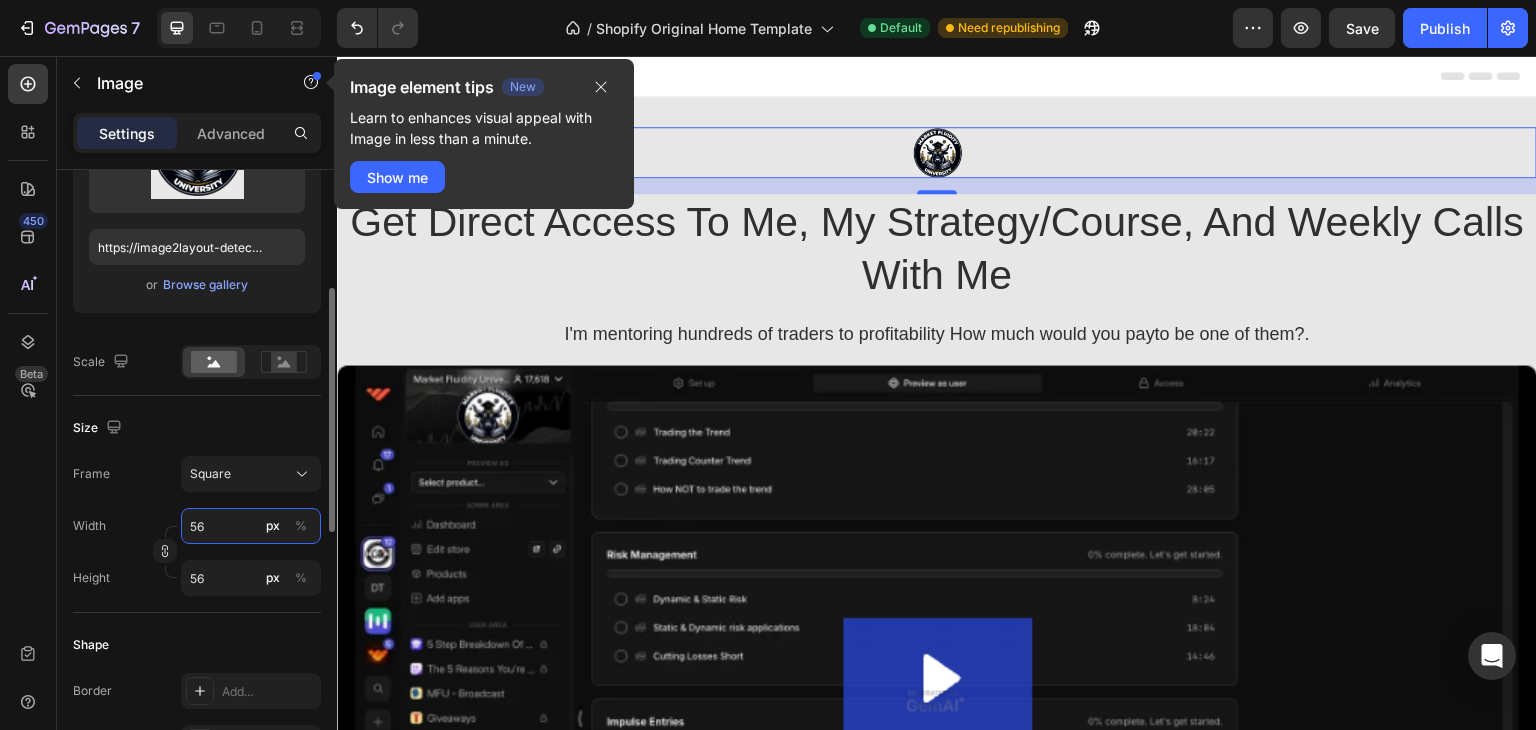 type on "57" 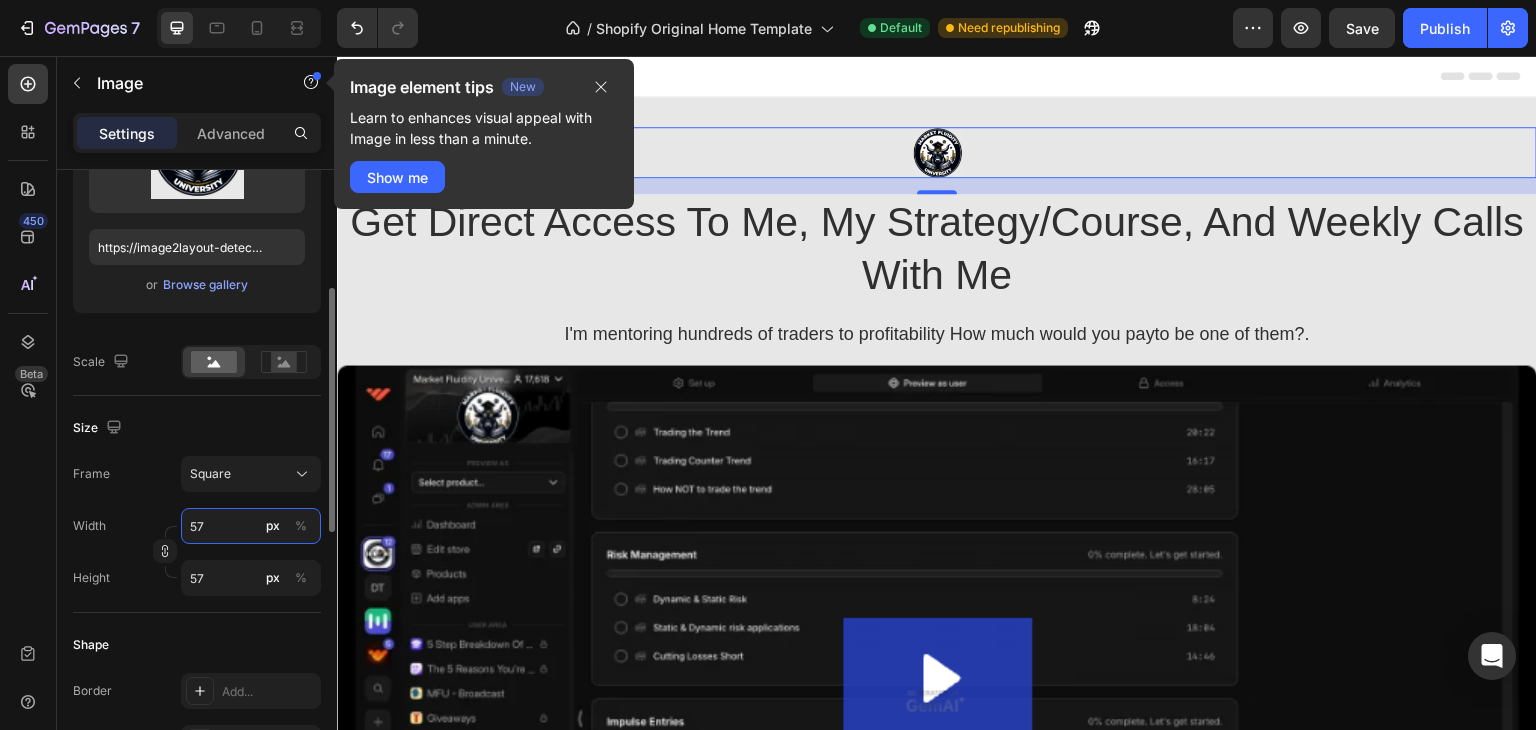 type on "58" 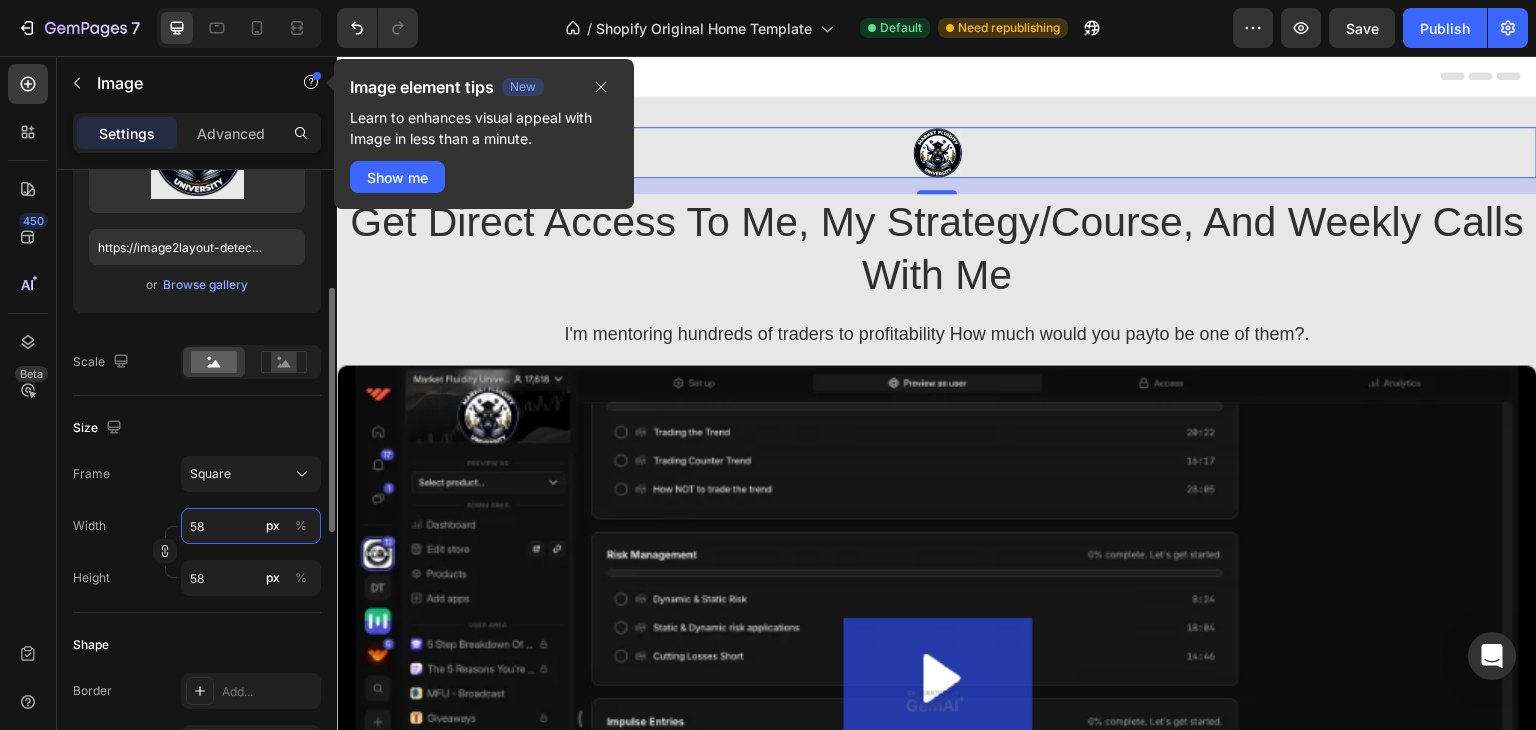 type on "59" 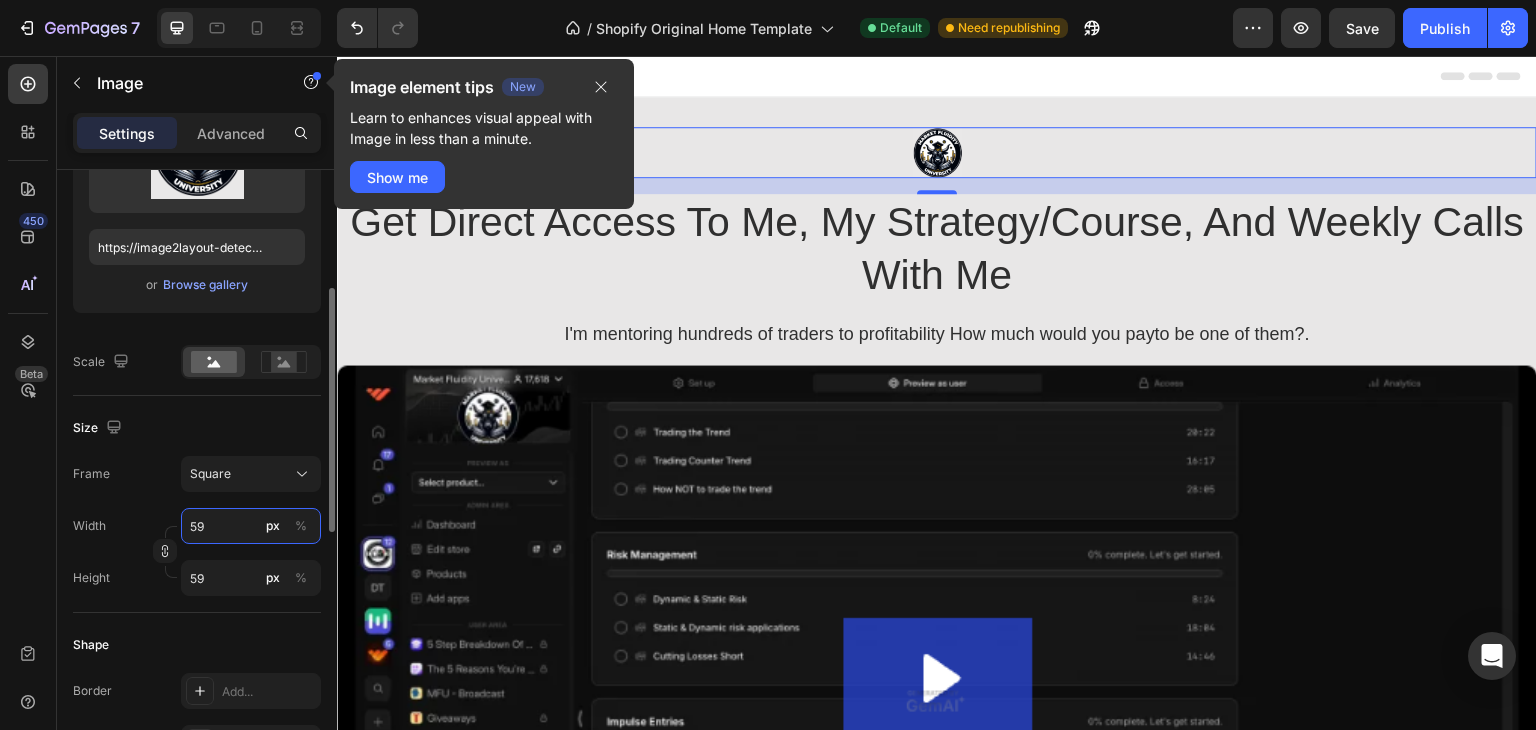 type on "60" 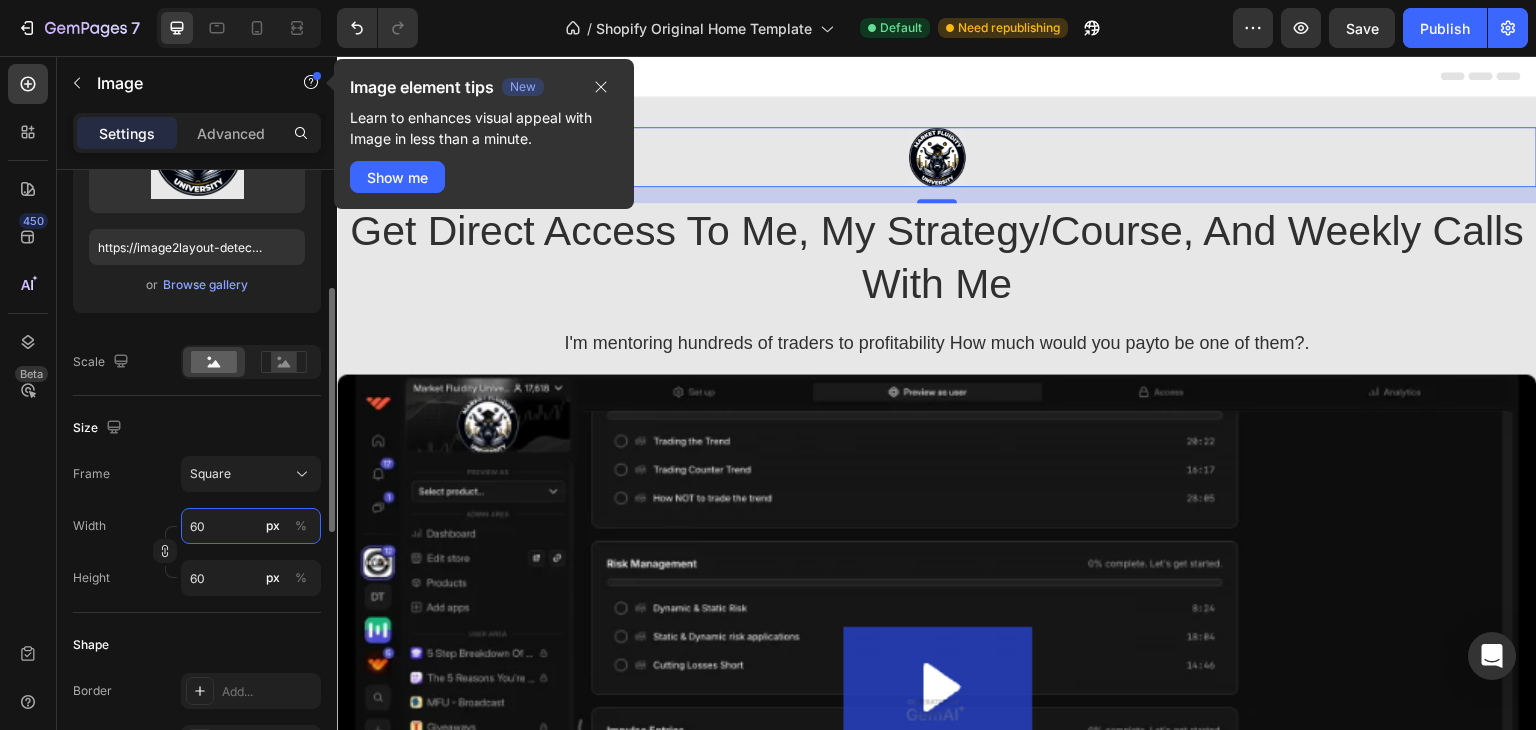 type on "61" 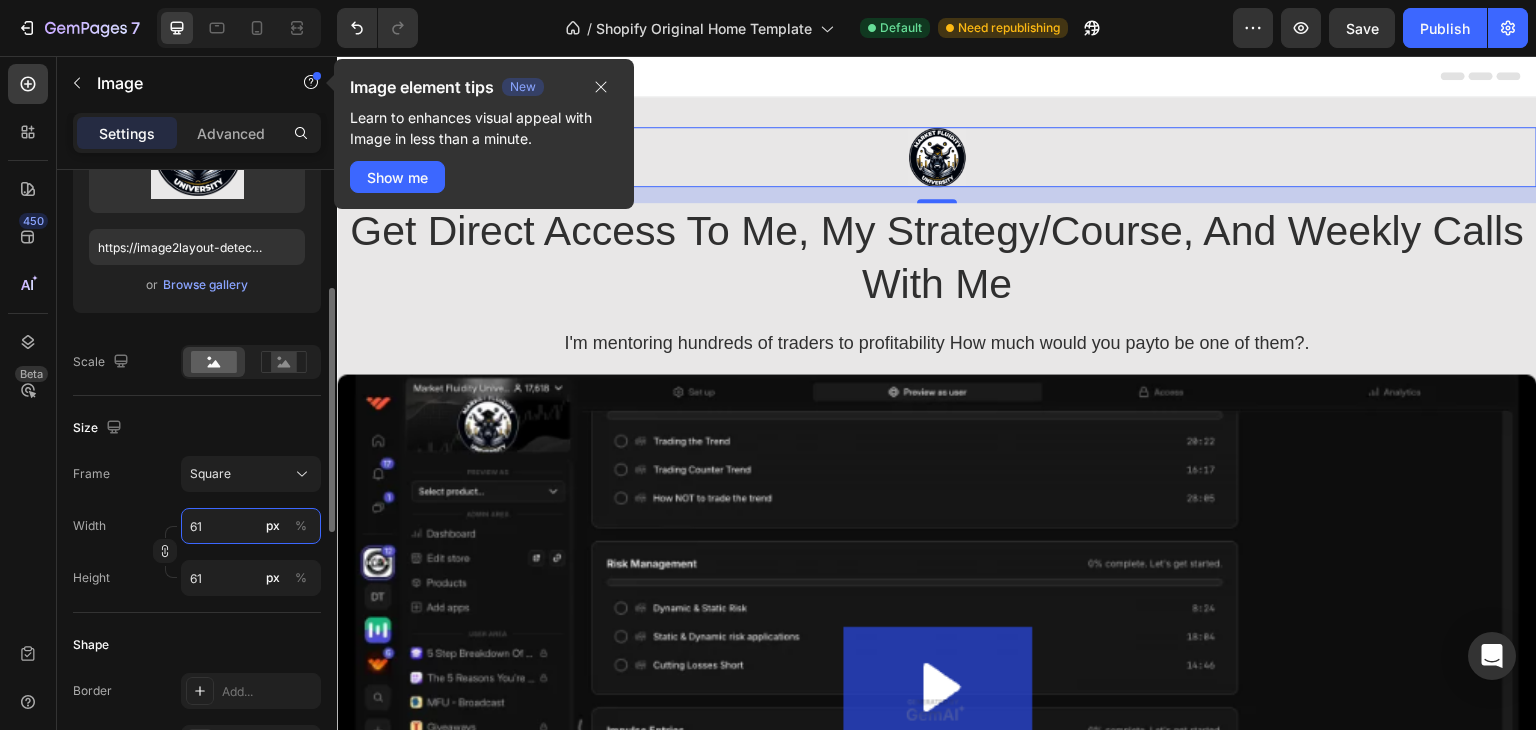 type on "62" 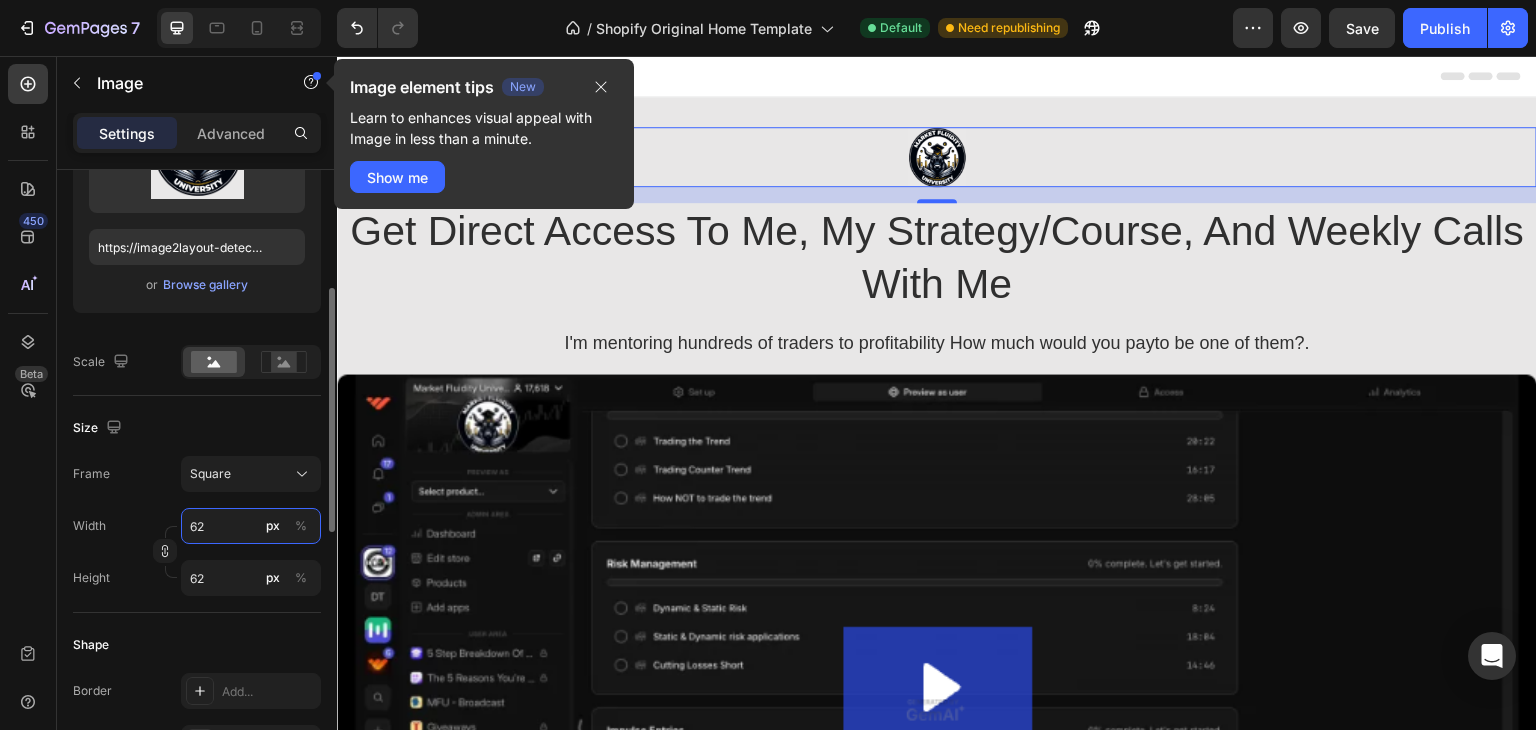 type on "63" 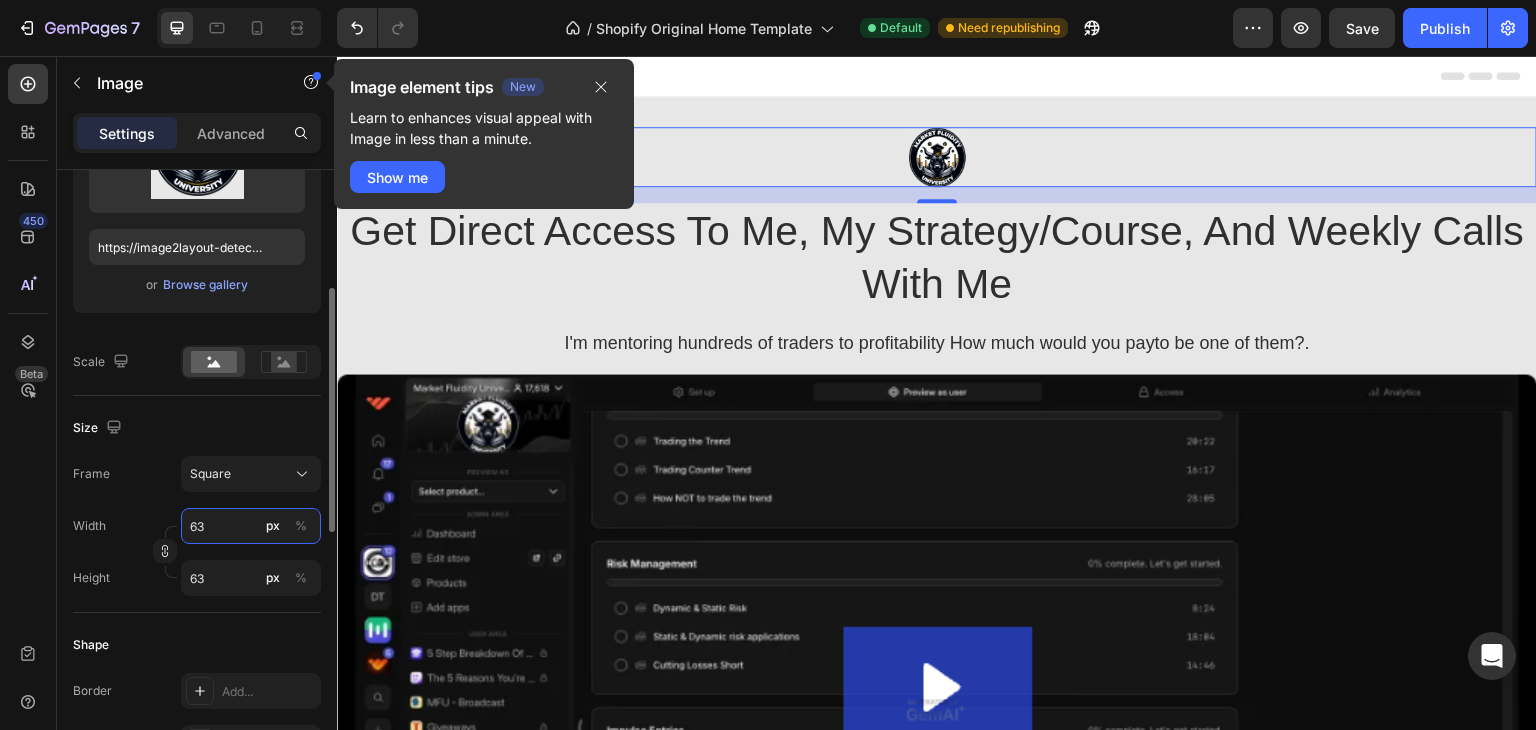type on "64" 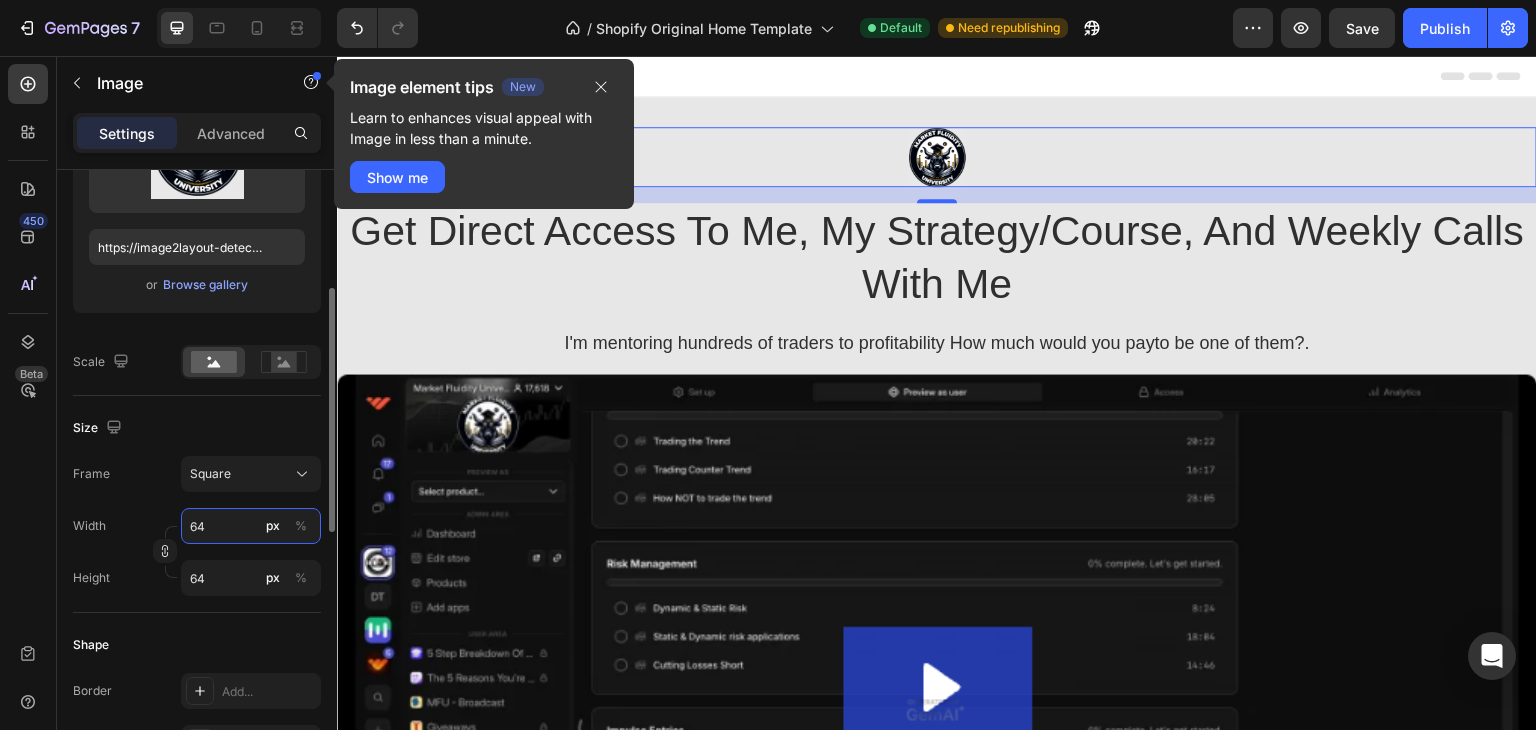 type on "65" 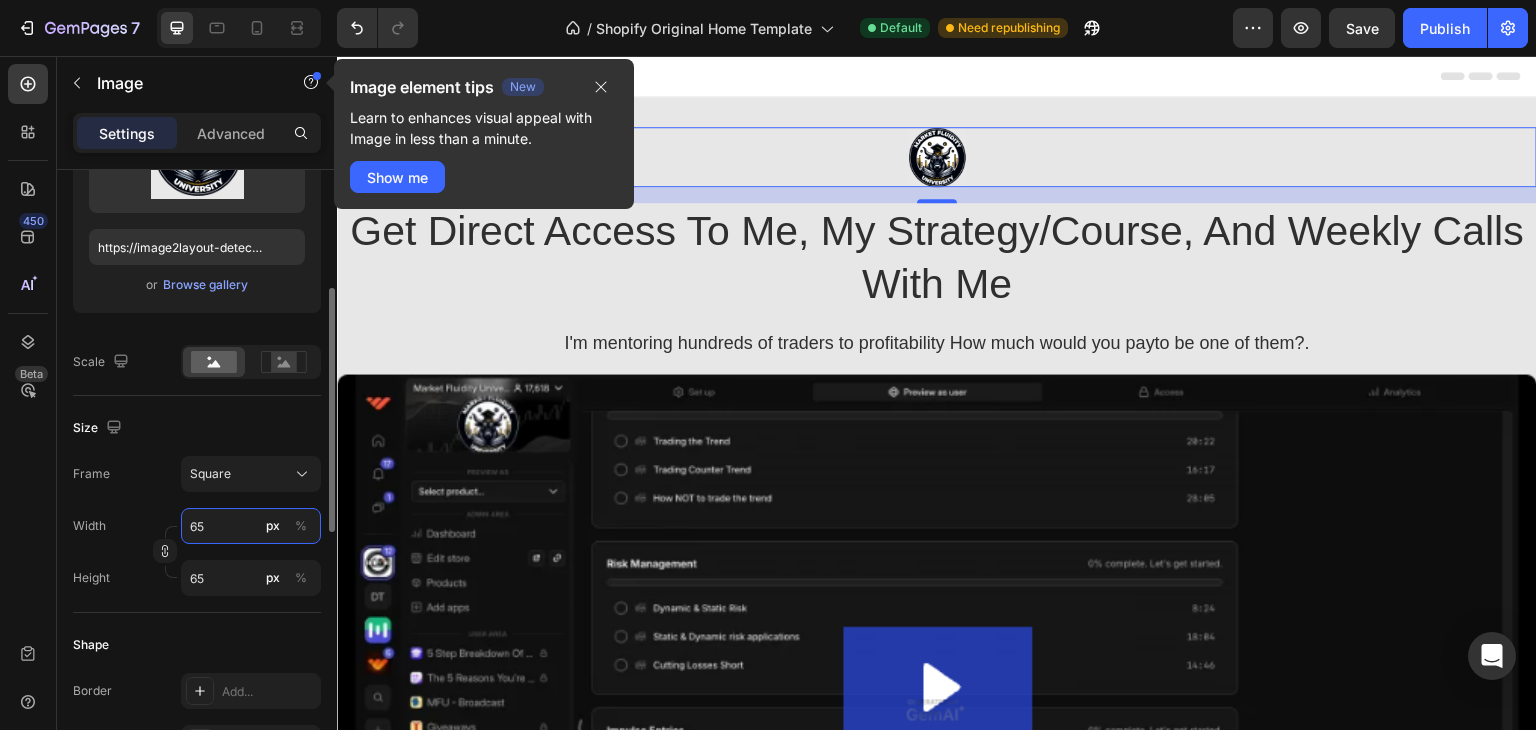 type on "66" 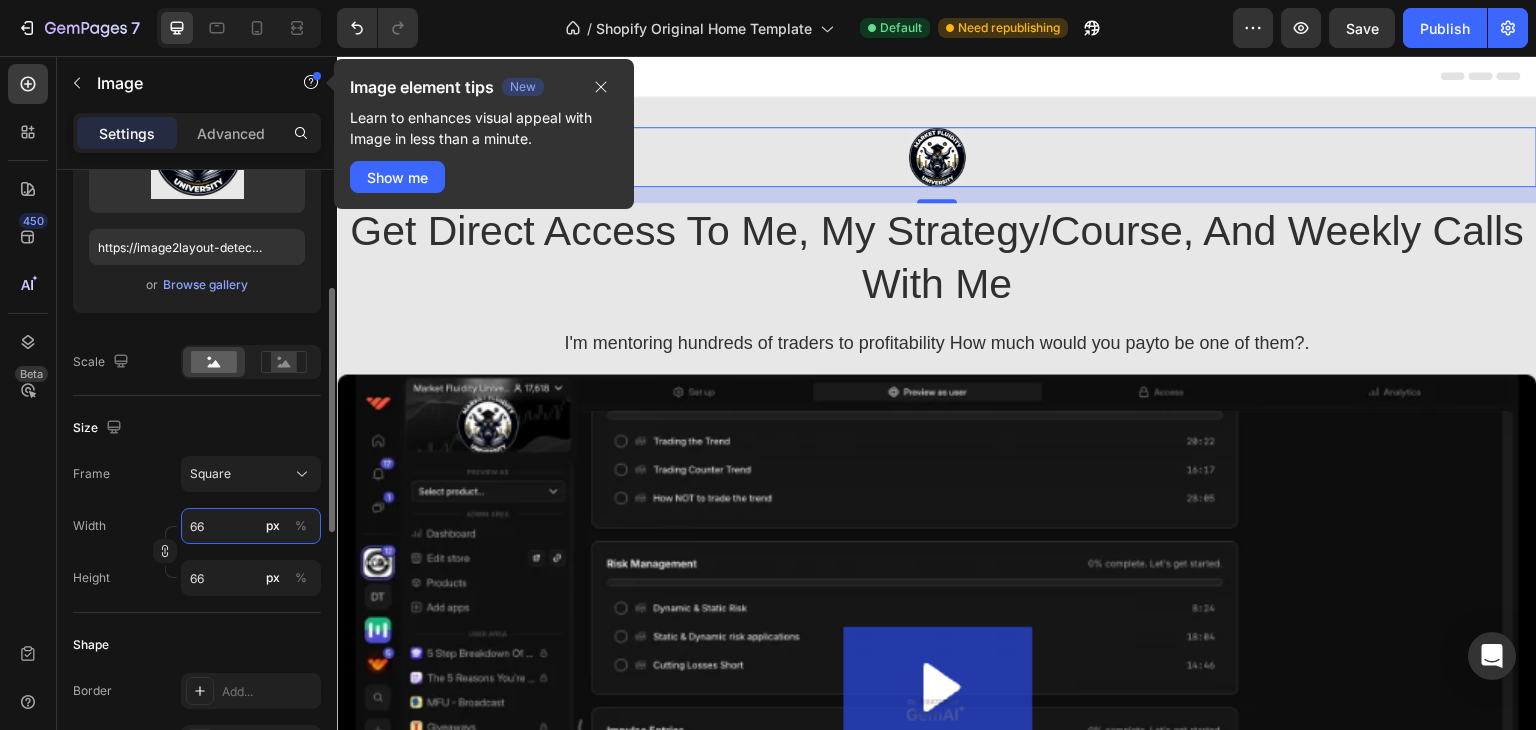 type on "67" 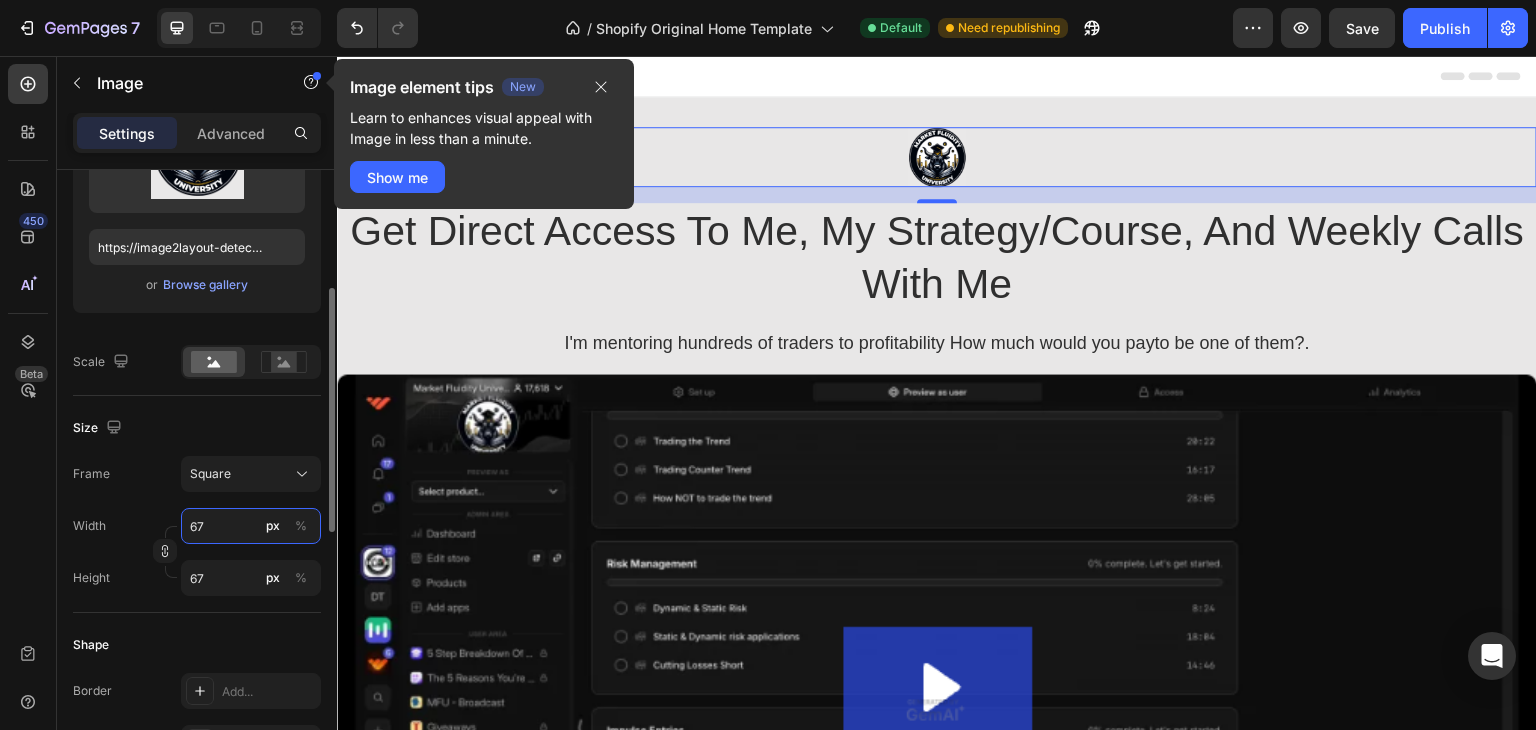type on "68" 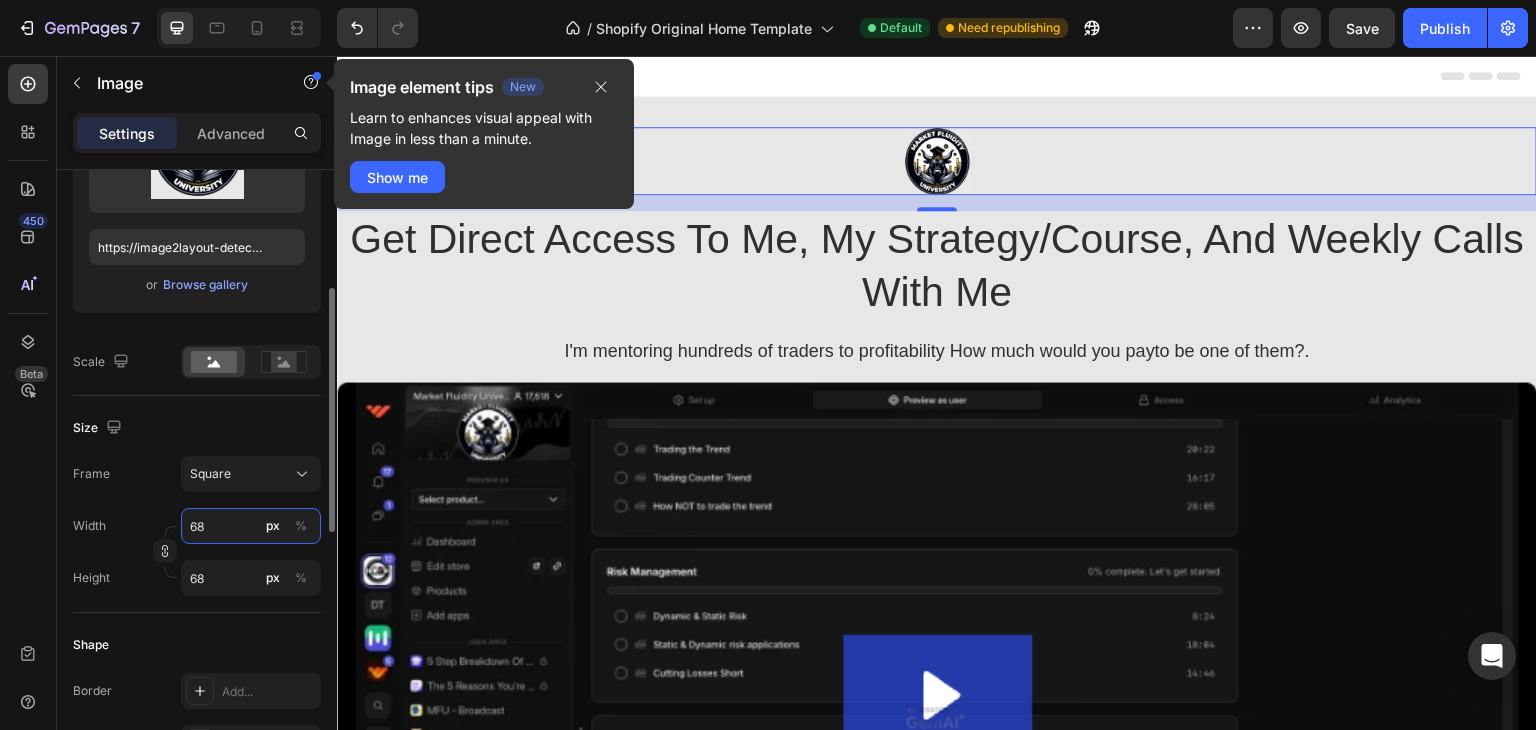 type on "69" 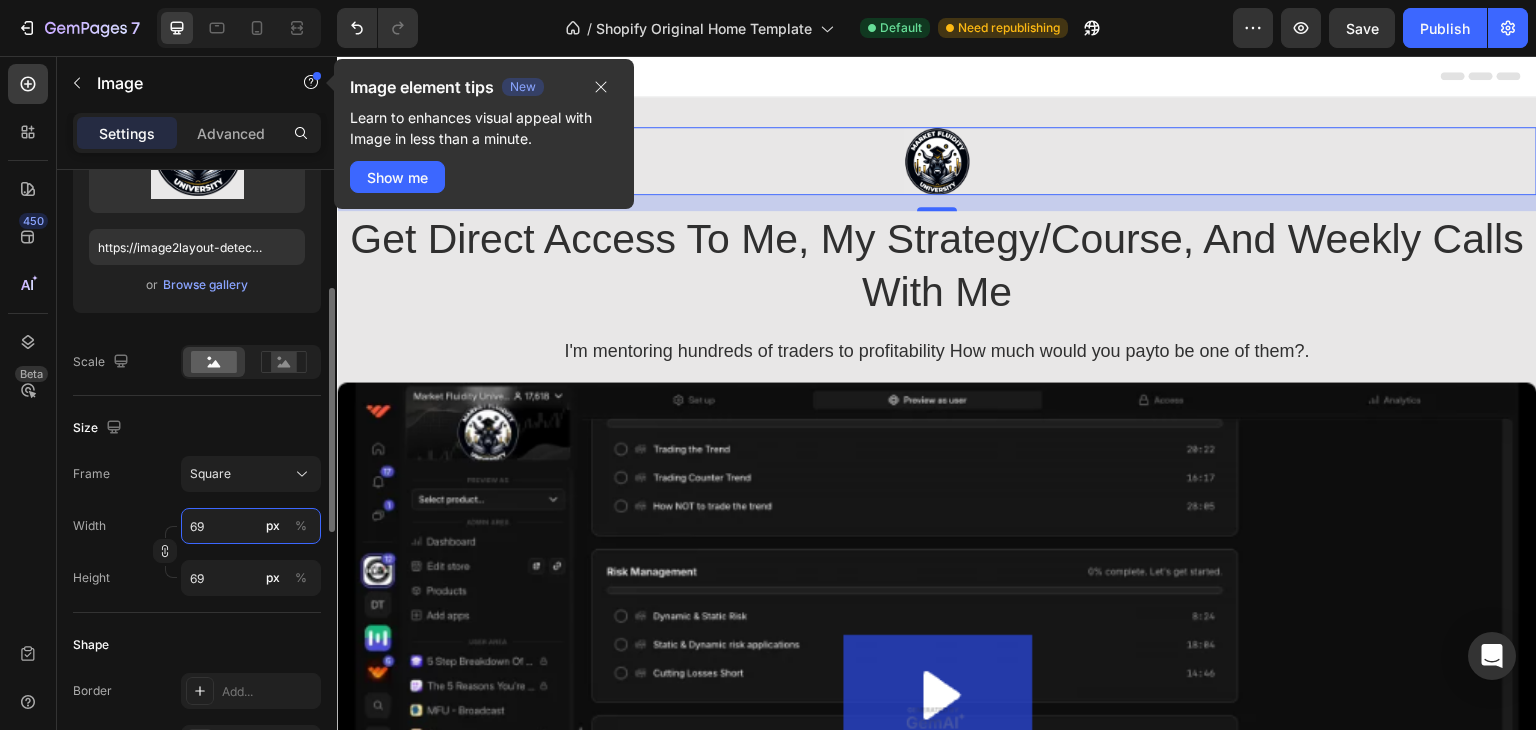 type on "70" 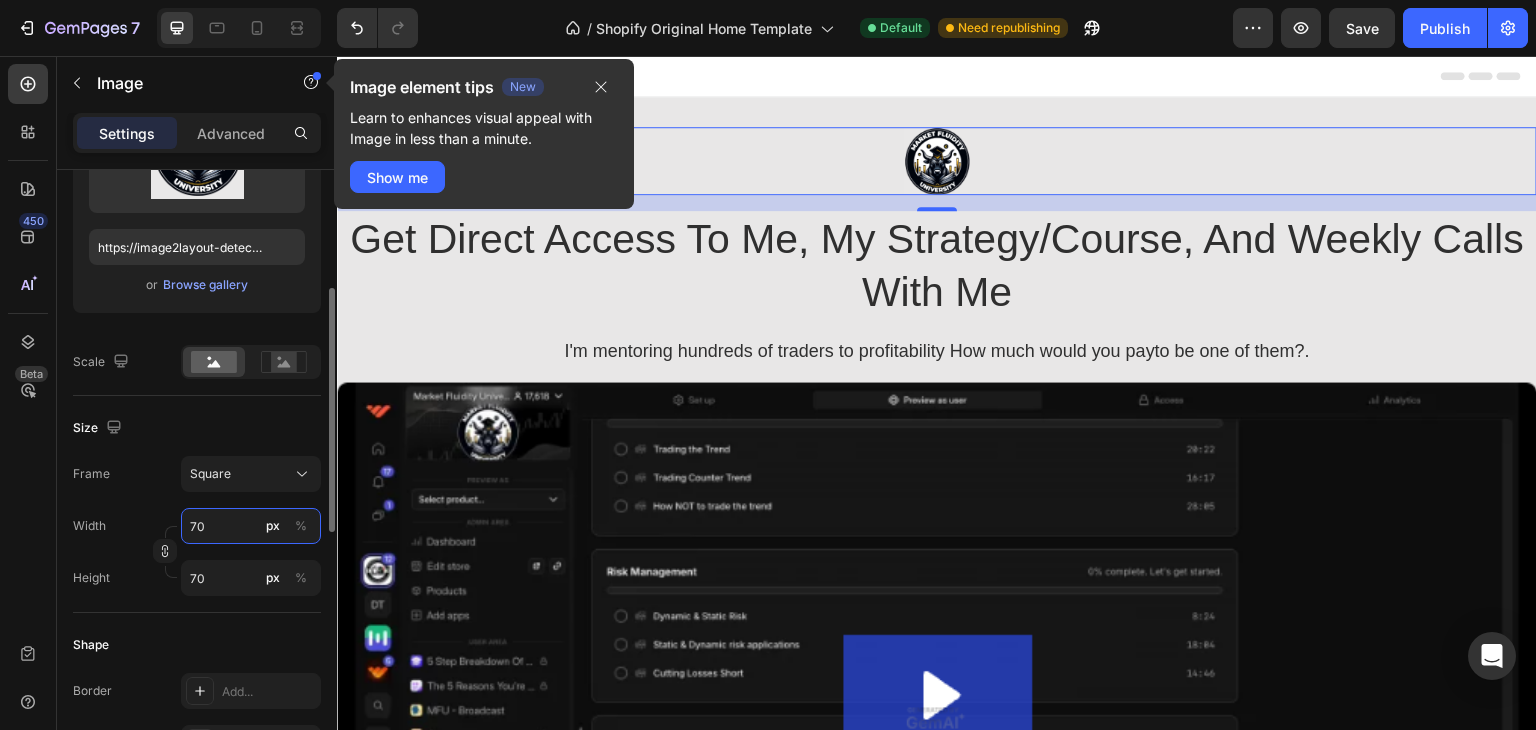 type on "71" 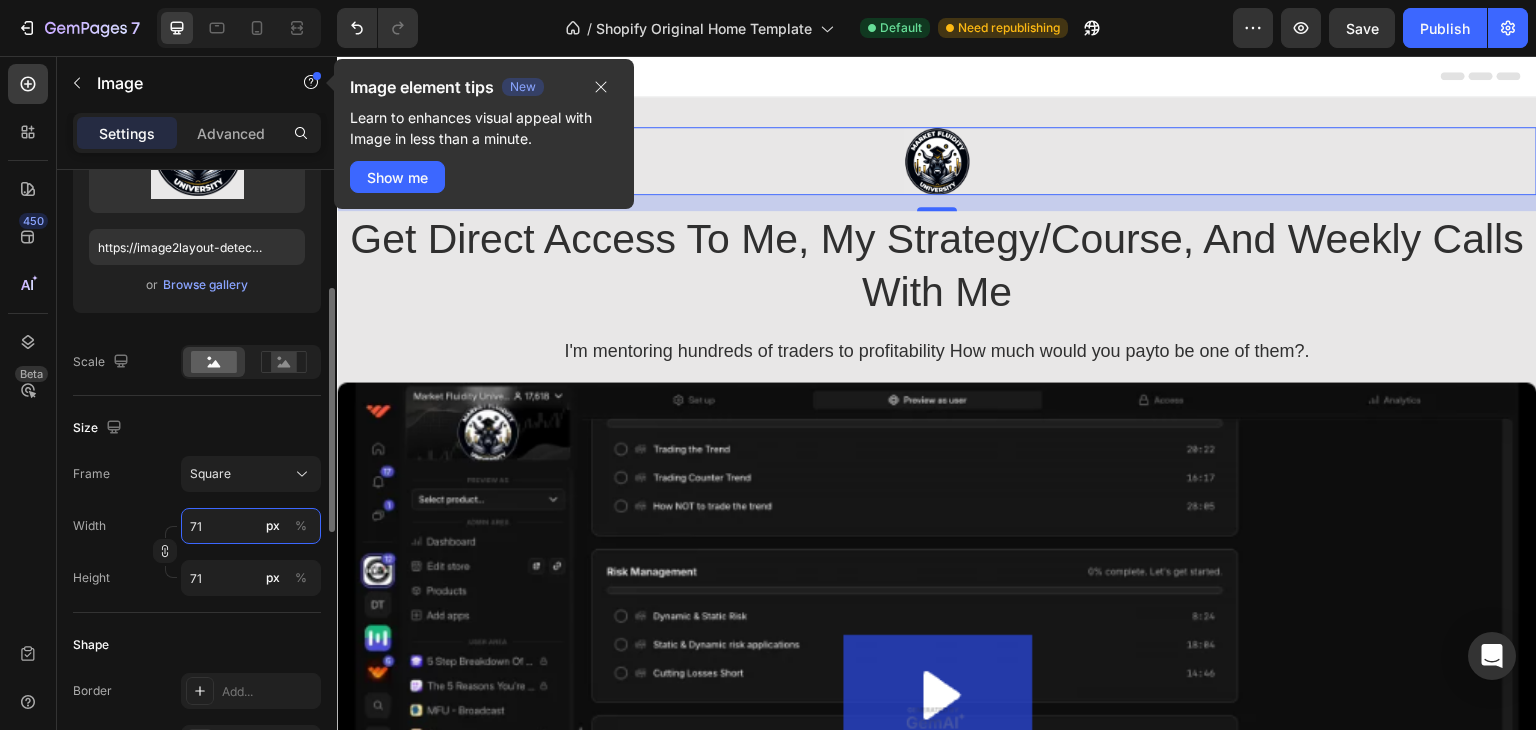 type on "72" 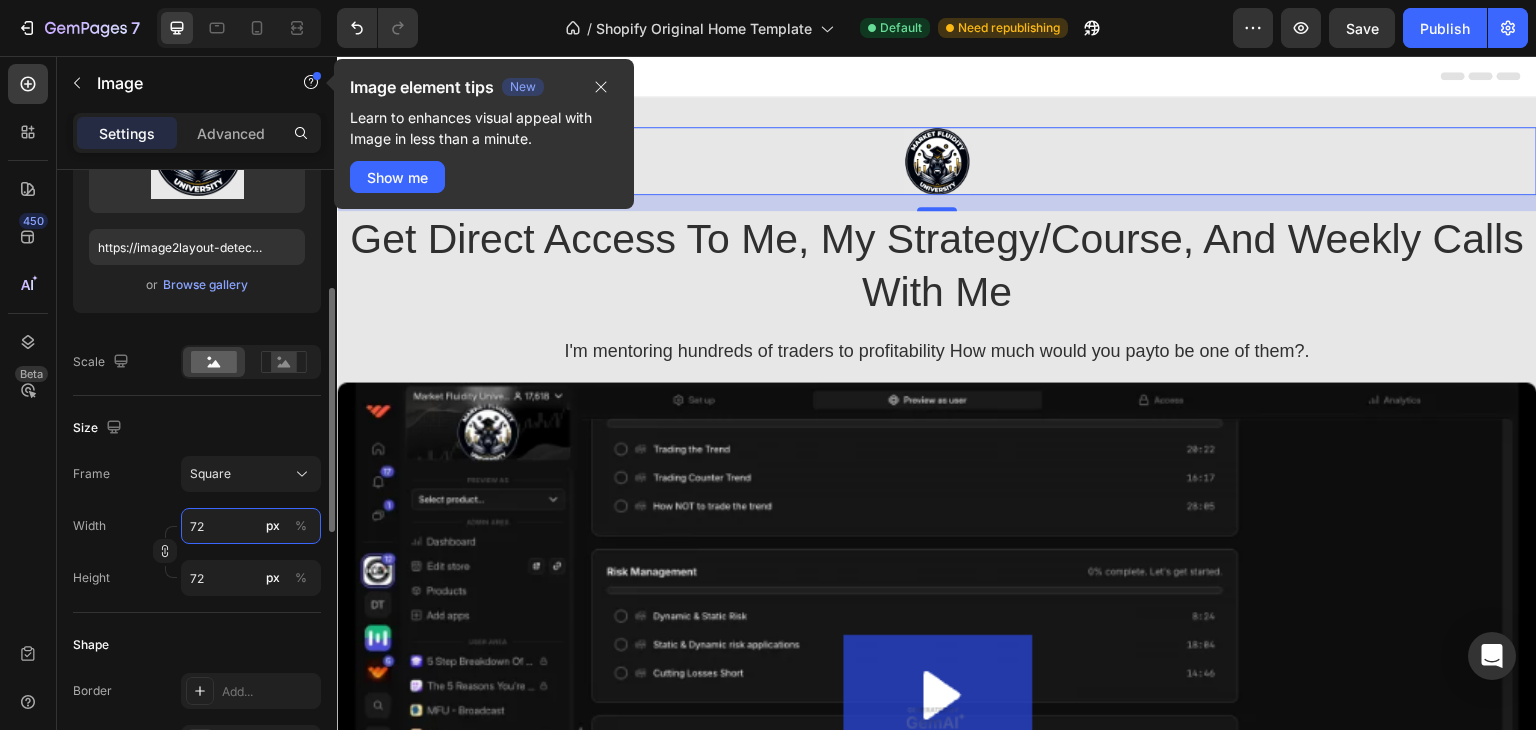 type on "73" 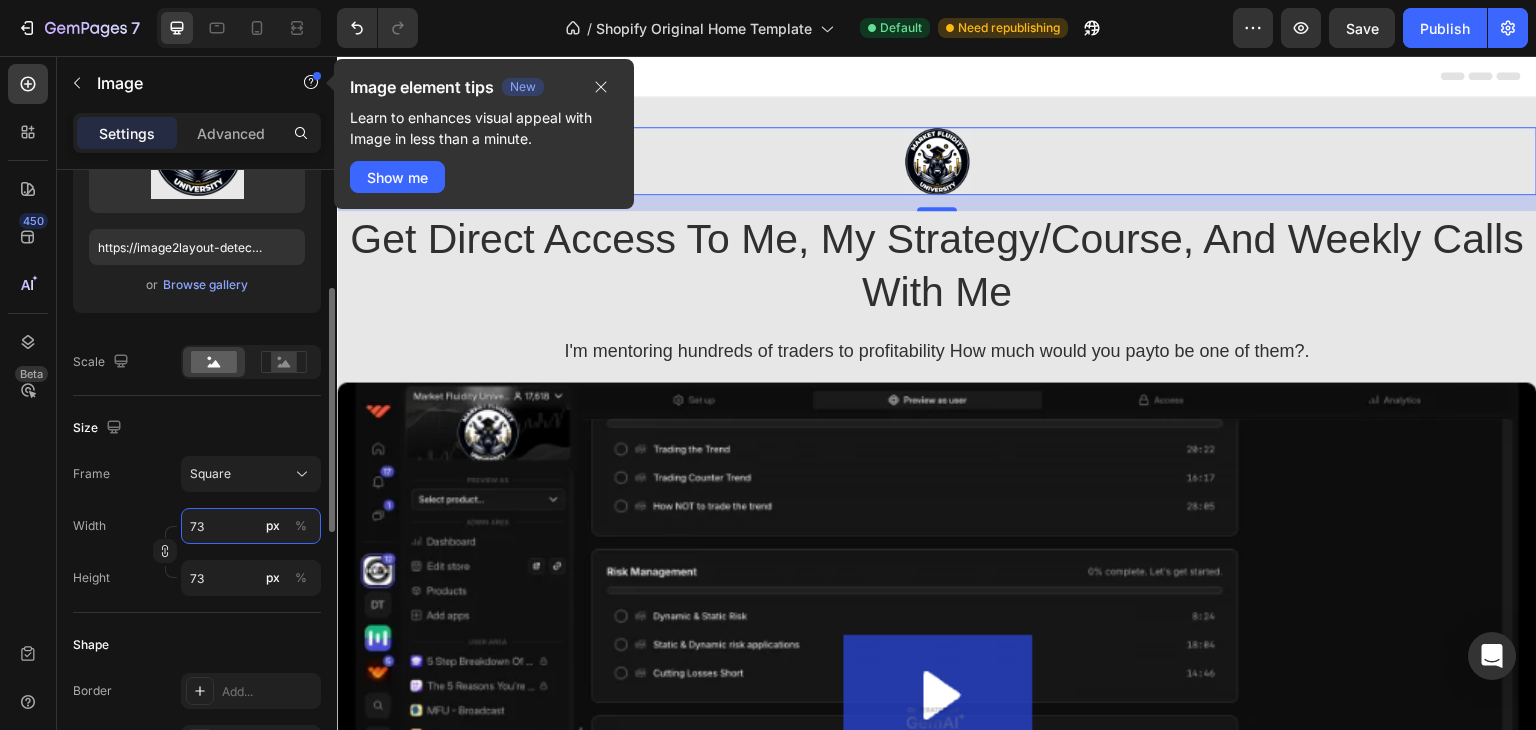 type on "74" 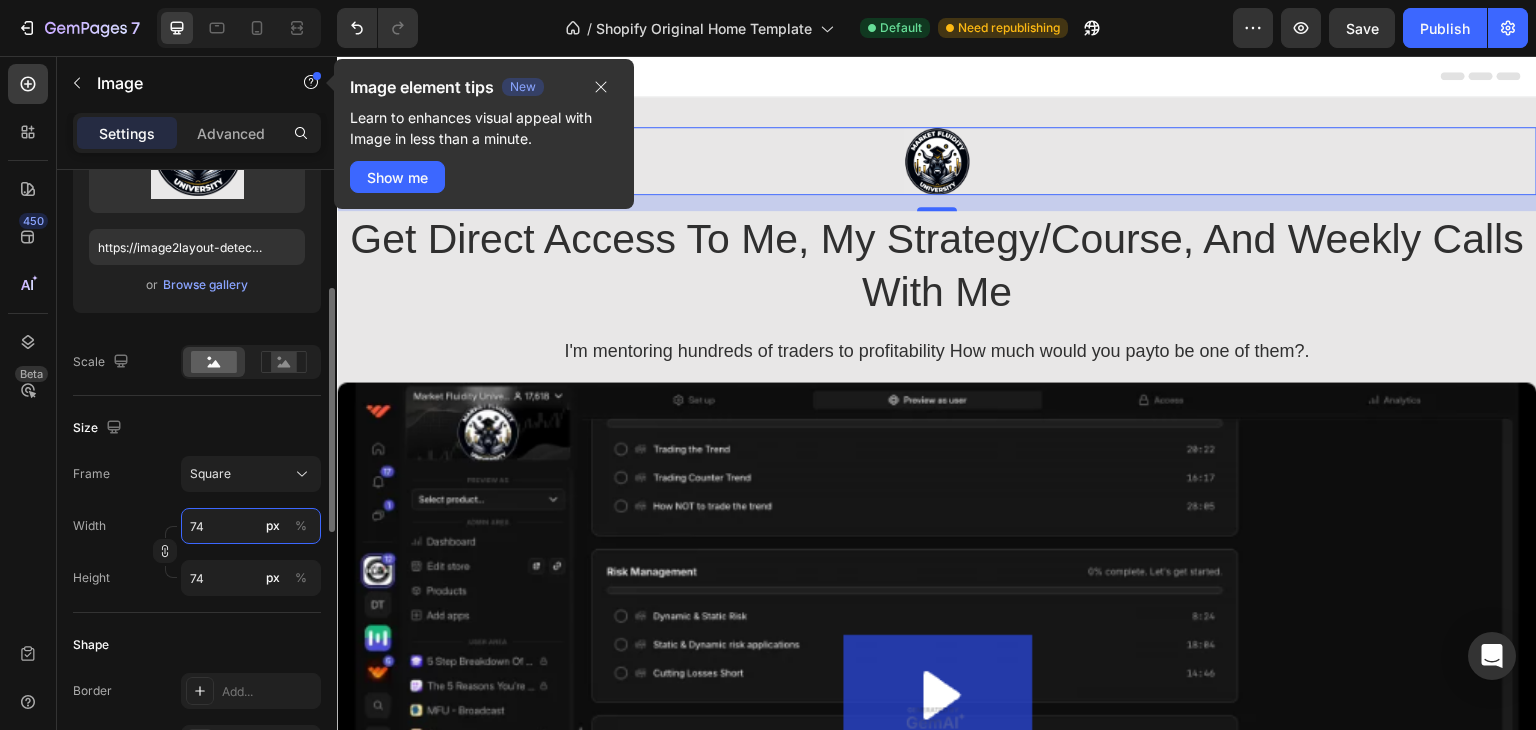 type on "75" 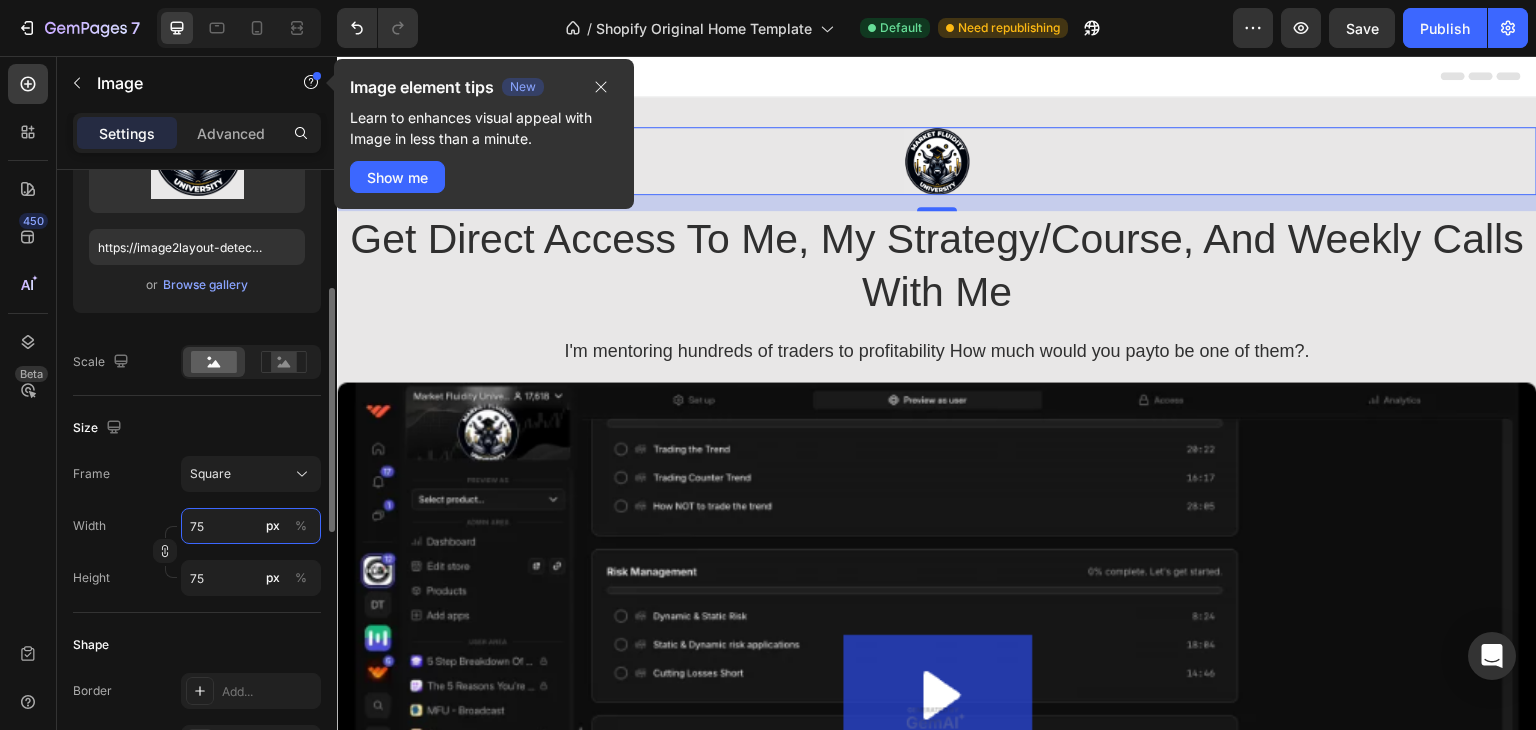 type on "76" 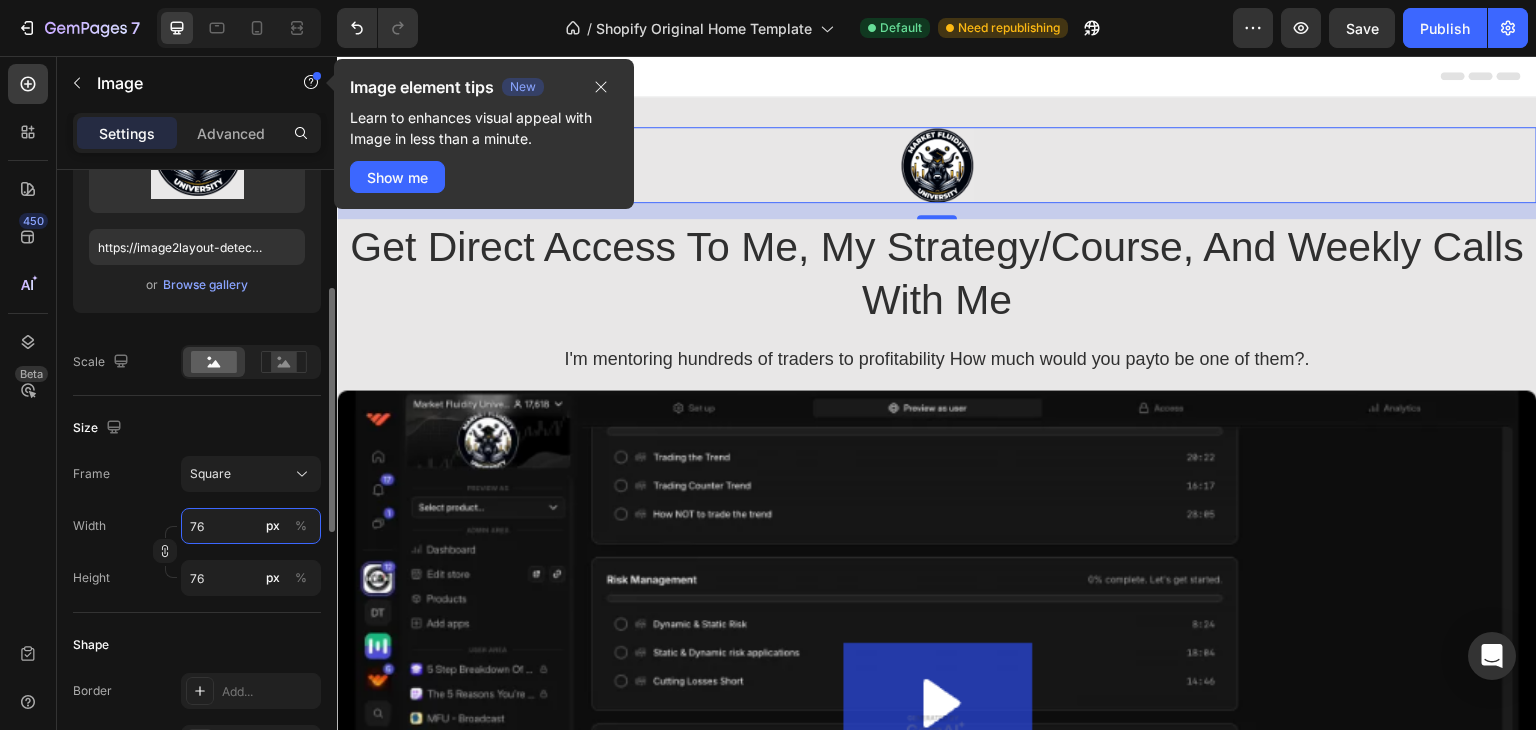 type on "77" 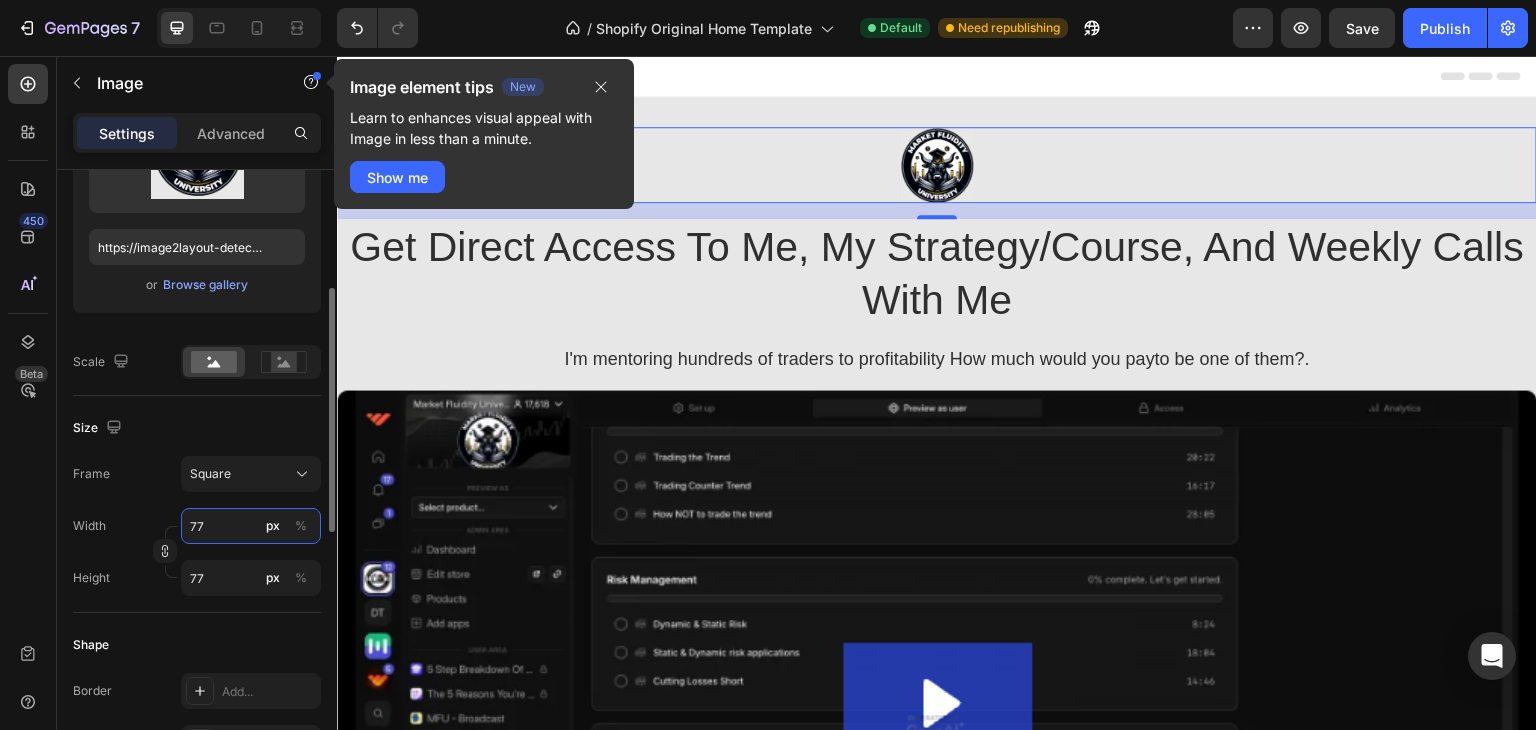 type on "78" 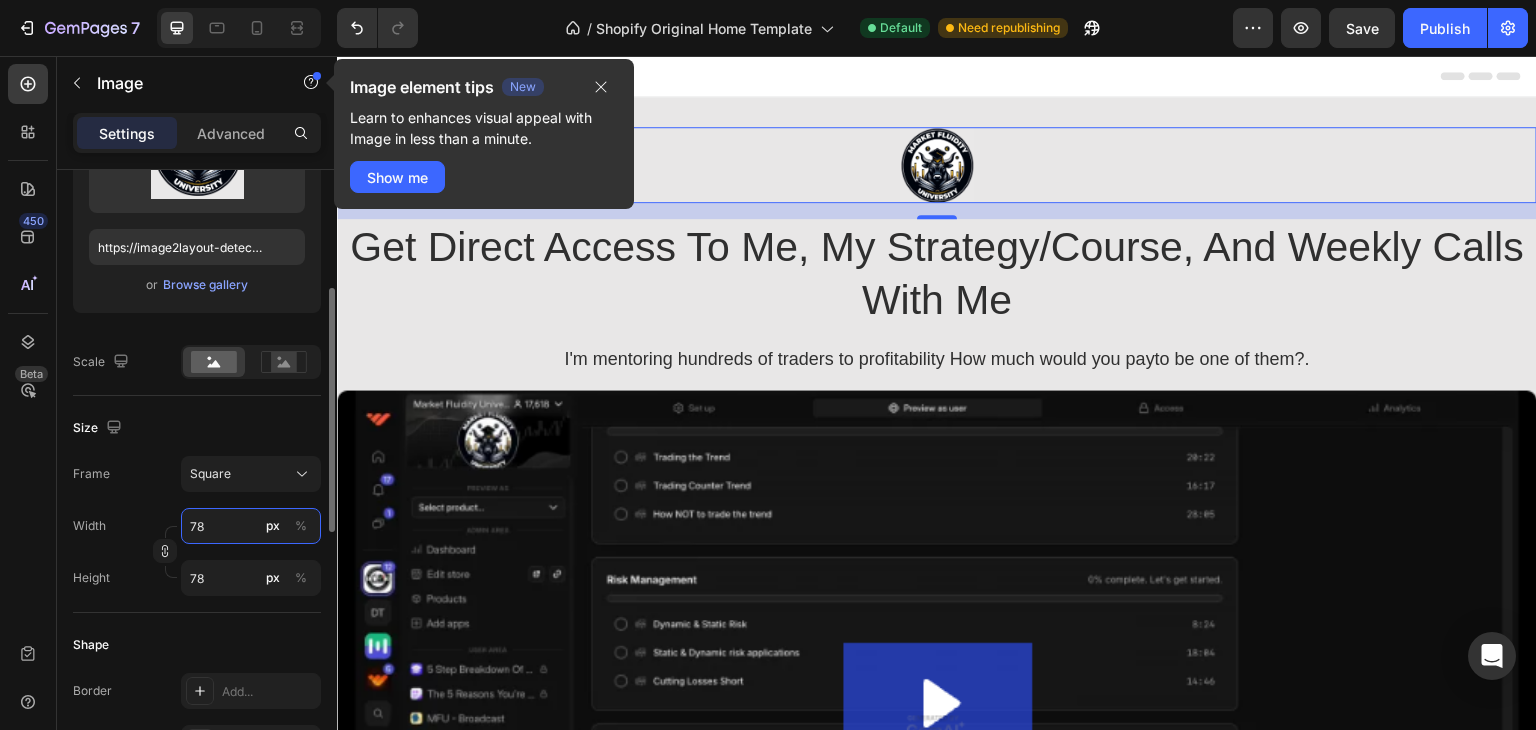 type on "79" 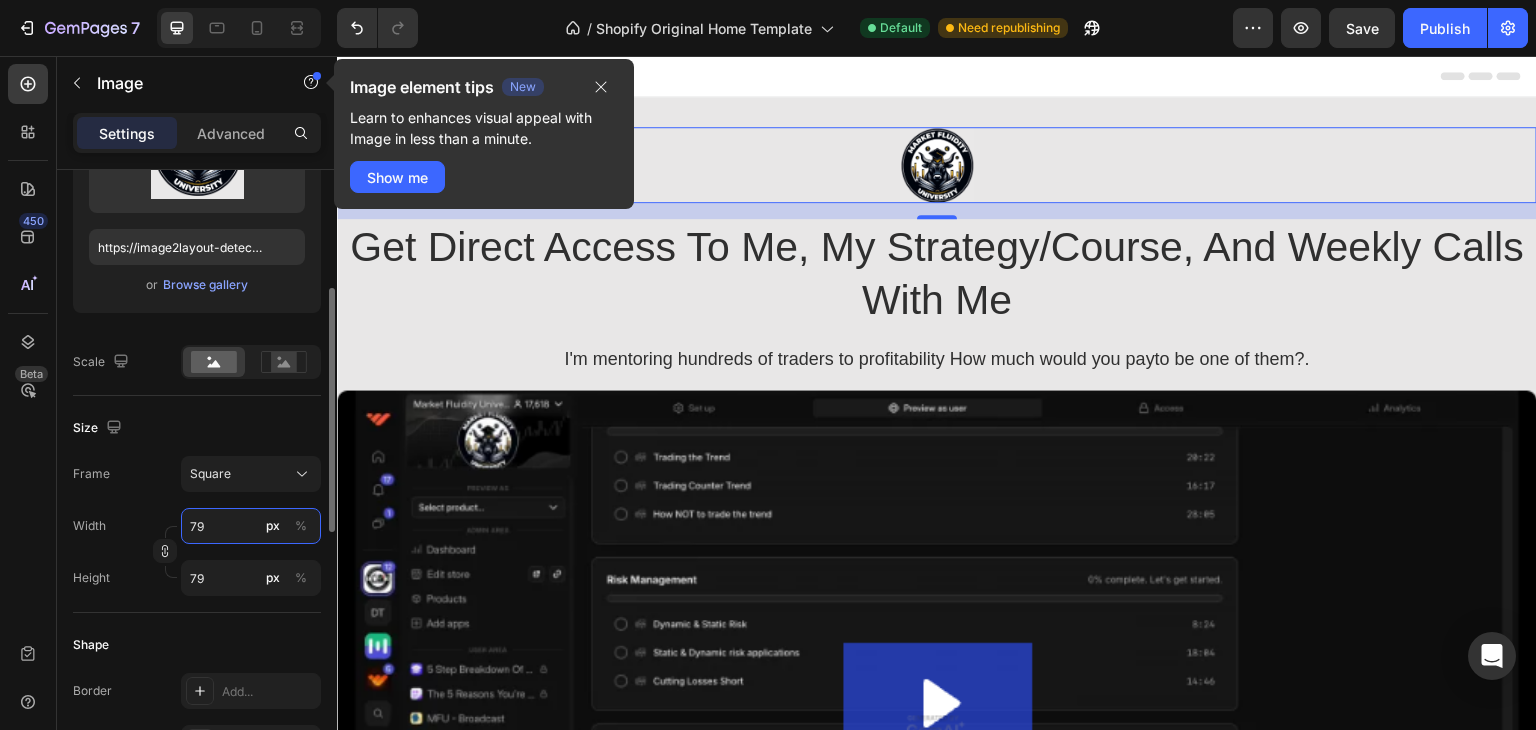 type on "80" 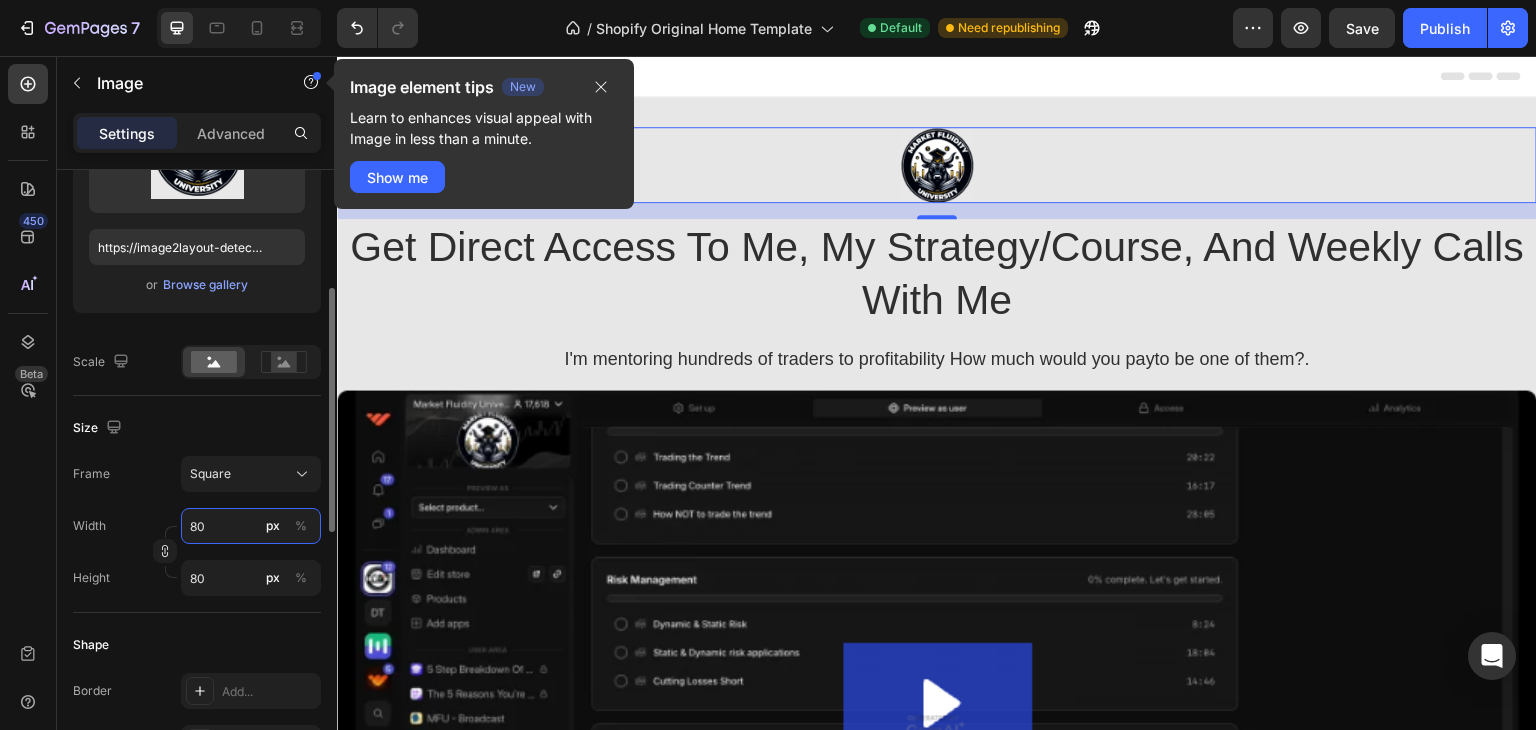 type on "81" 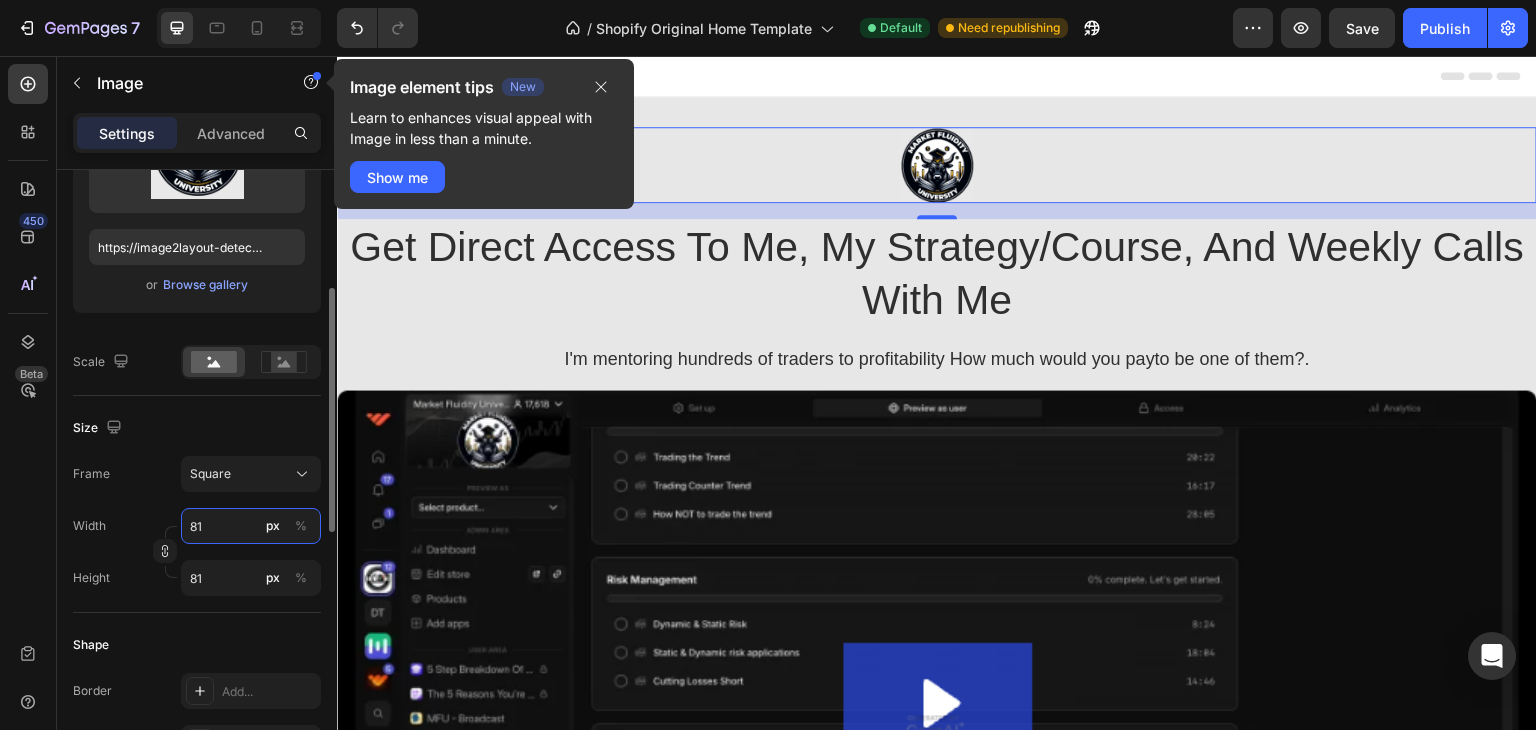 type on "82" 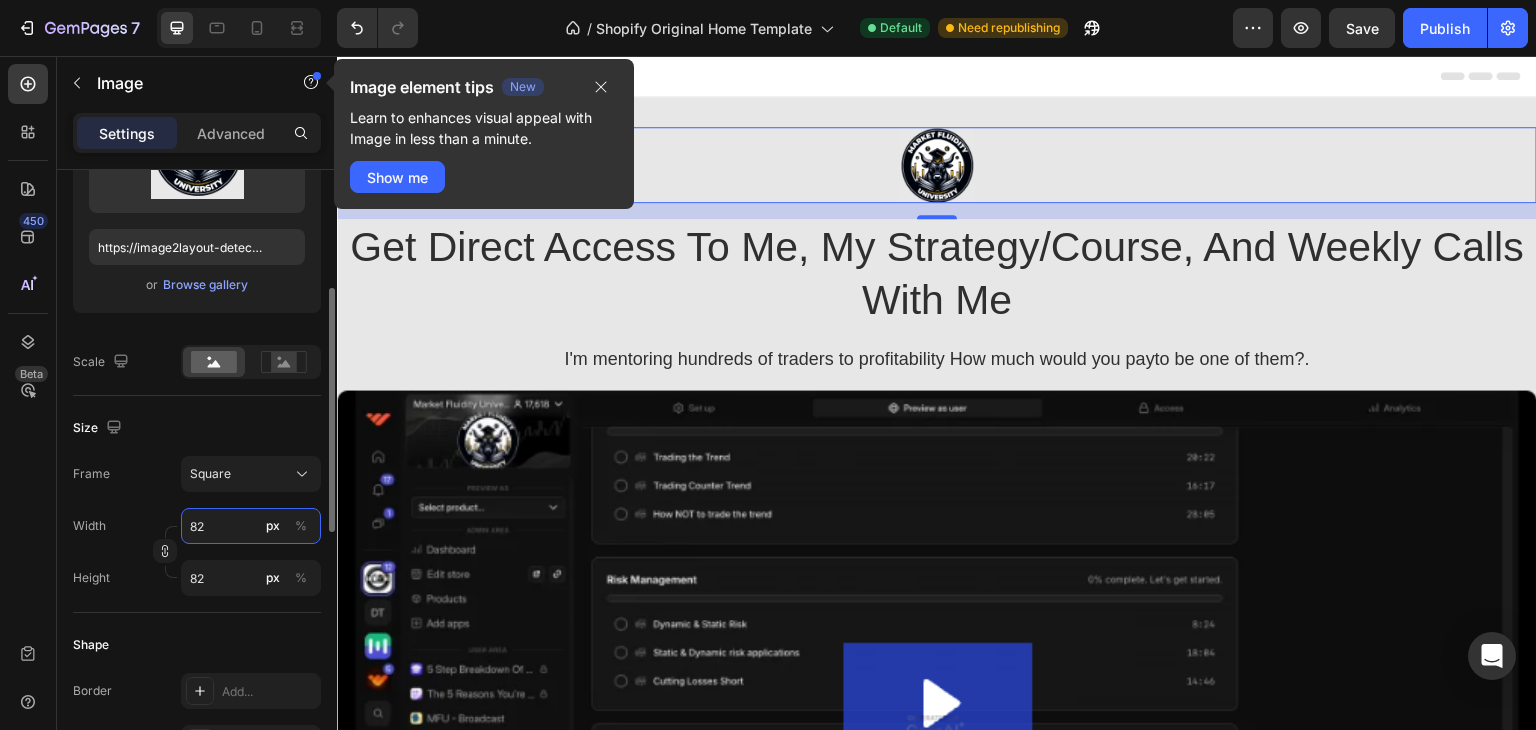 type on "83" 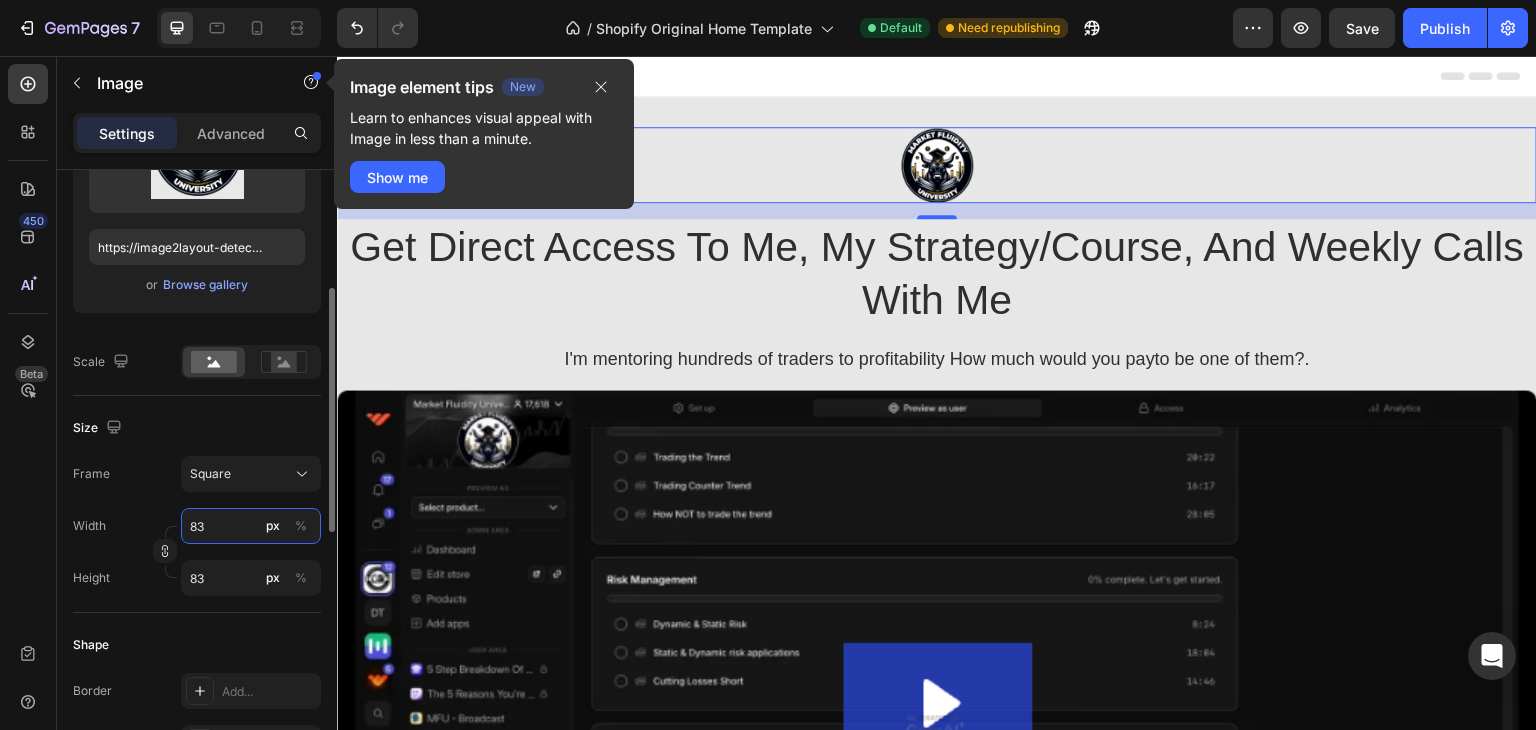 type on "84" 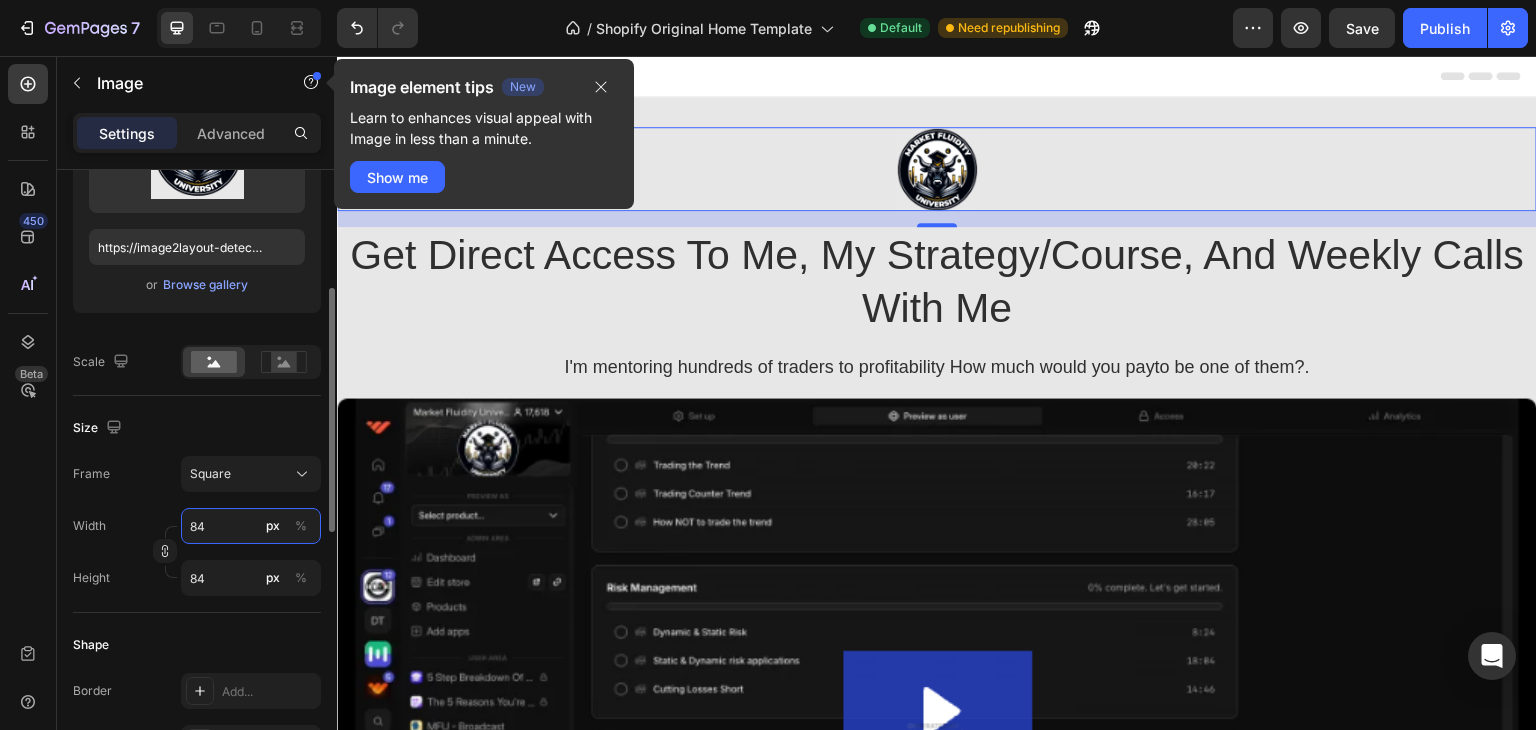 type on "85" 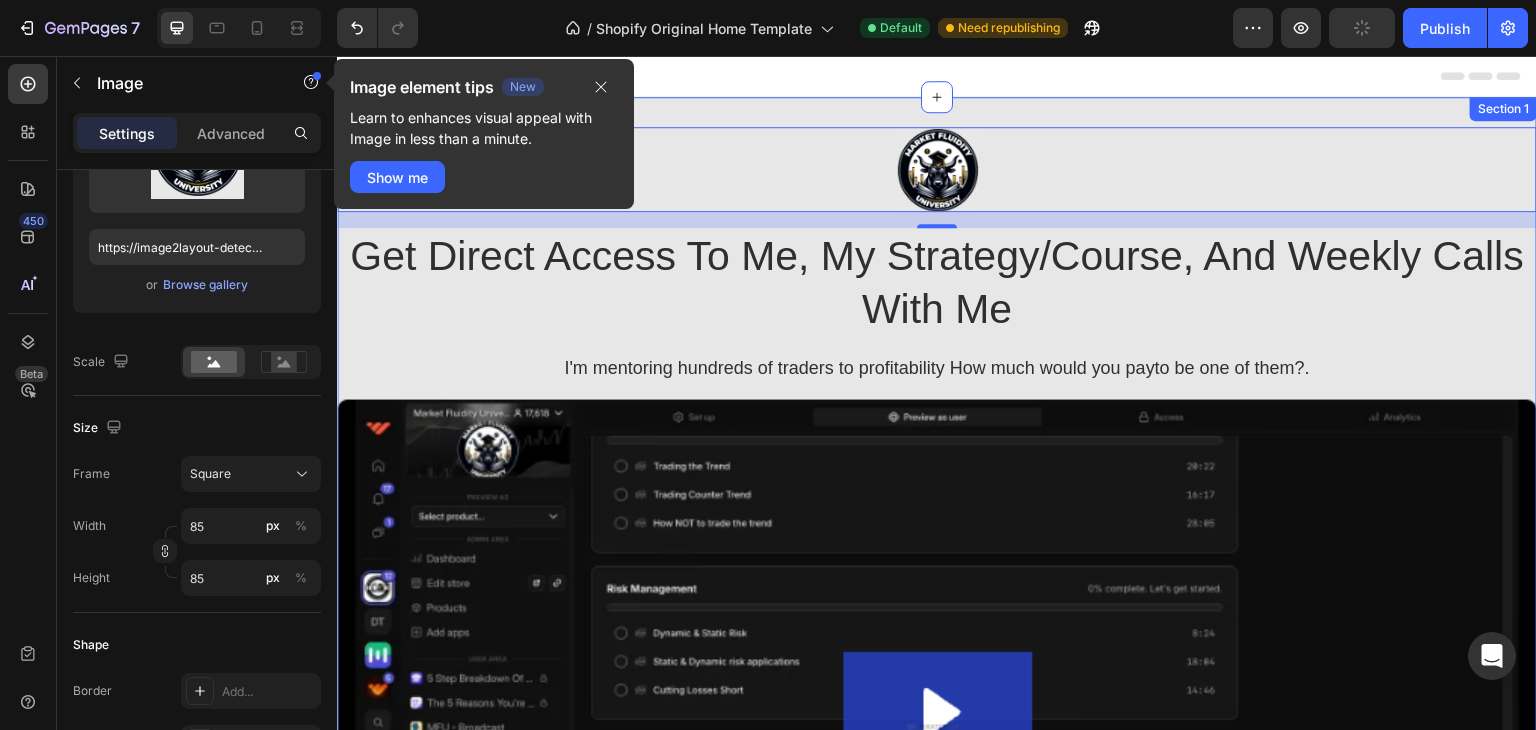 click on "Image   16 Get Direct Access To Me, My Strategy/Course, And Weekly Calls With Me Heading I'm mentoring hundreds of traders to profitability How much would you payto be one of them?. Text Block Image The goal is for everyone's membership to pay for itself. By the way; it doesn't take much capital to make money from trading. You can be profitable with capital as low as $1o00. Text Block Keep scrolling to read reviews & learn more Text Block Image     Icon     Icon     Icon     Icon     Icon Icon List Hoz What exactly do you get inside?. Heading Row Section 1" at bounding box center (937, 852) 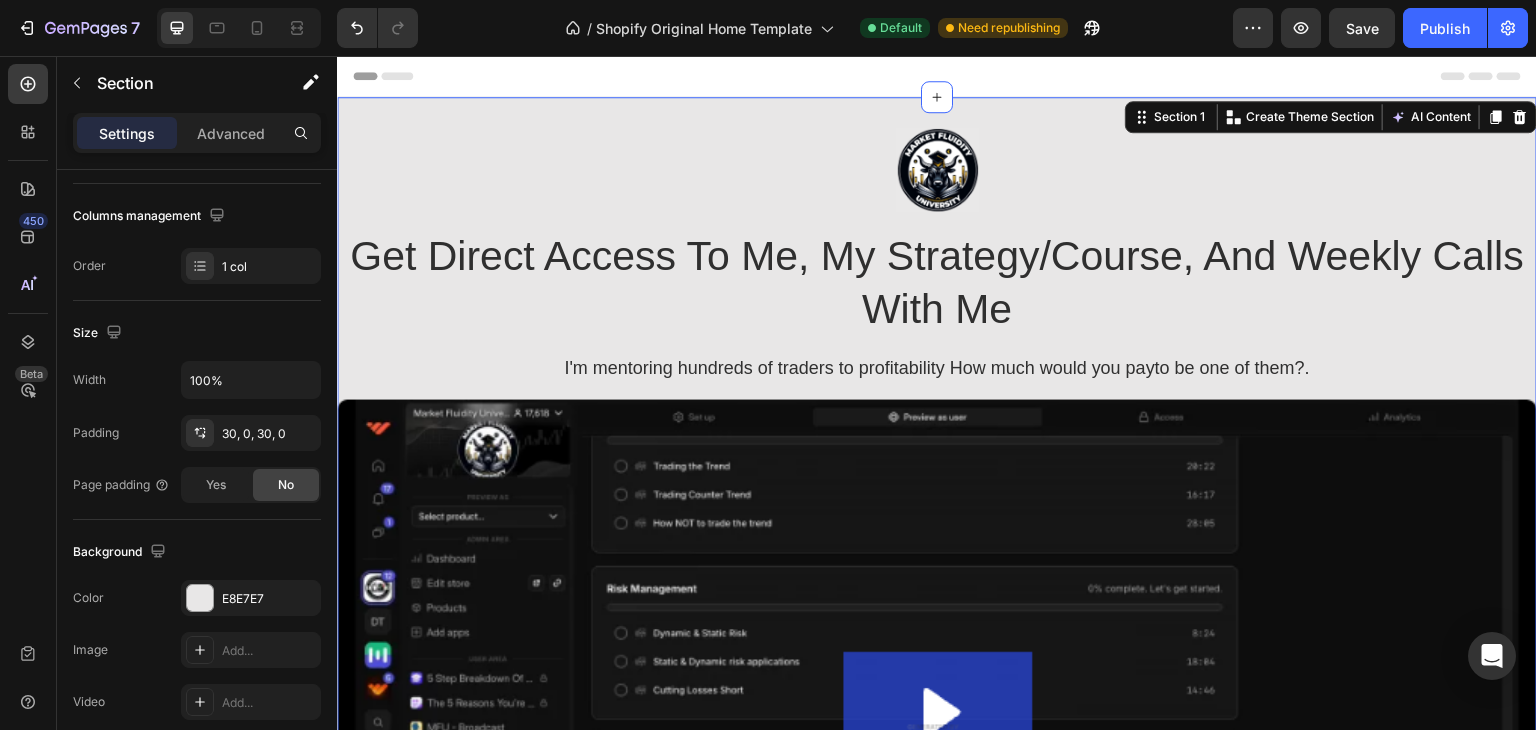 scroll, scrollTop: 0, scrollLeft: 0, axis: both 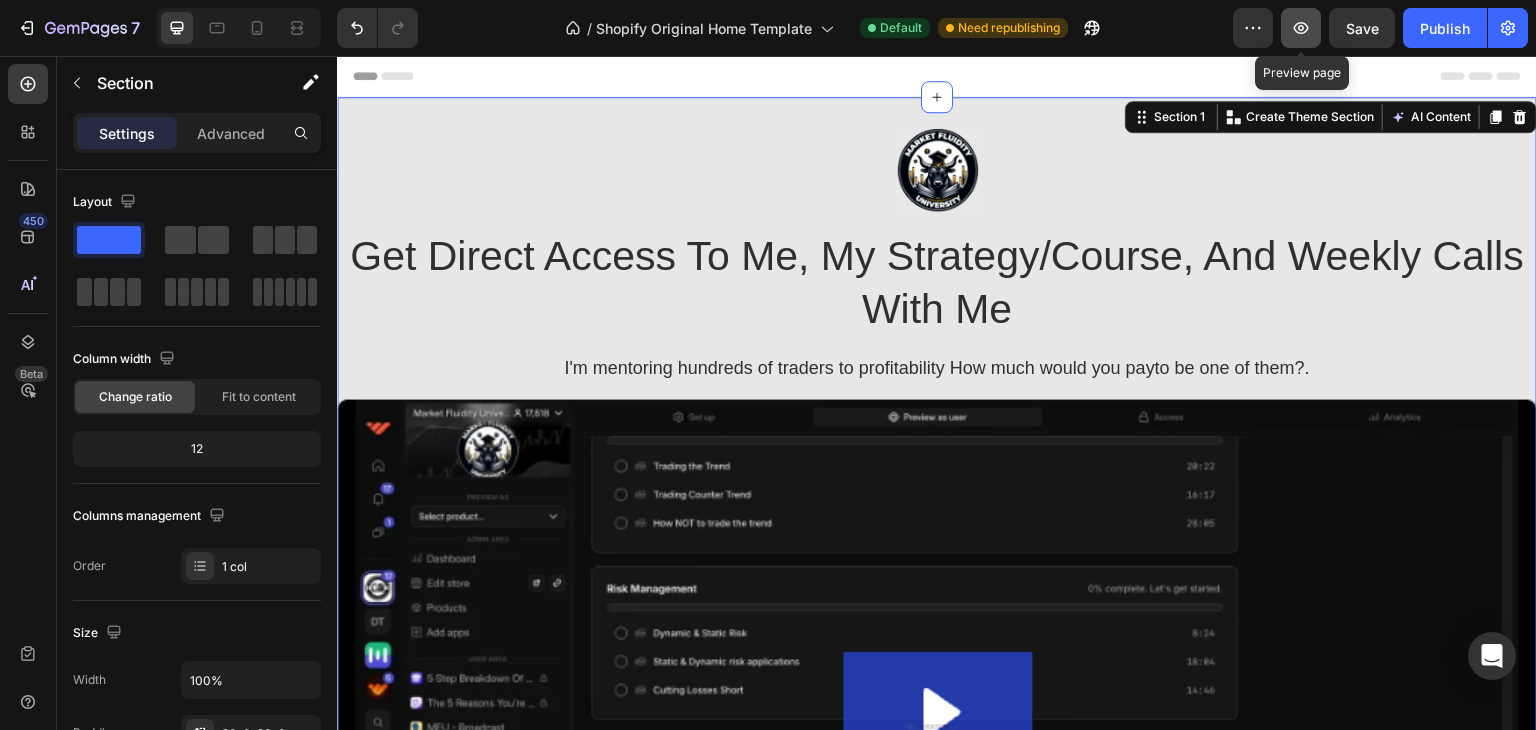 click 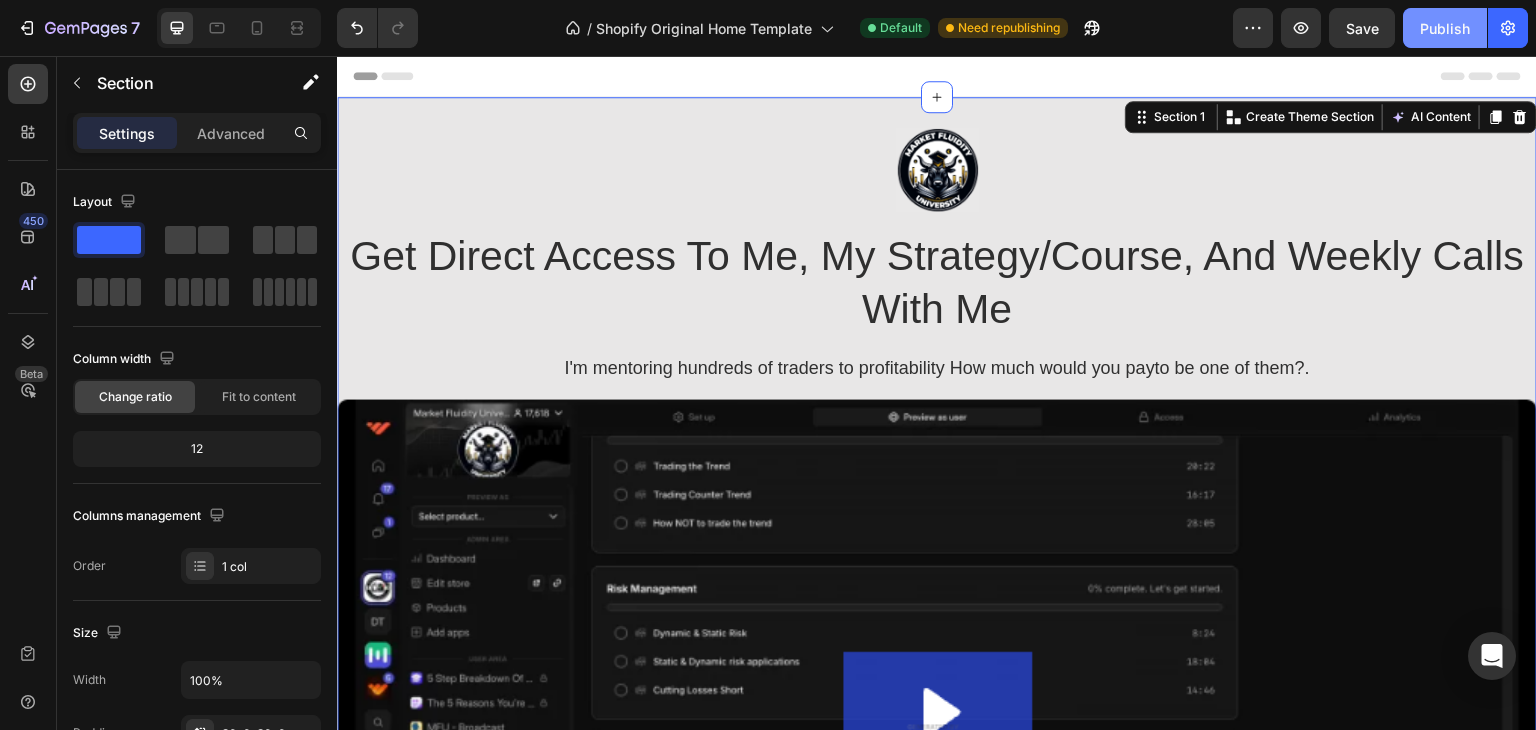 click on "Publish" at bounding box center [1445, 28] 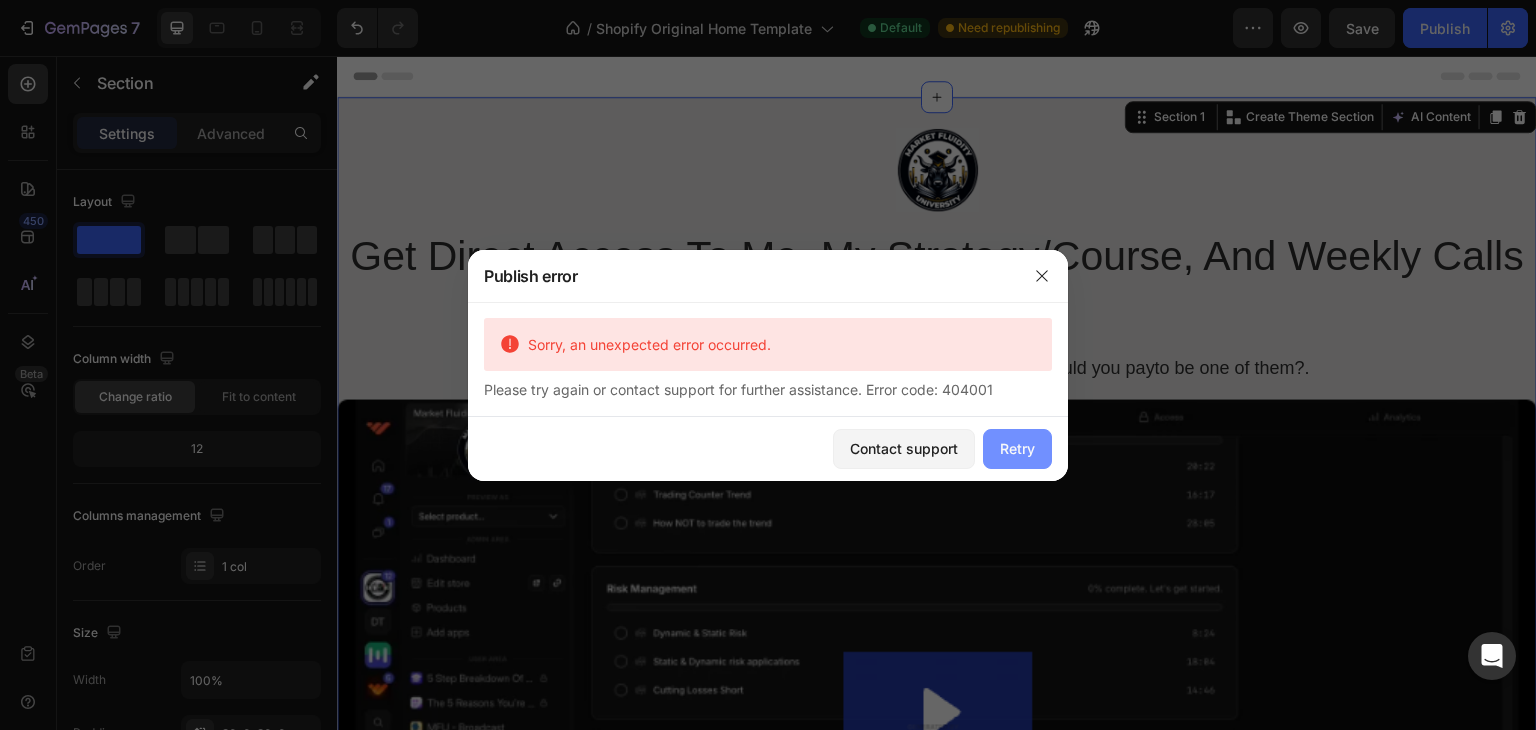 click on "Retry" at bounding box center (1017, 448) 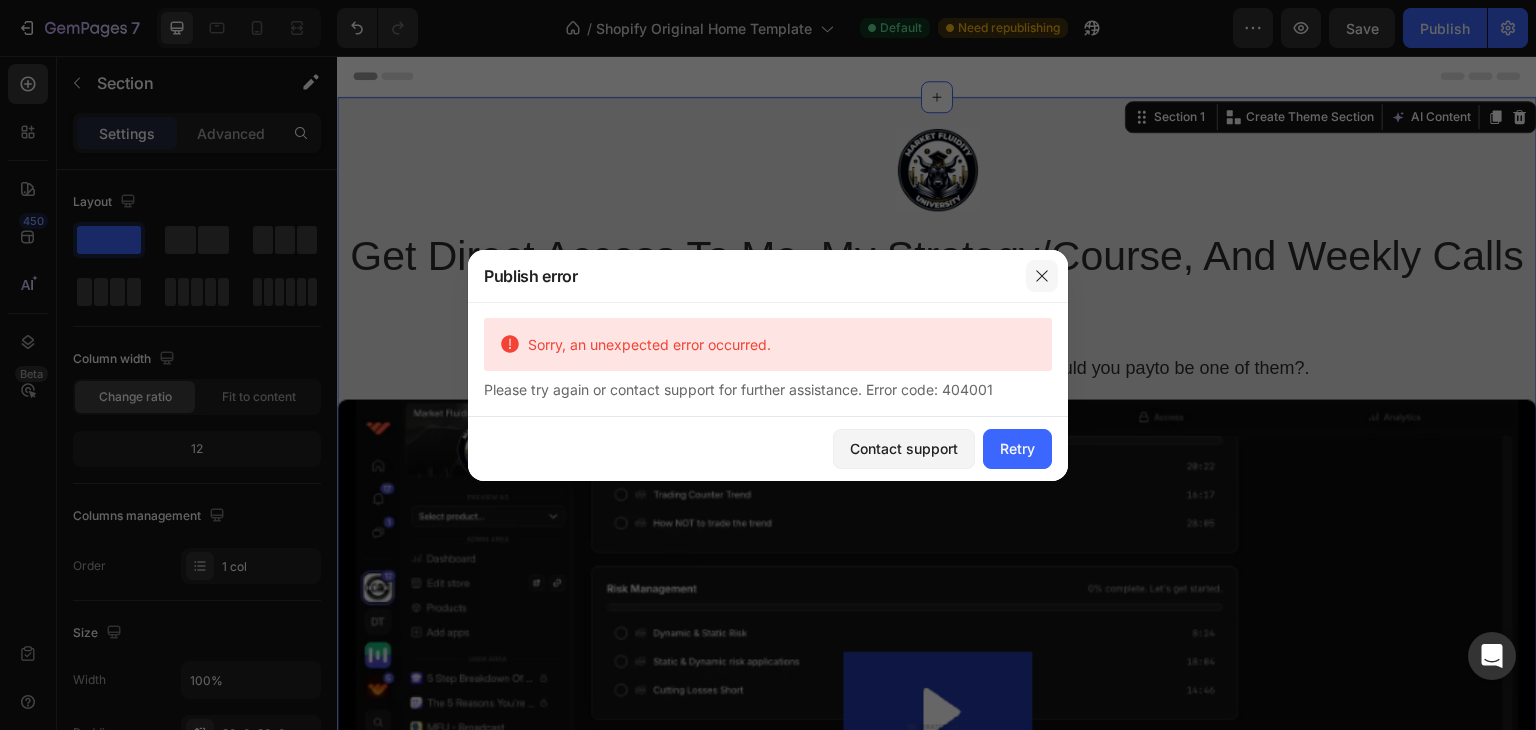 click at bounding box center (1042, 276) 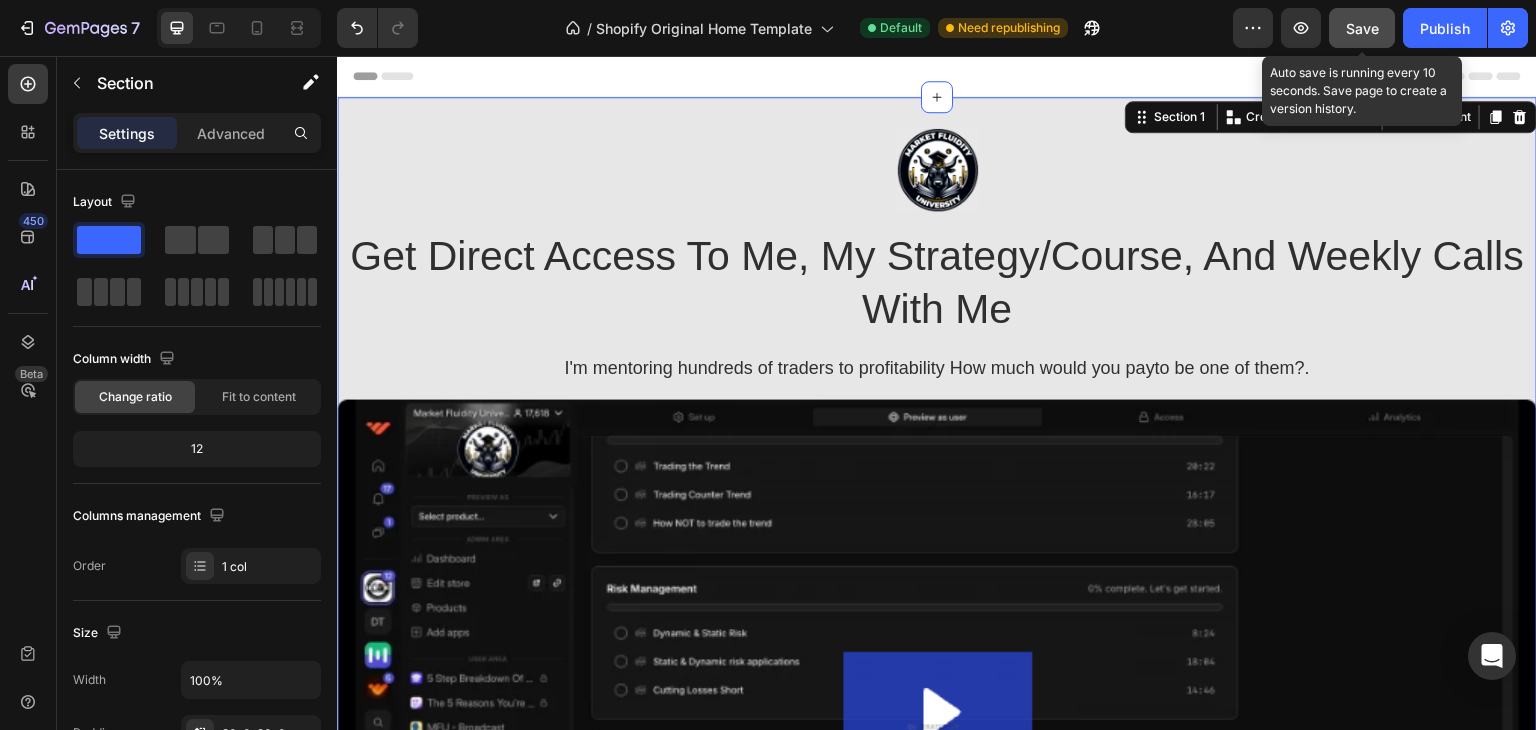 click on "Save" at bounding box center [1362, 28] 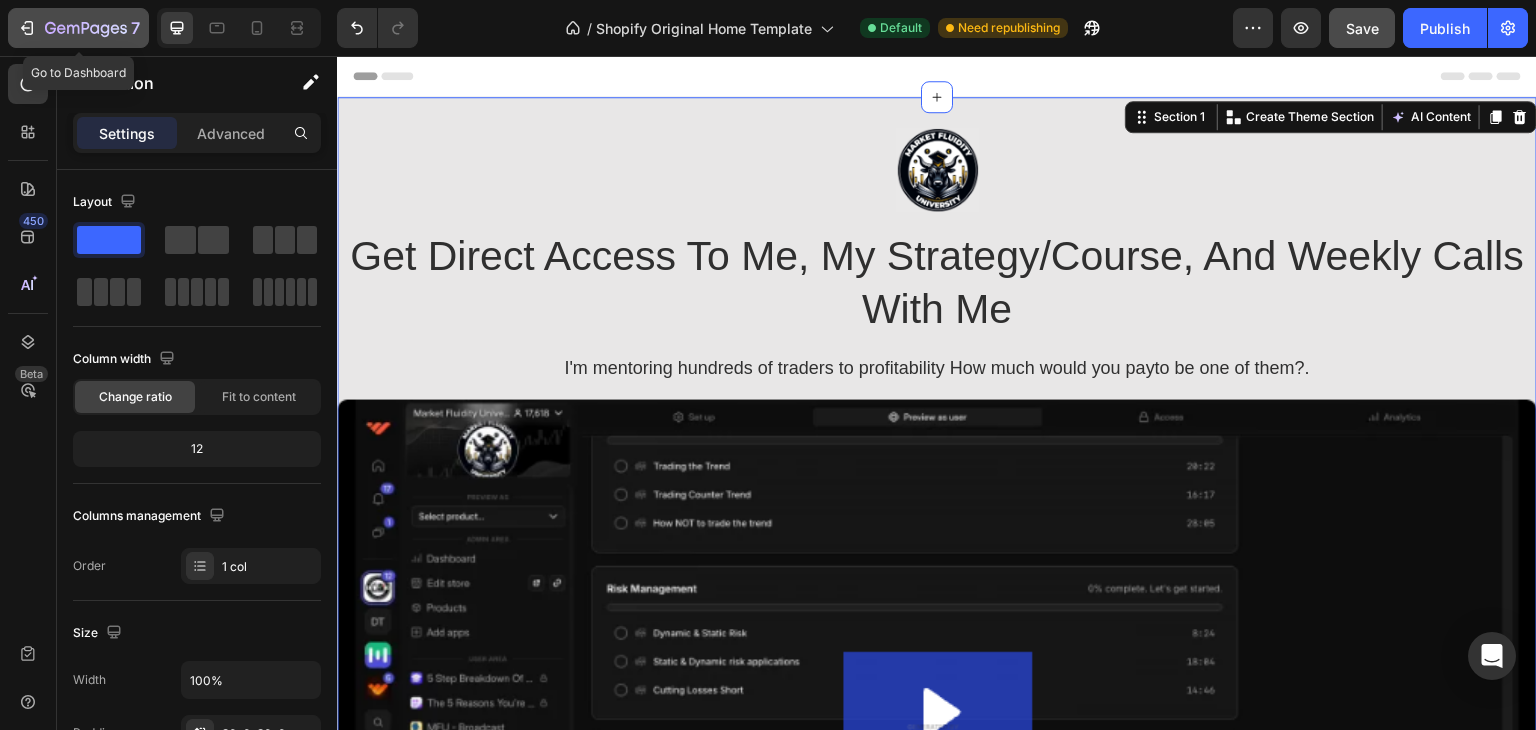 click 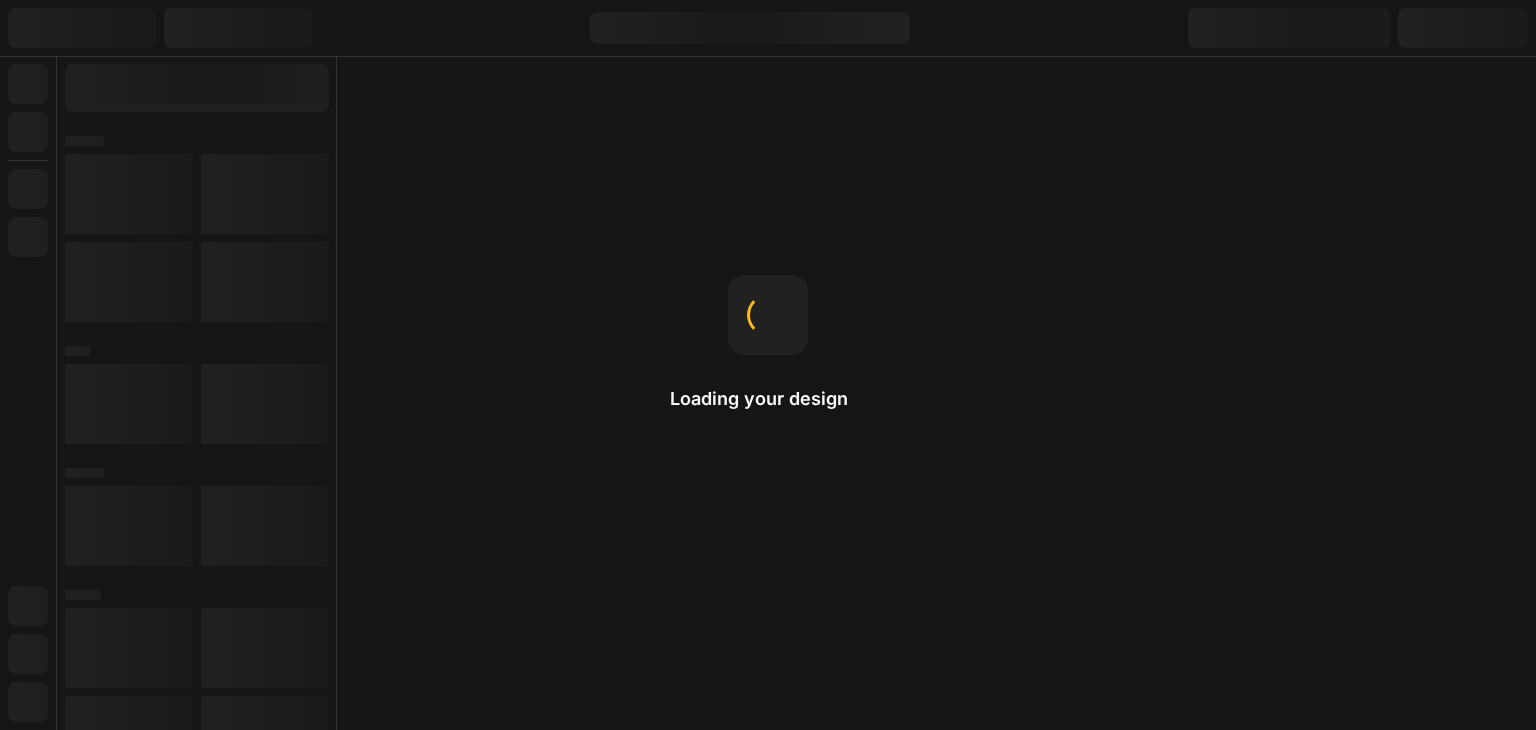 scroll, scrollTop: 0, scrollLeft: 0, axis: both 